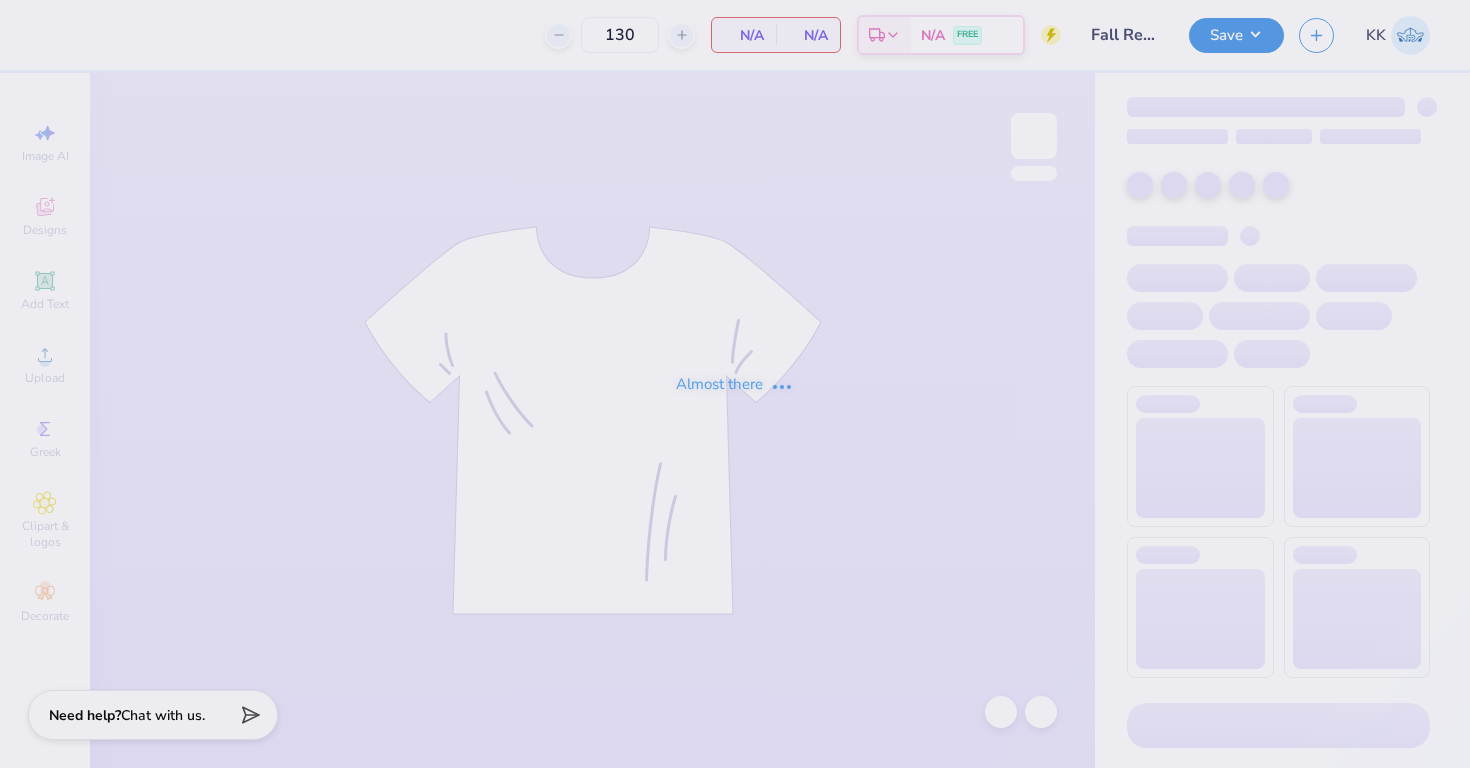 scroll, scrollTop: 0, scrollLeft: 0, axis: both 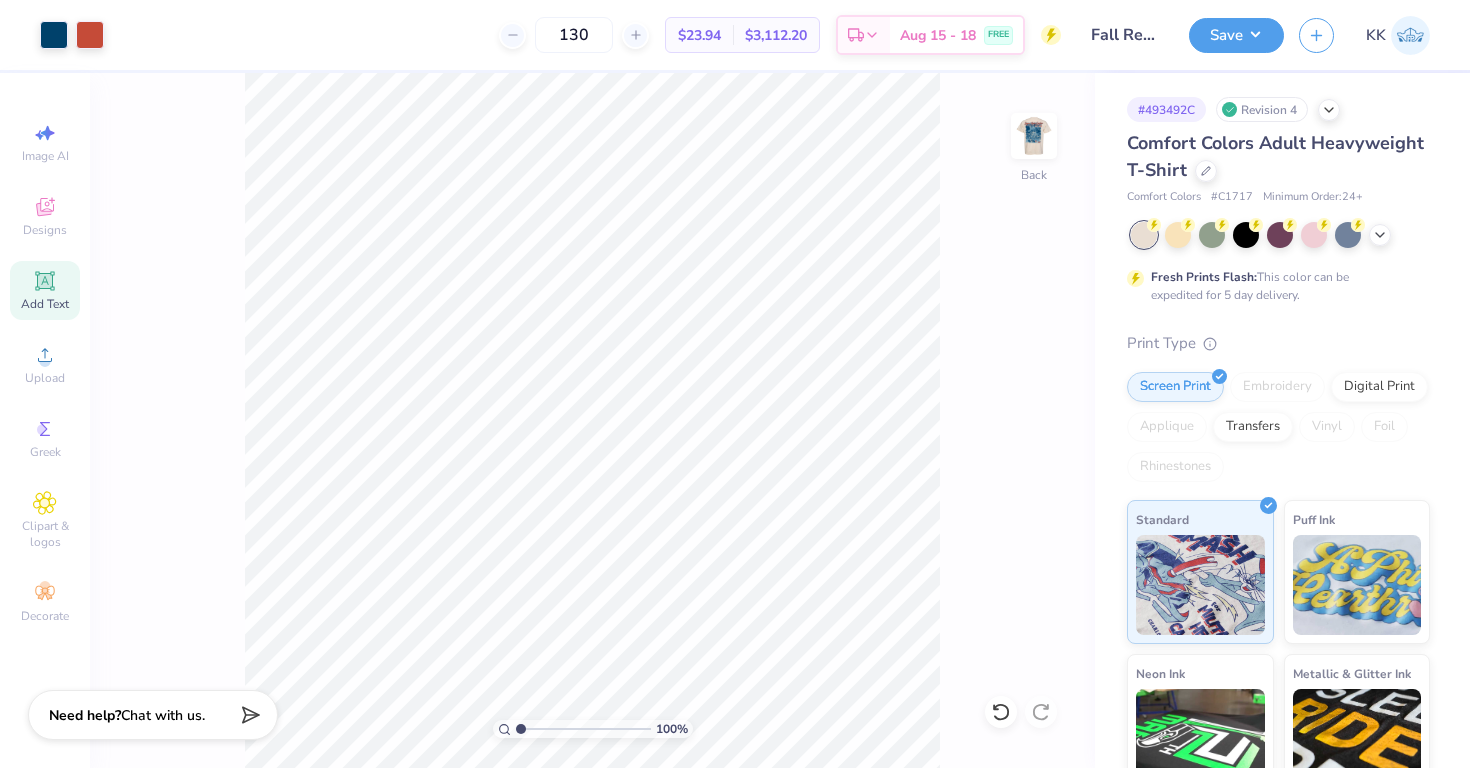 click on "Add Text" at bounding box center [45, 304] 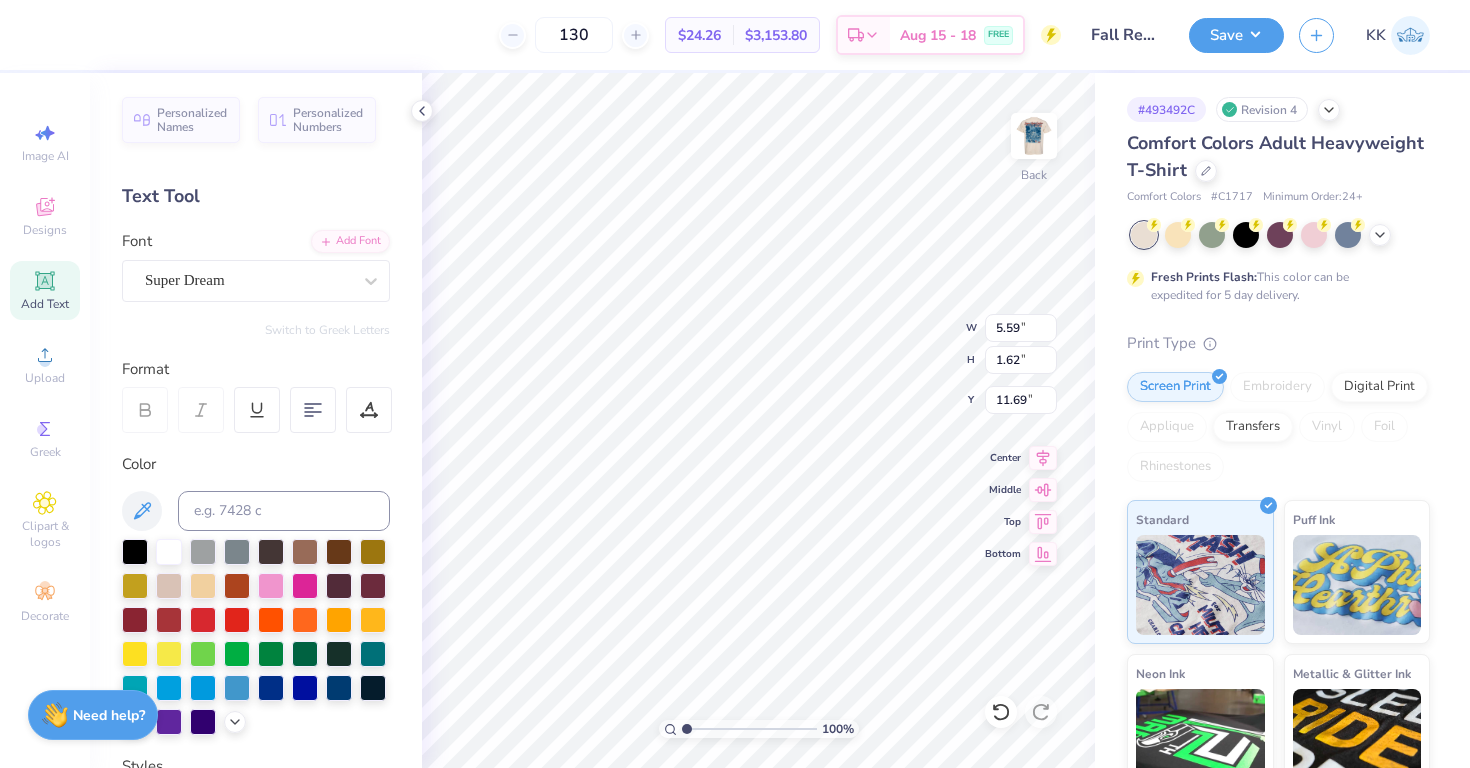 scroll, scrollTop: 0, scrollLeft: 0, axis: both 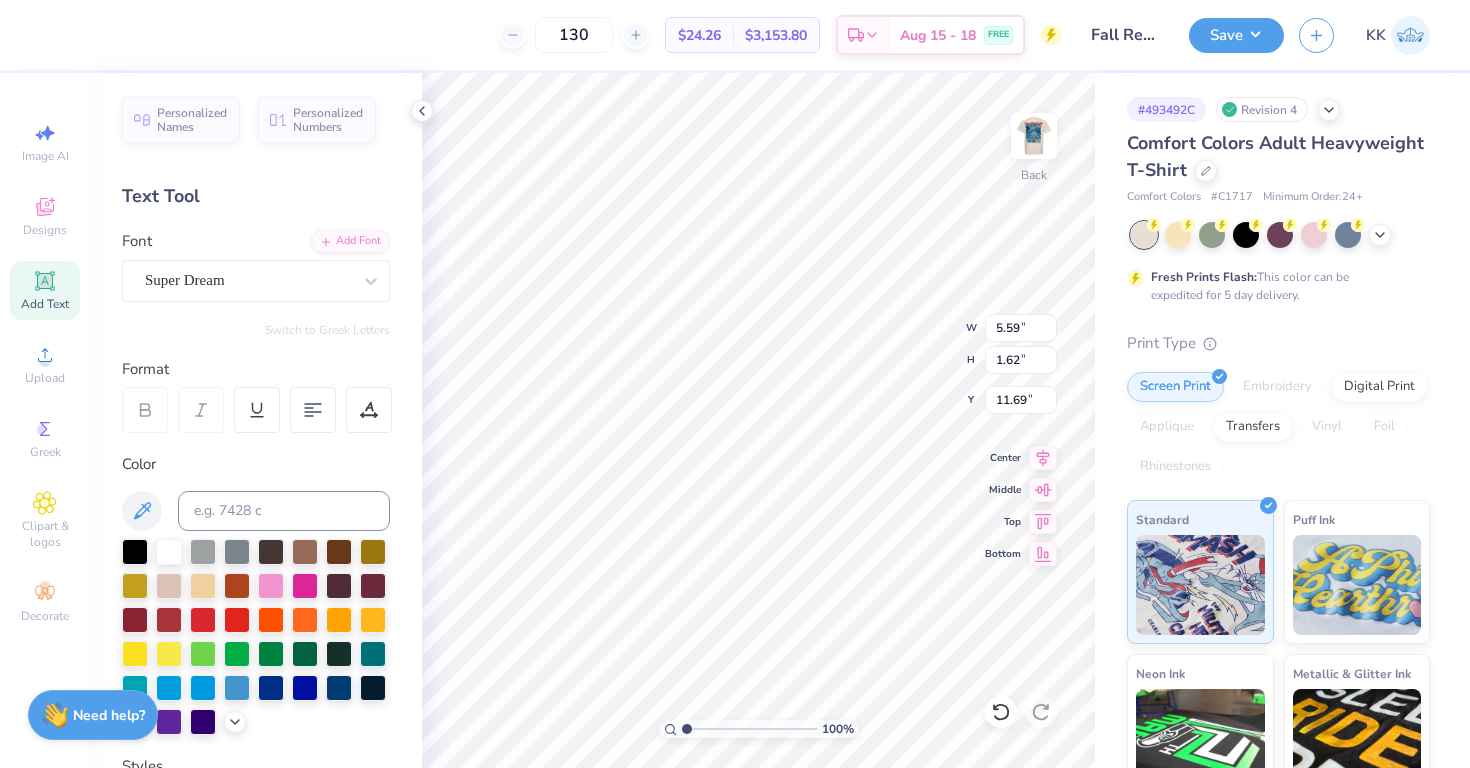type on "FALL 2025" 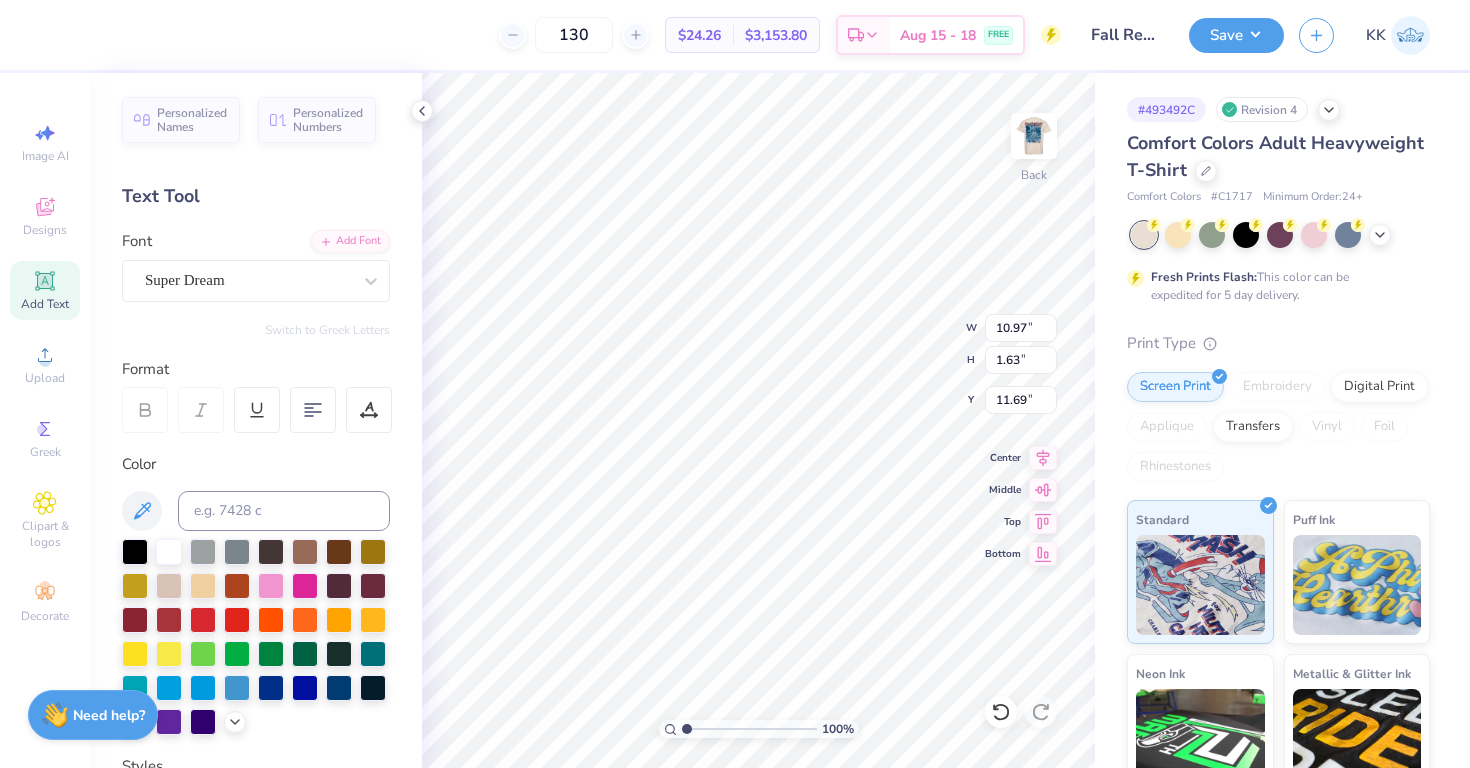 click at bounding box center (20, 35) 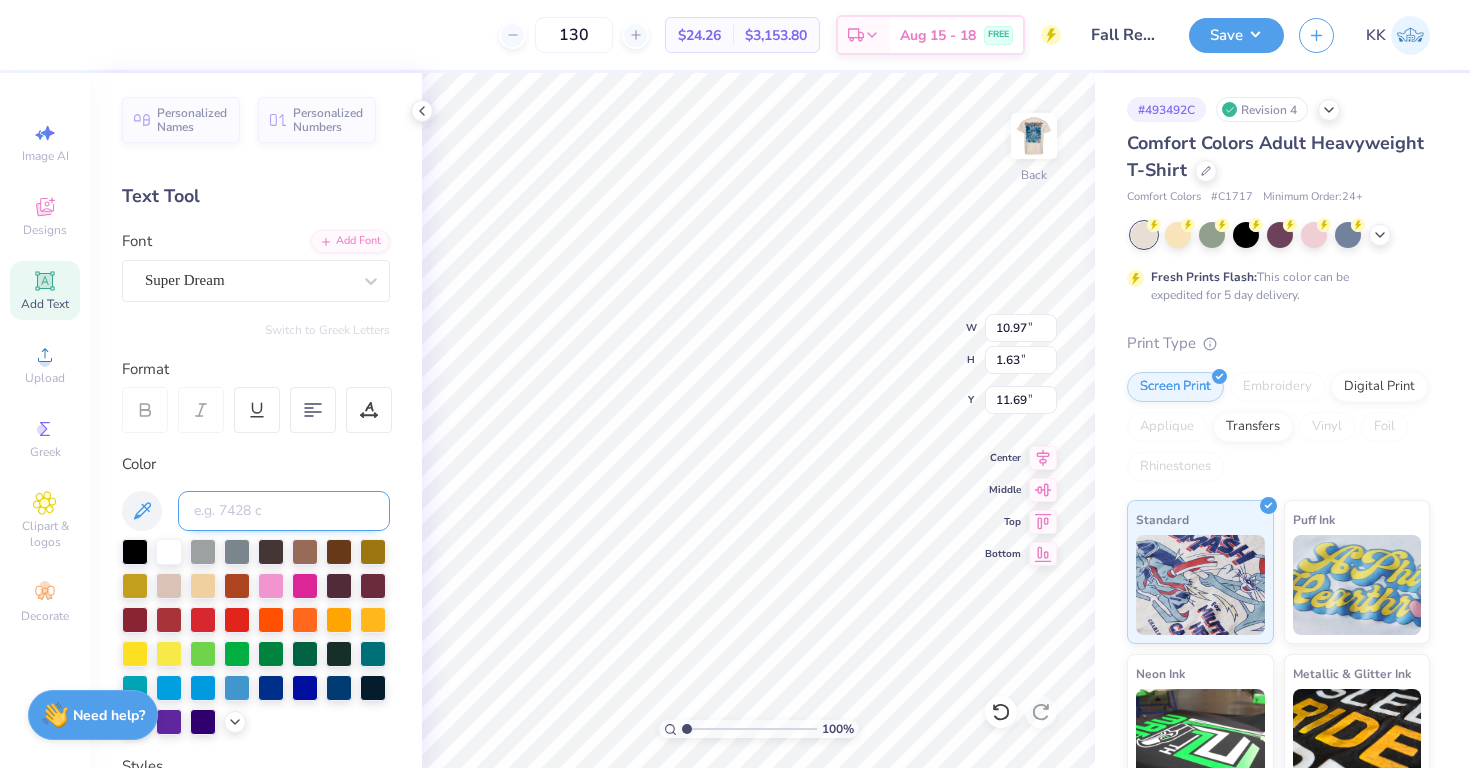 click at bounding box center [284, 511] 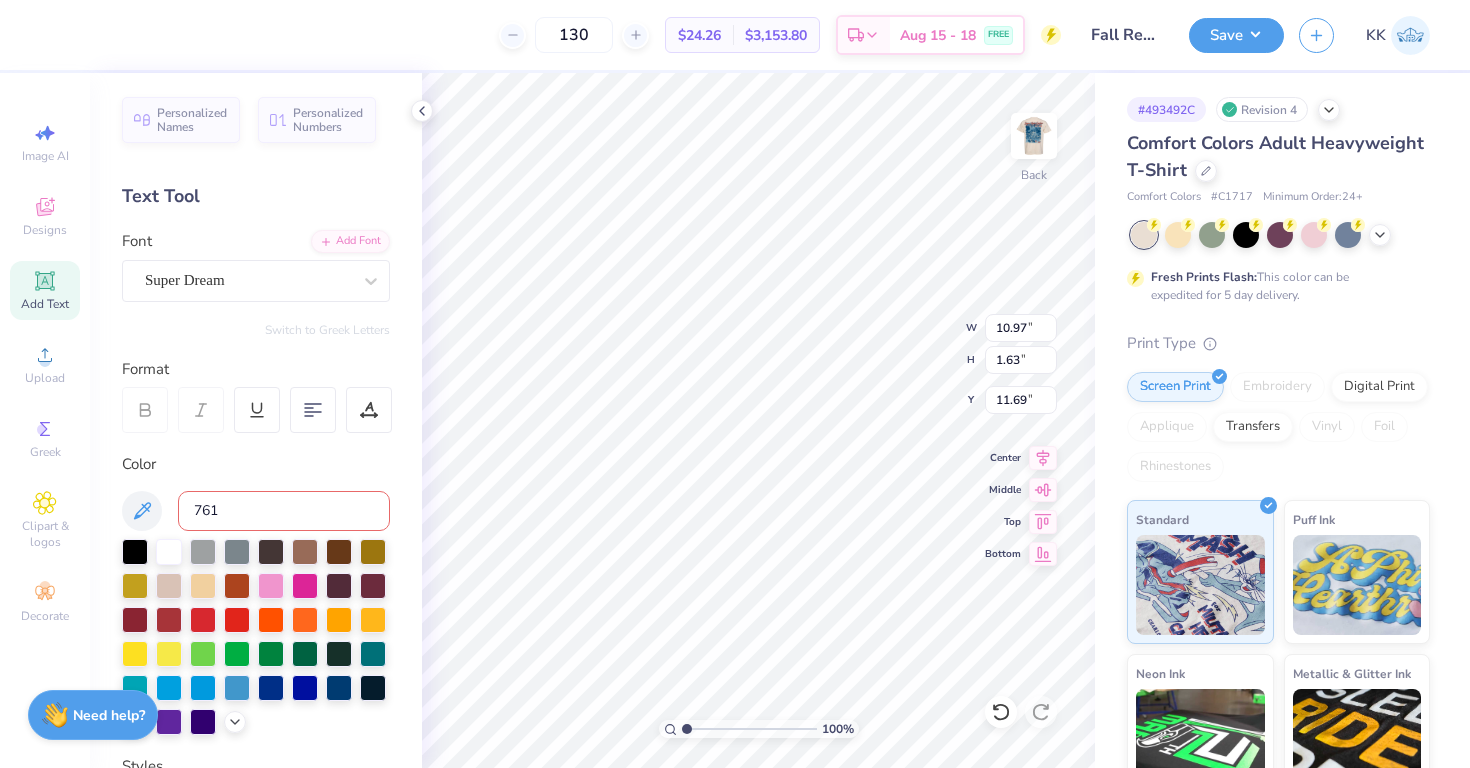type on "7619" 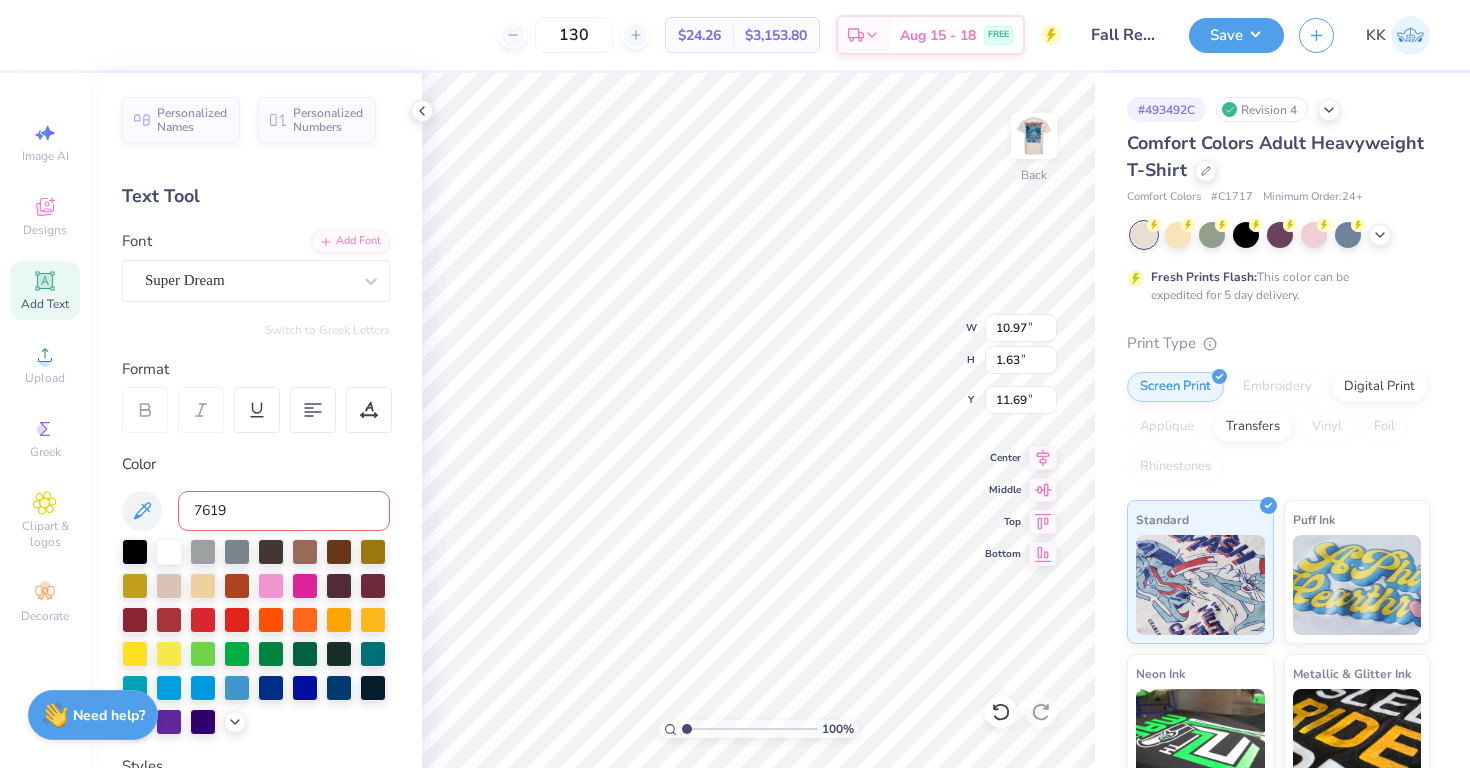 type 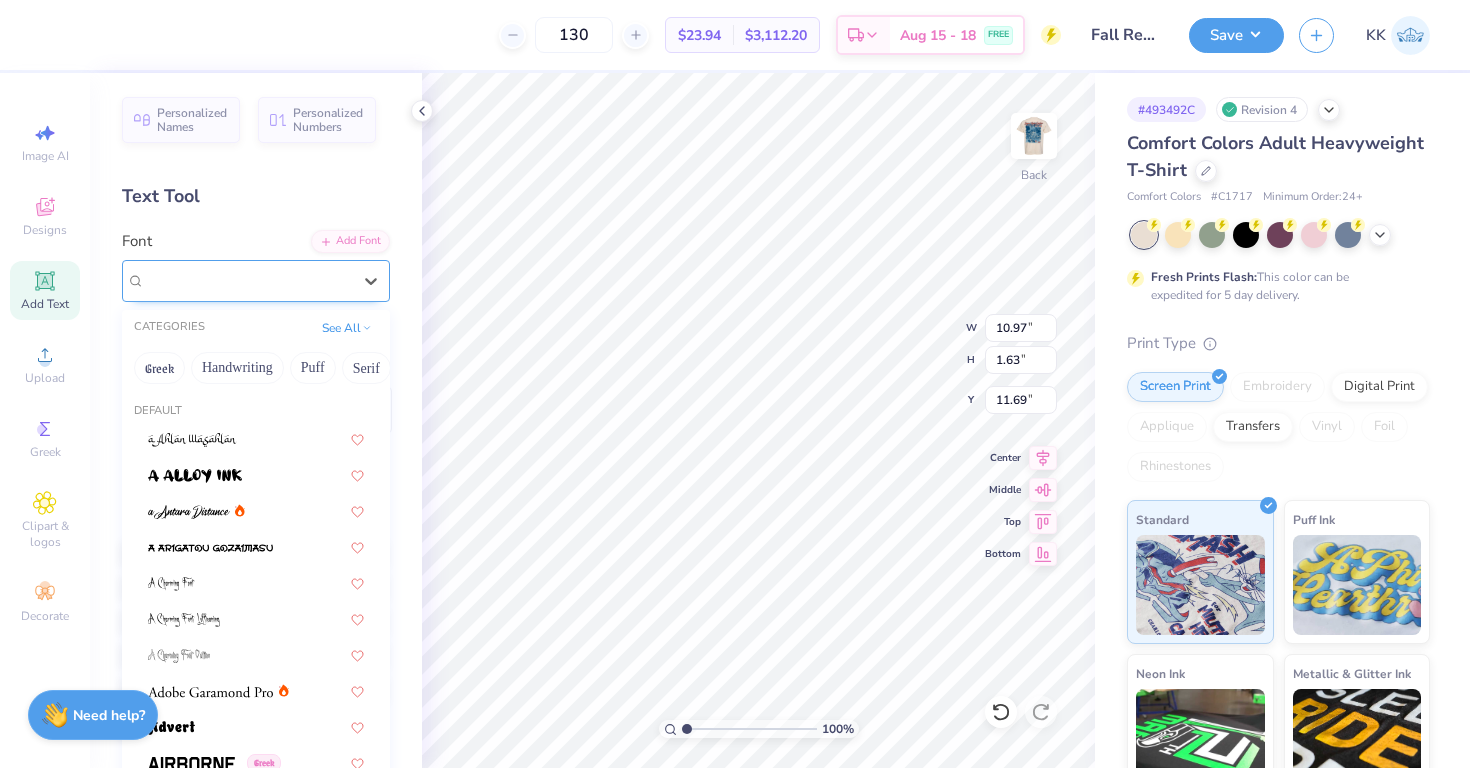 click on "Super Dream" at bounding box center [248, 280] 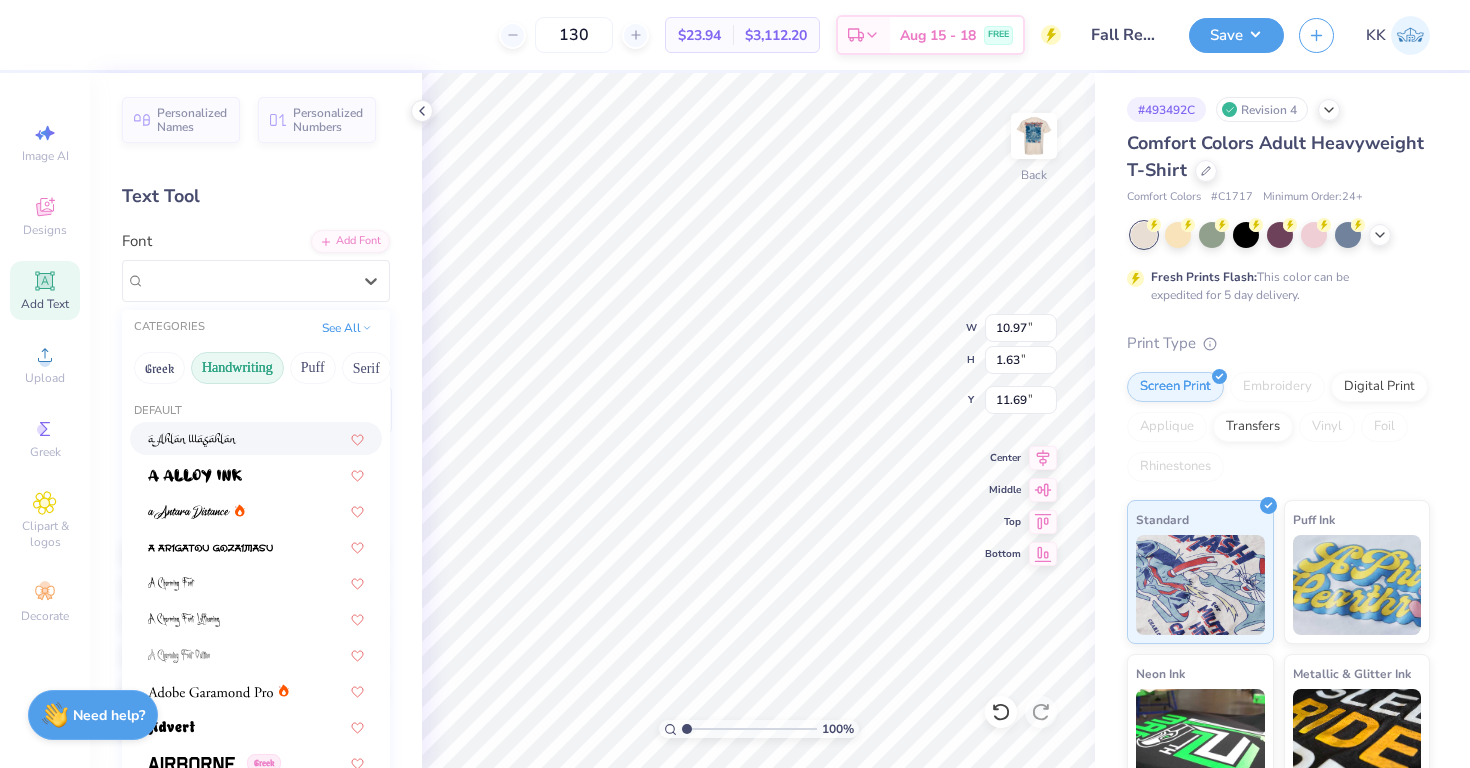 click on "Handwriting" at bounding box center (237, 368) 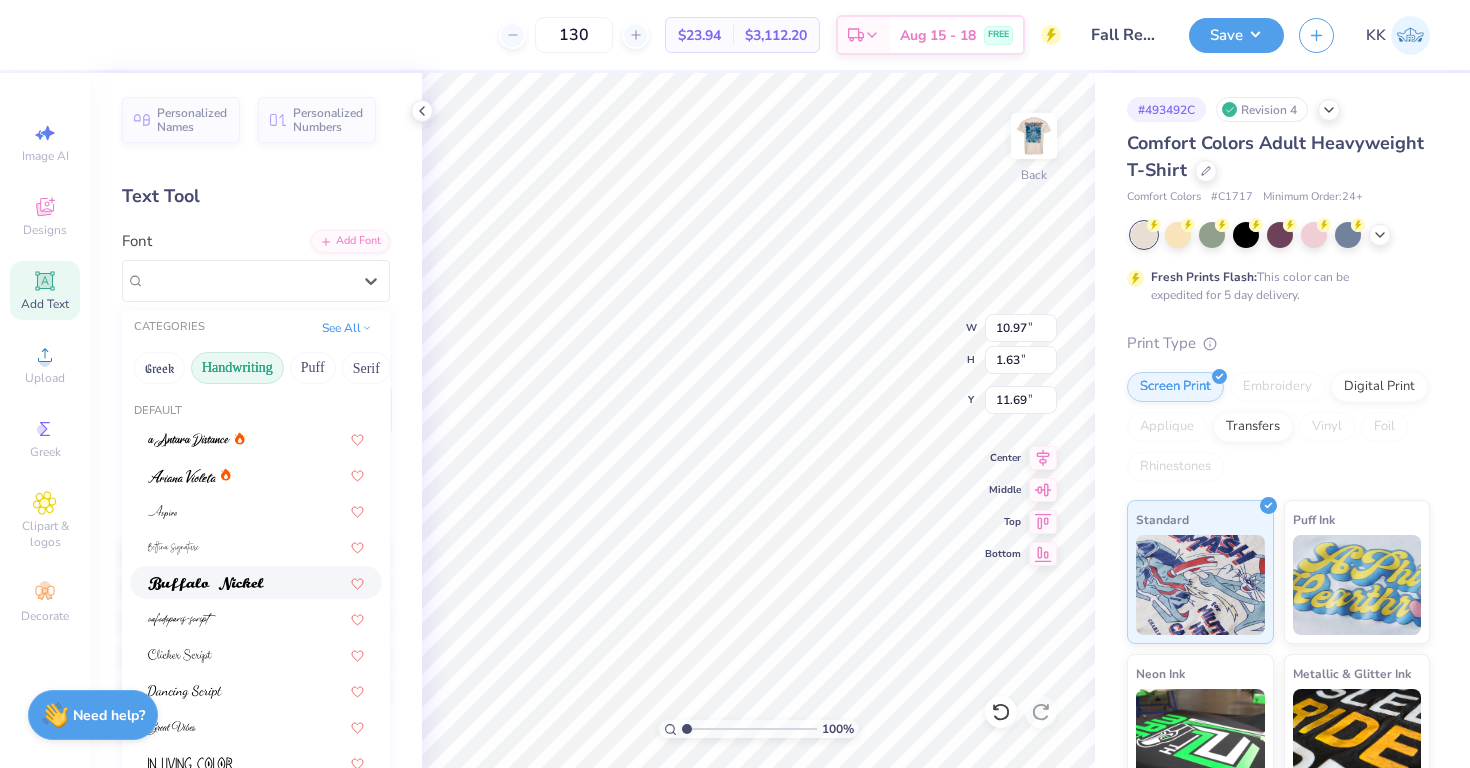 click at bounding box center (256, 582) 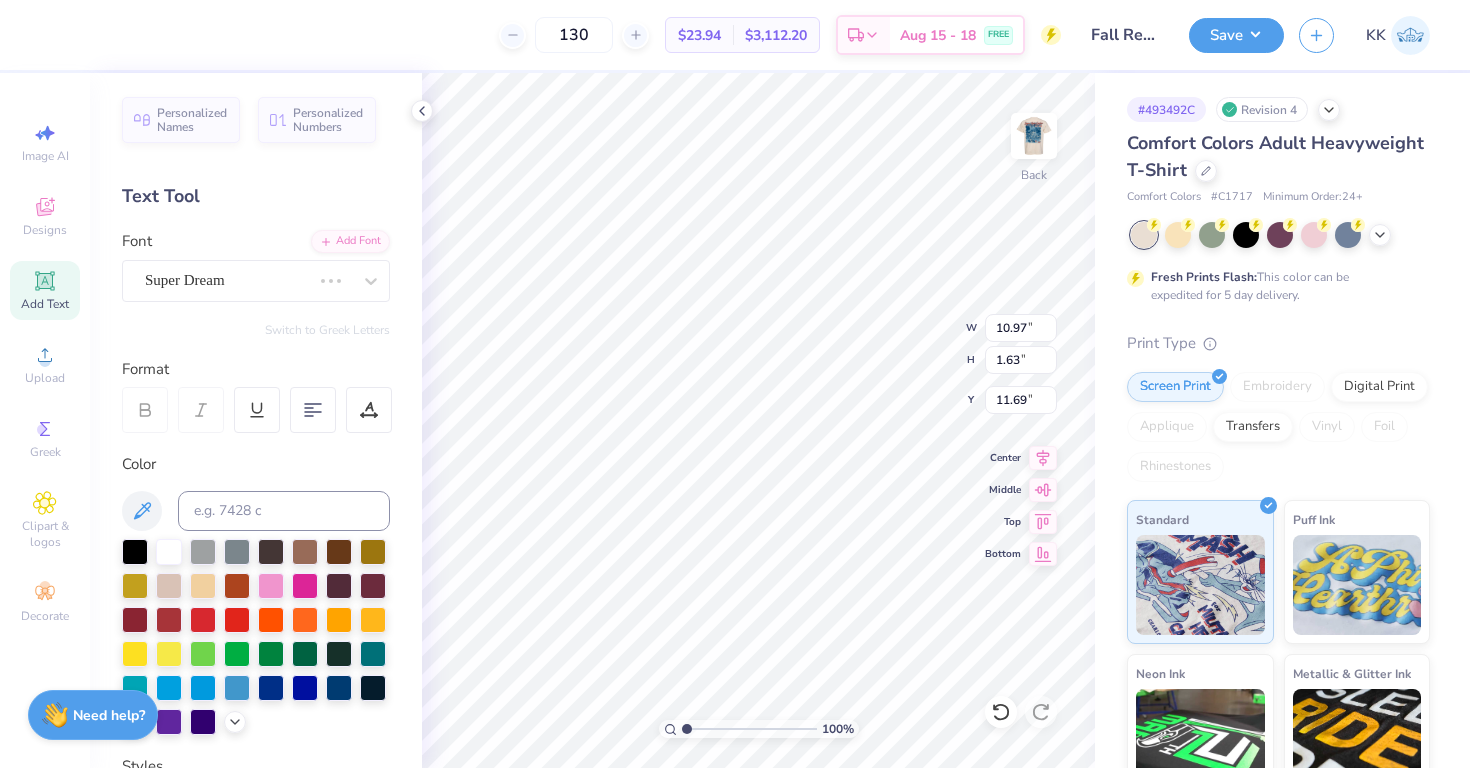 type on "11.65" 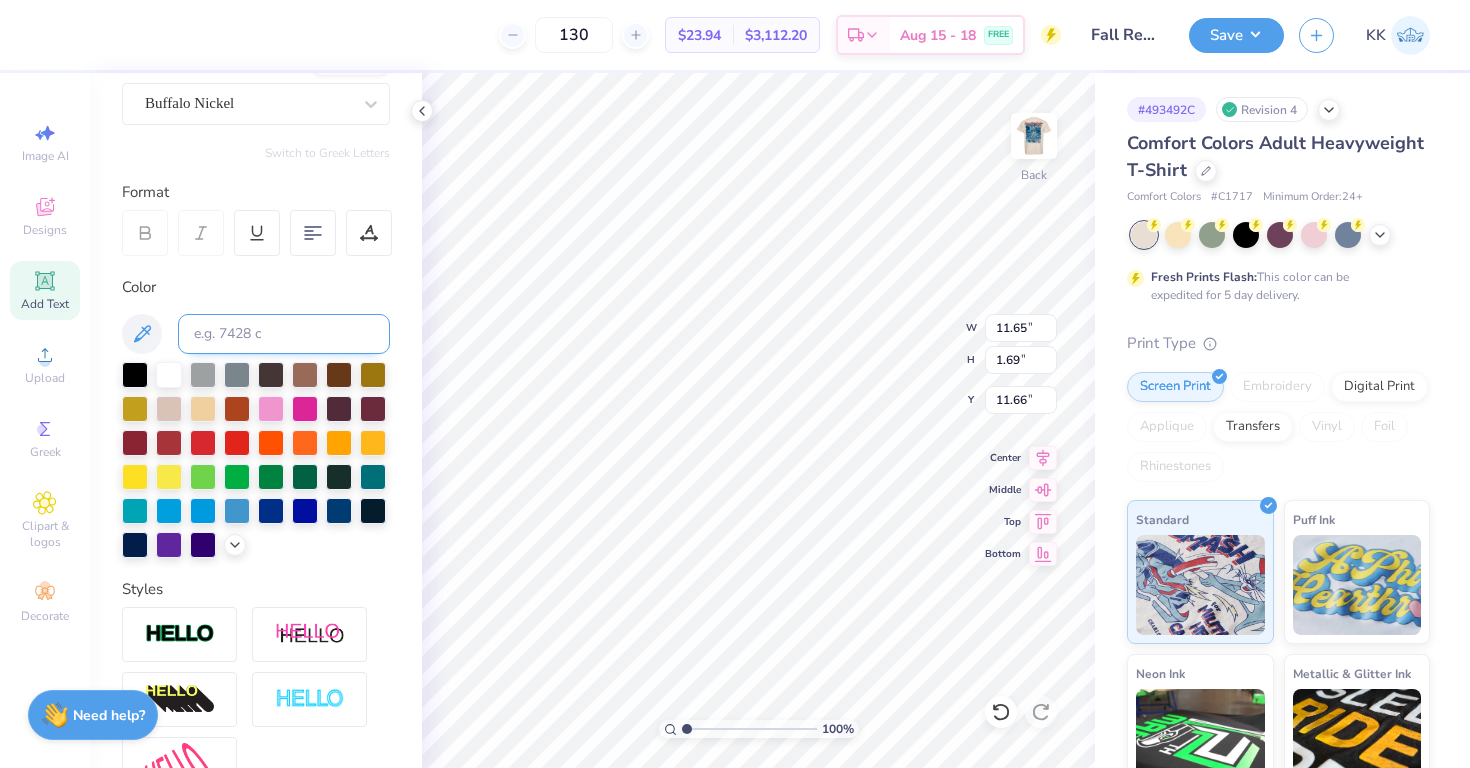 scroll, scrollTop: 391, scrollLeft: 0, axis: vertical 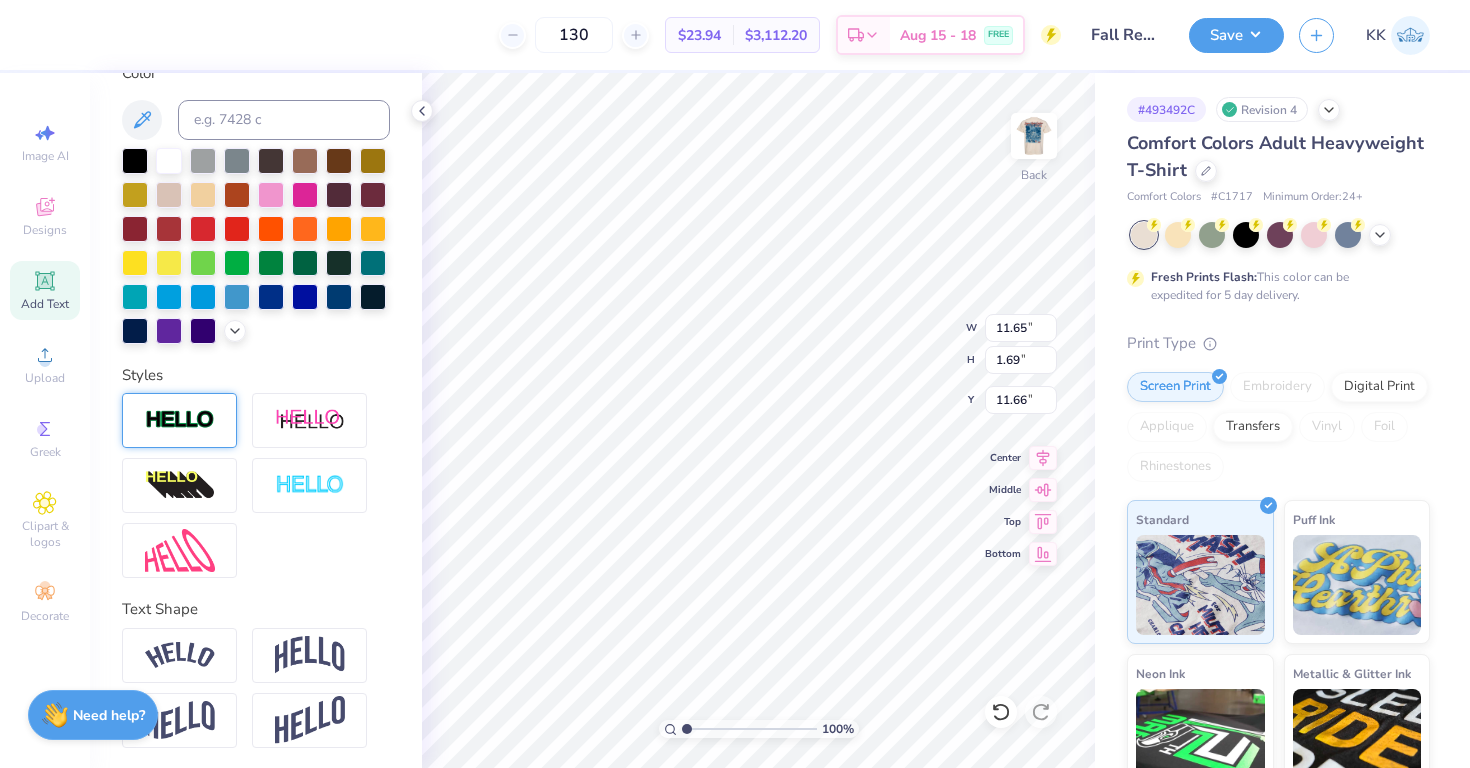 click at bounding box center [179, 420] 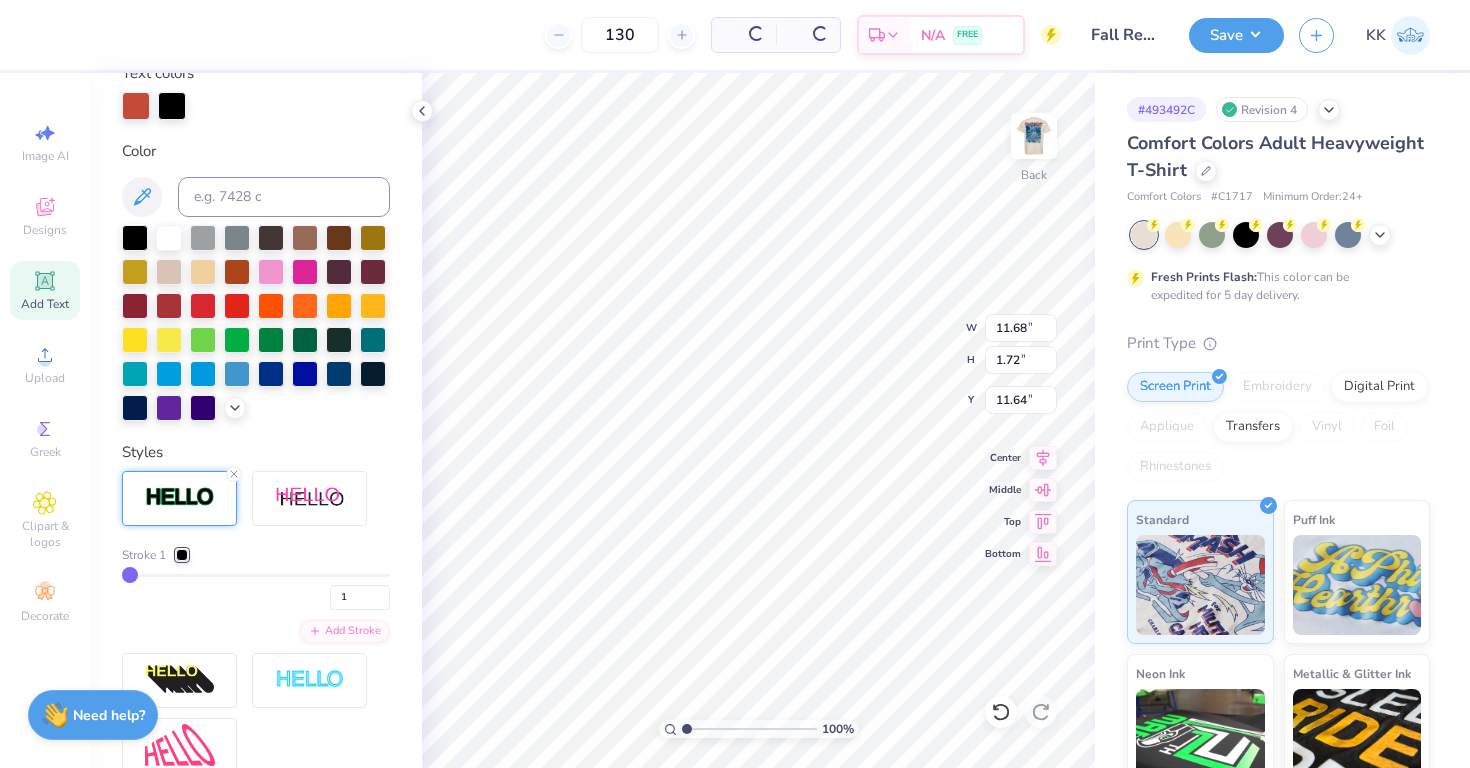 scroll, scrollTop: 468, scrollLeft: 0, axis: vertical 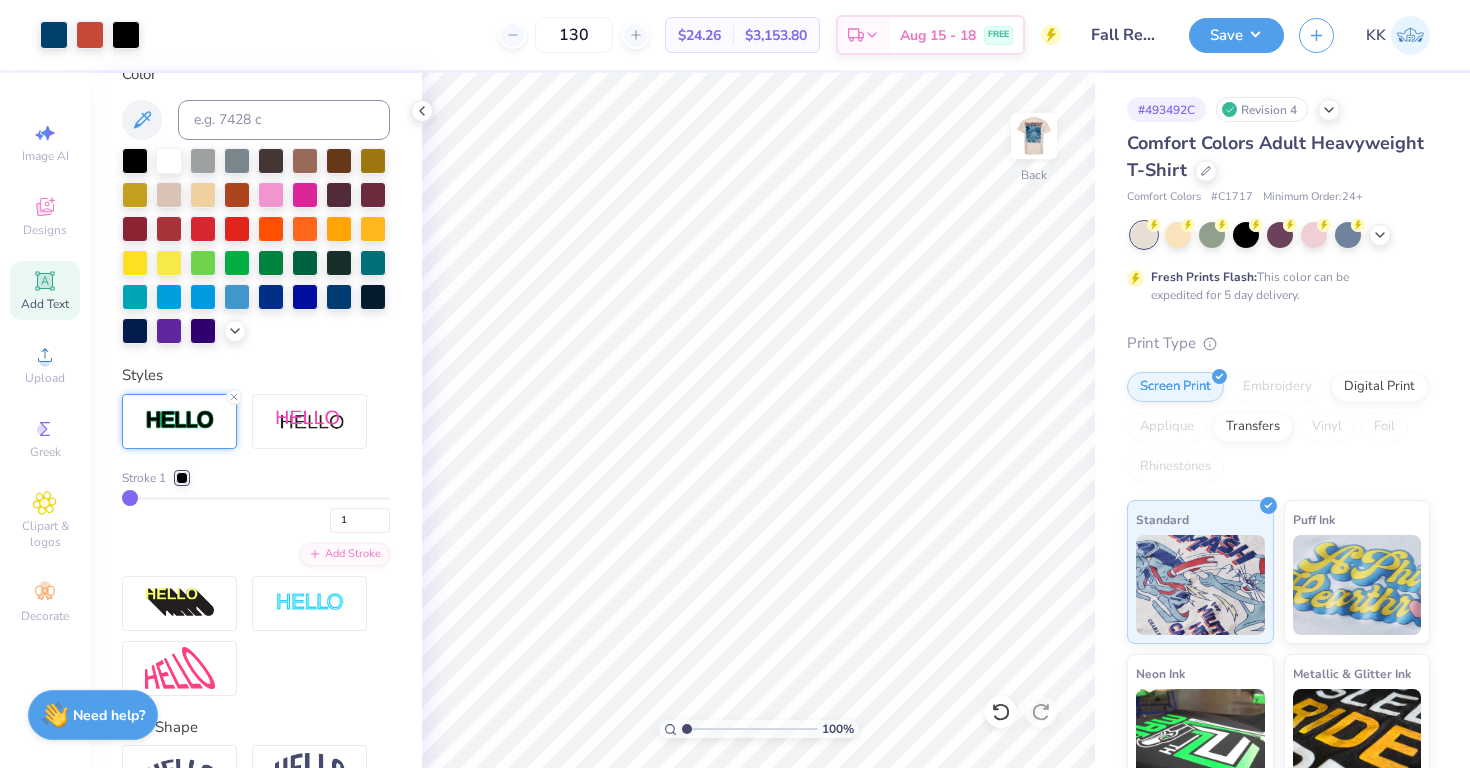 click at bounding box center [180, 420] 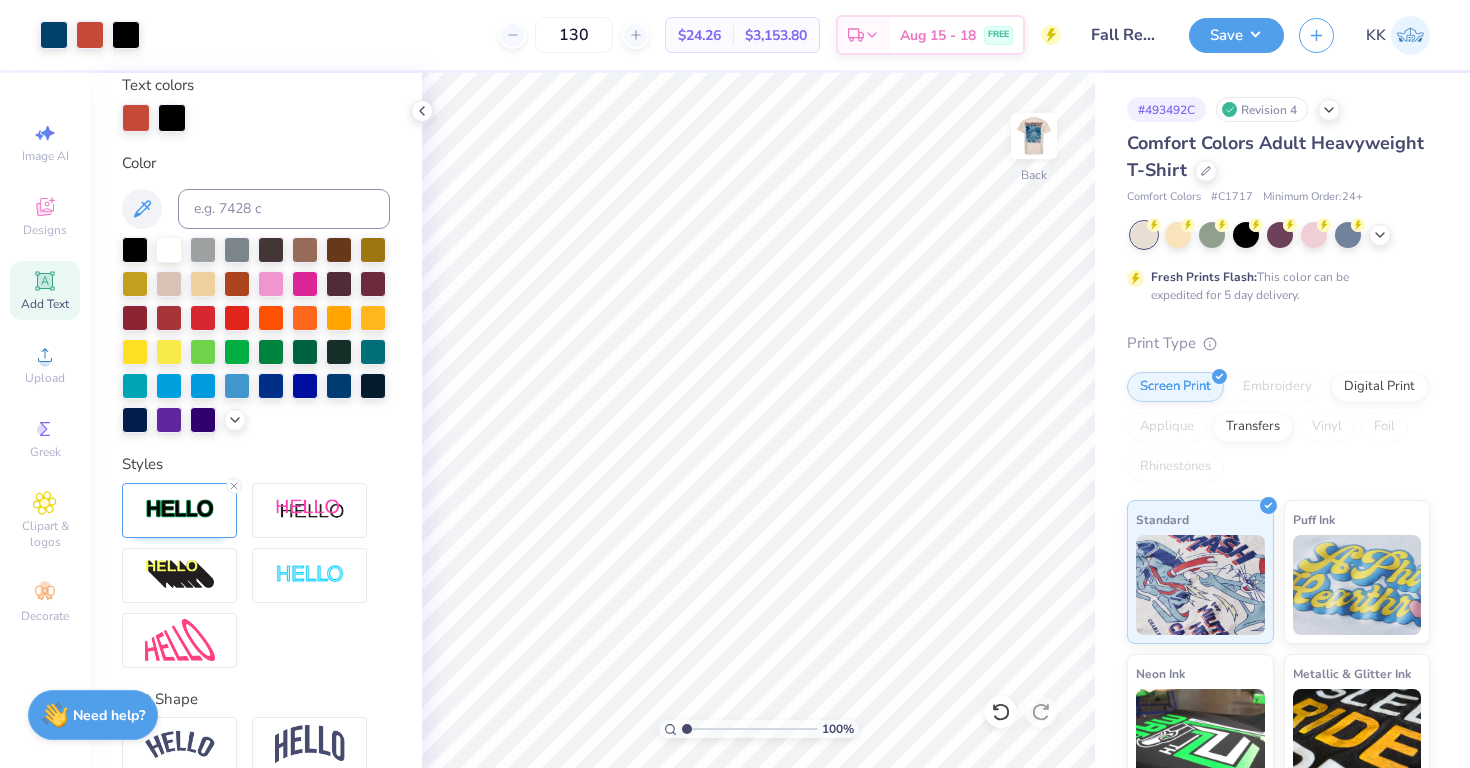 scroll, scrollTop: 371, scrollLeft: 0, axis: vertical 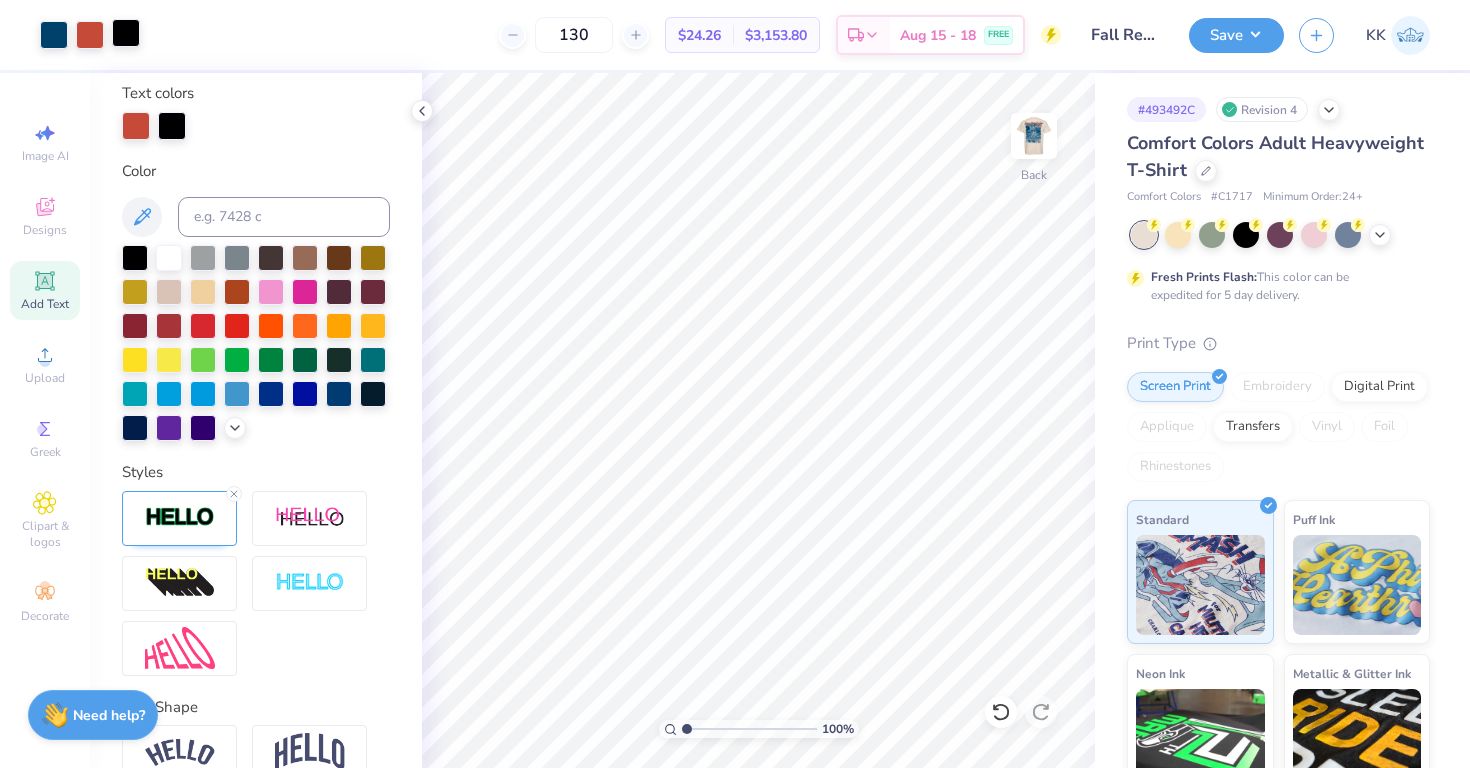 click at bounding box center (126, 33) 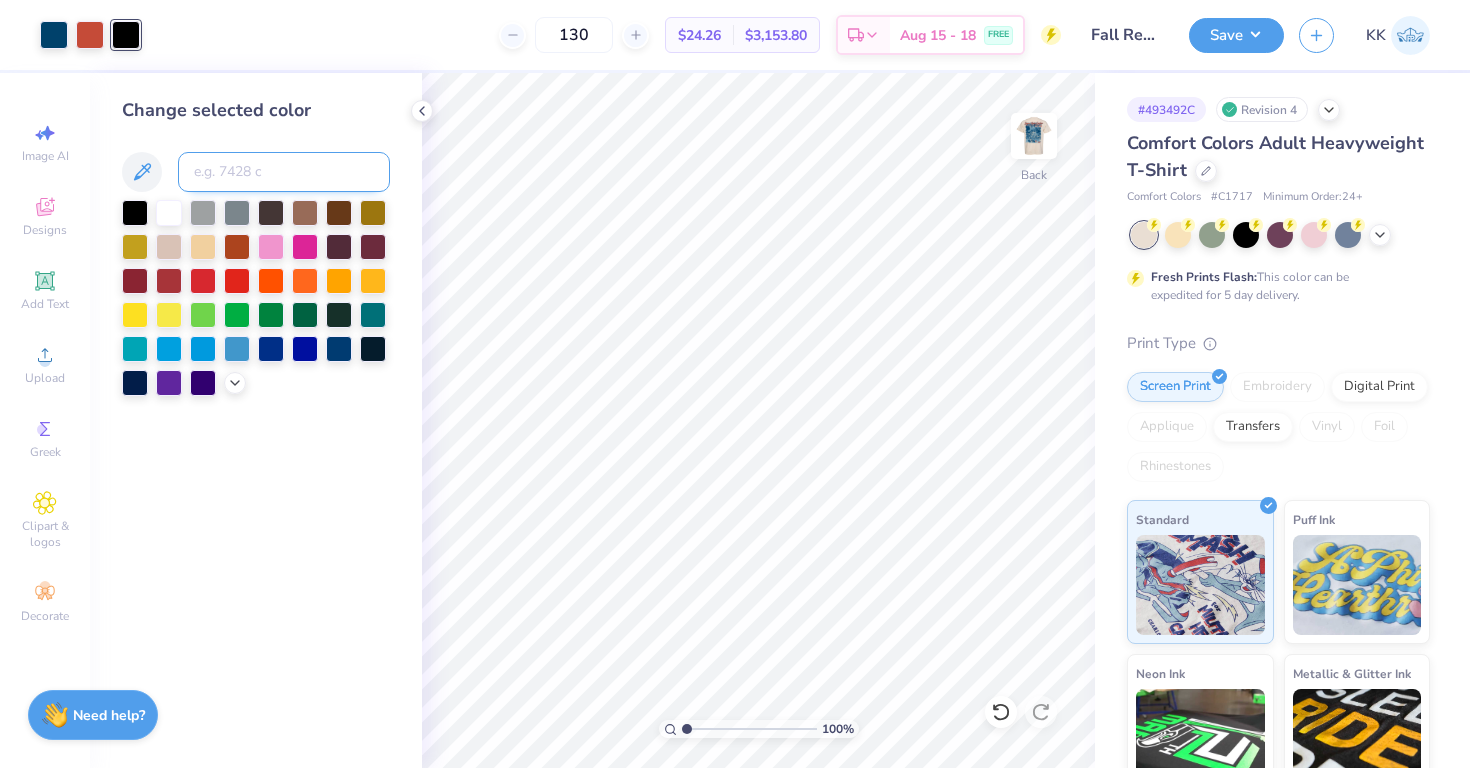 click at bounding box center [284, 172] 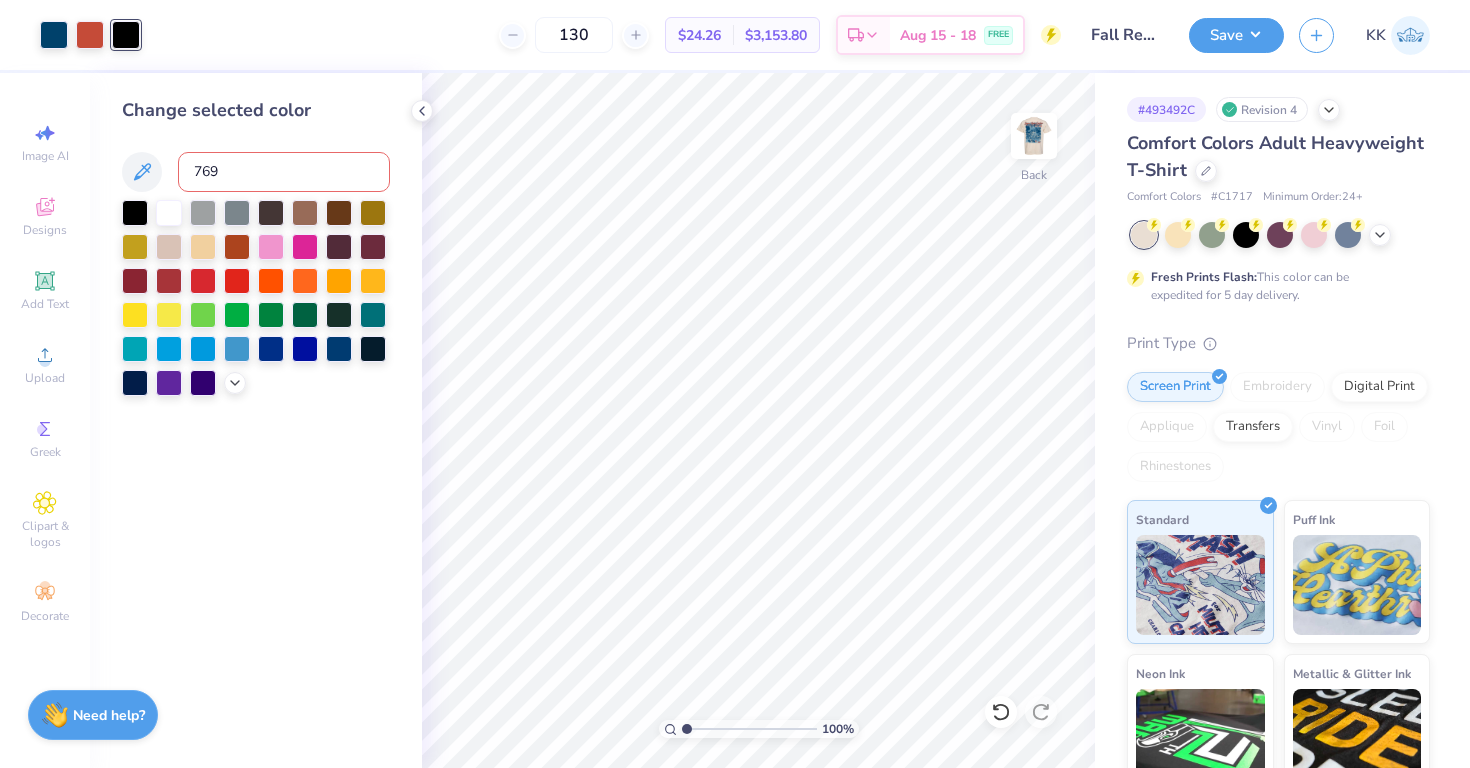 type on "7694" 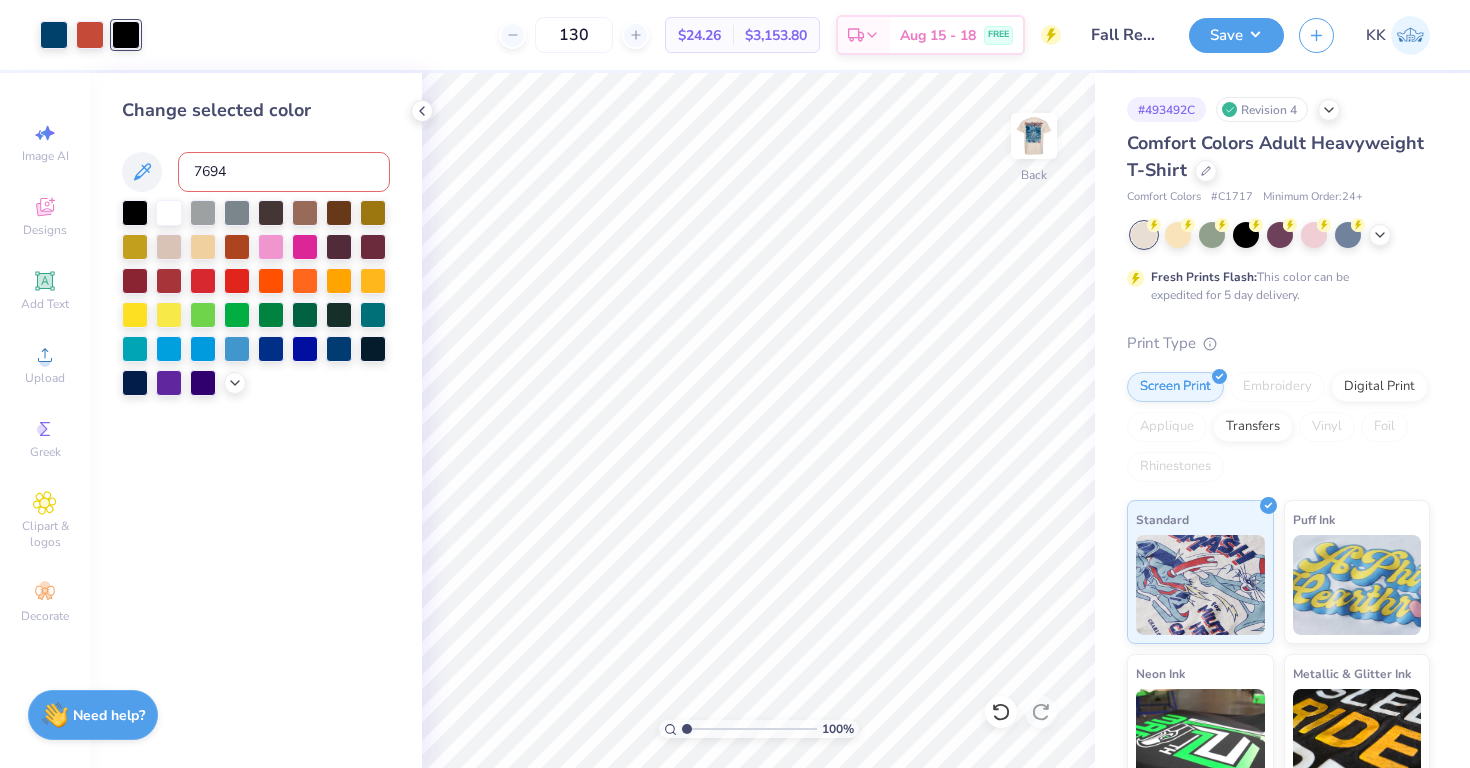type 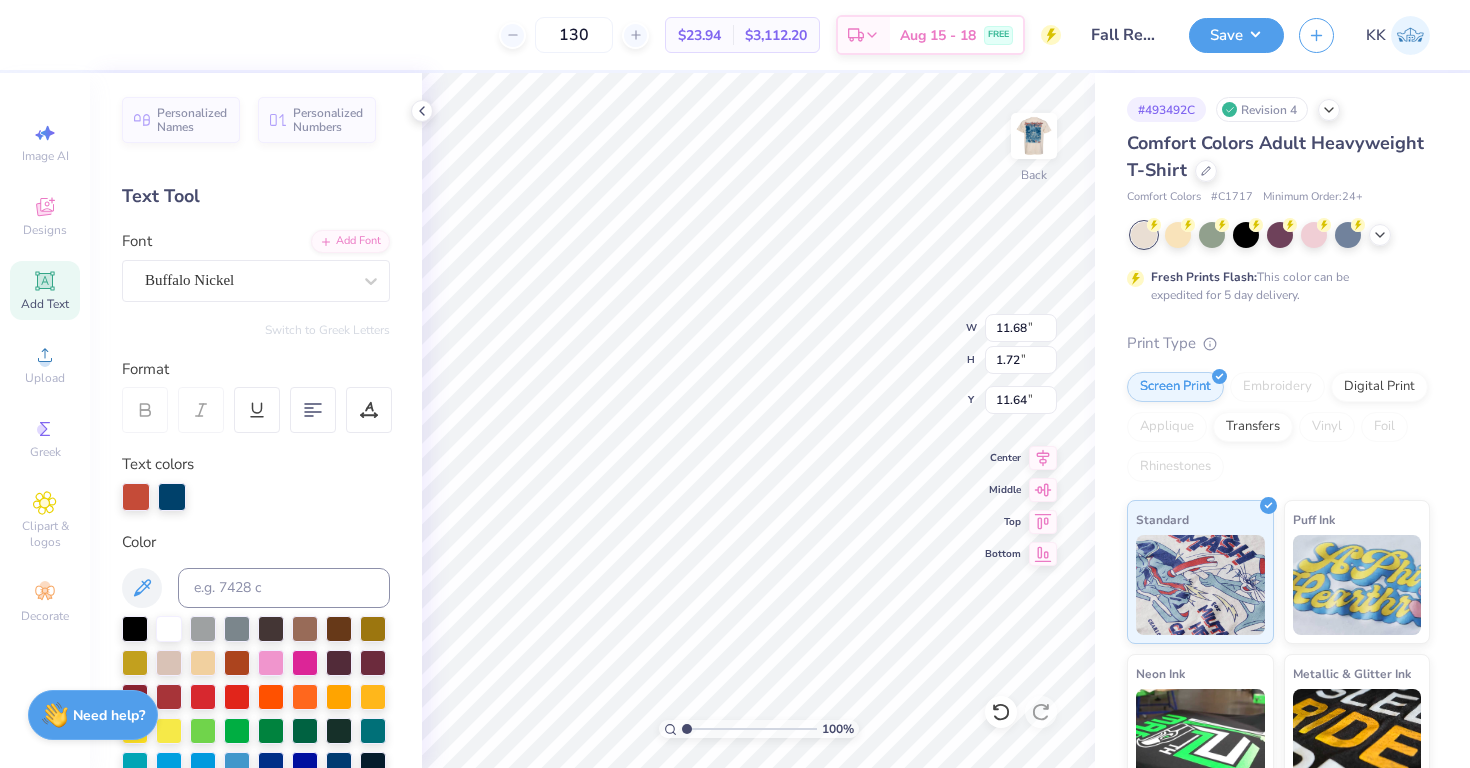 scroll, scrollTop: 0, scrollLeft: 2, axis: horizontal 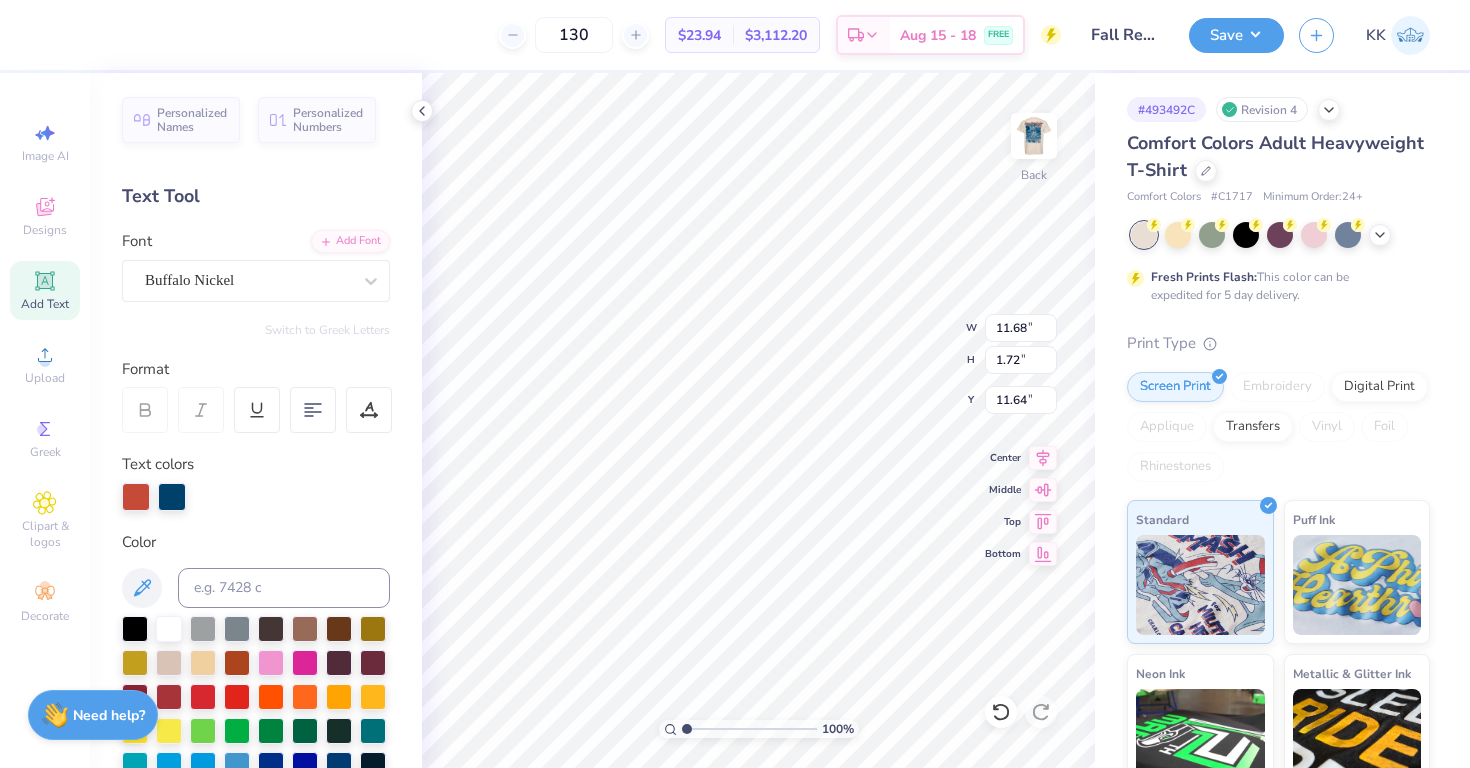 type on "5.11" 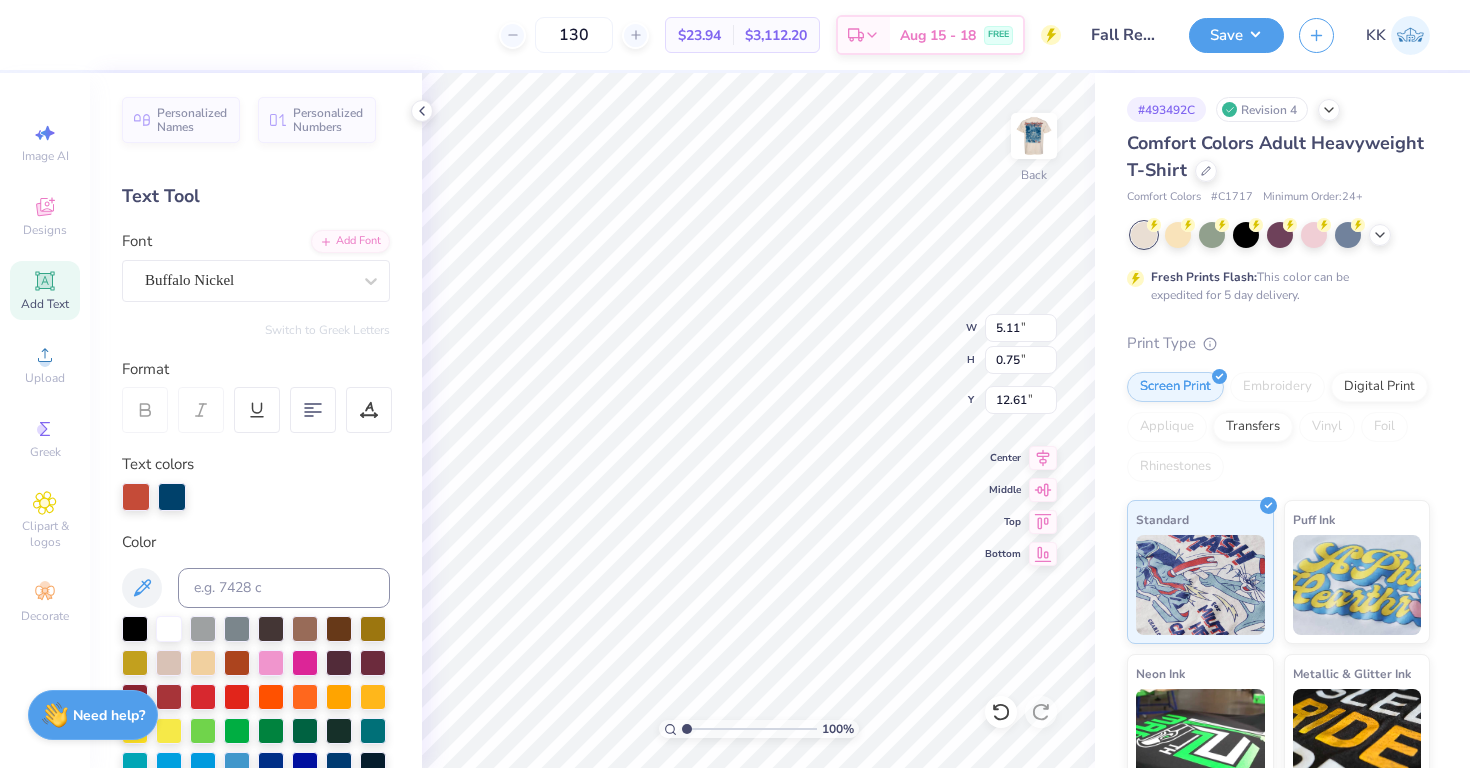 type on "4.23" 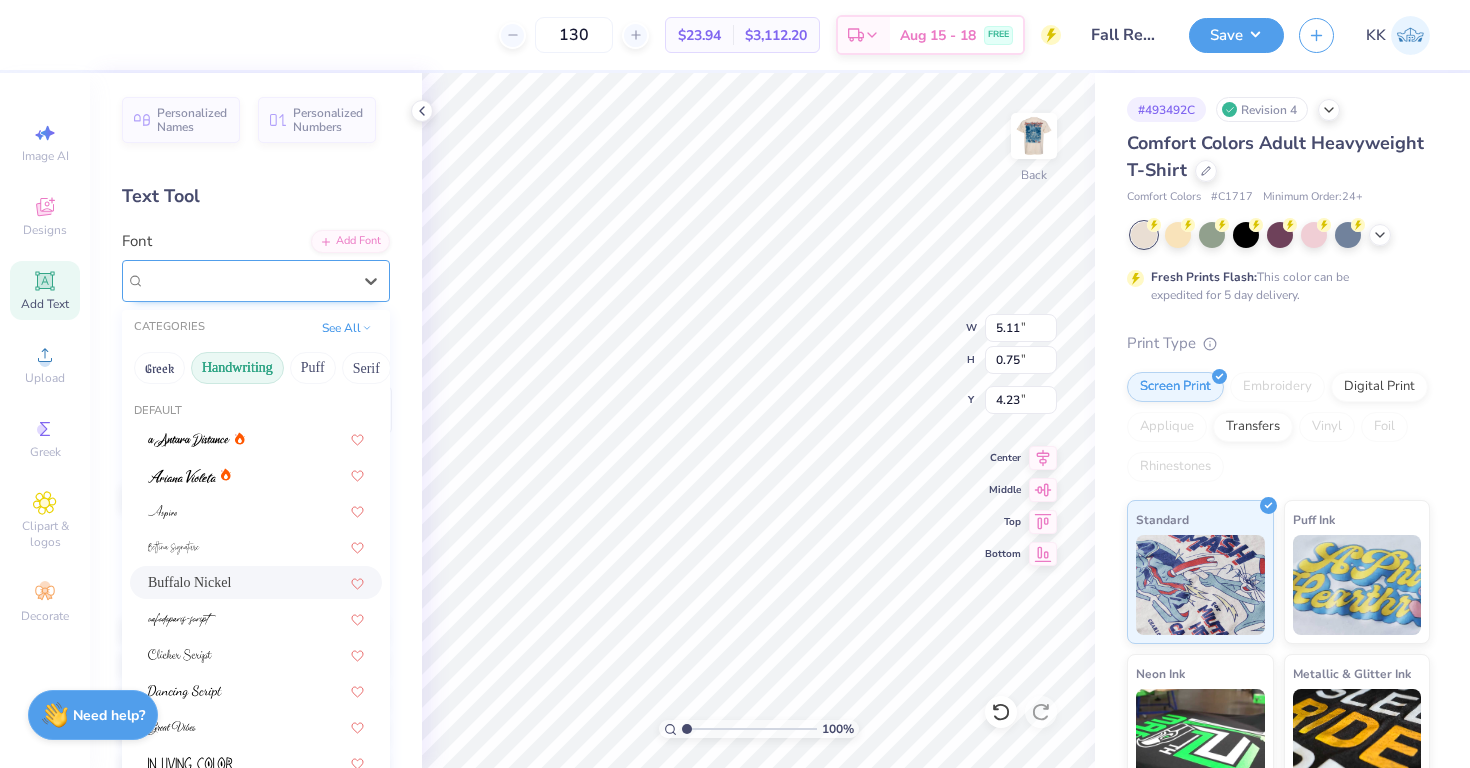 click on "Buffalo Nickel" at bounding box center [248, 280] 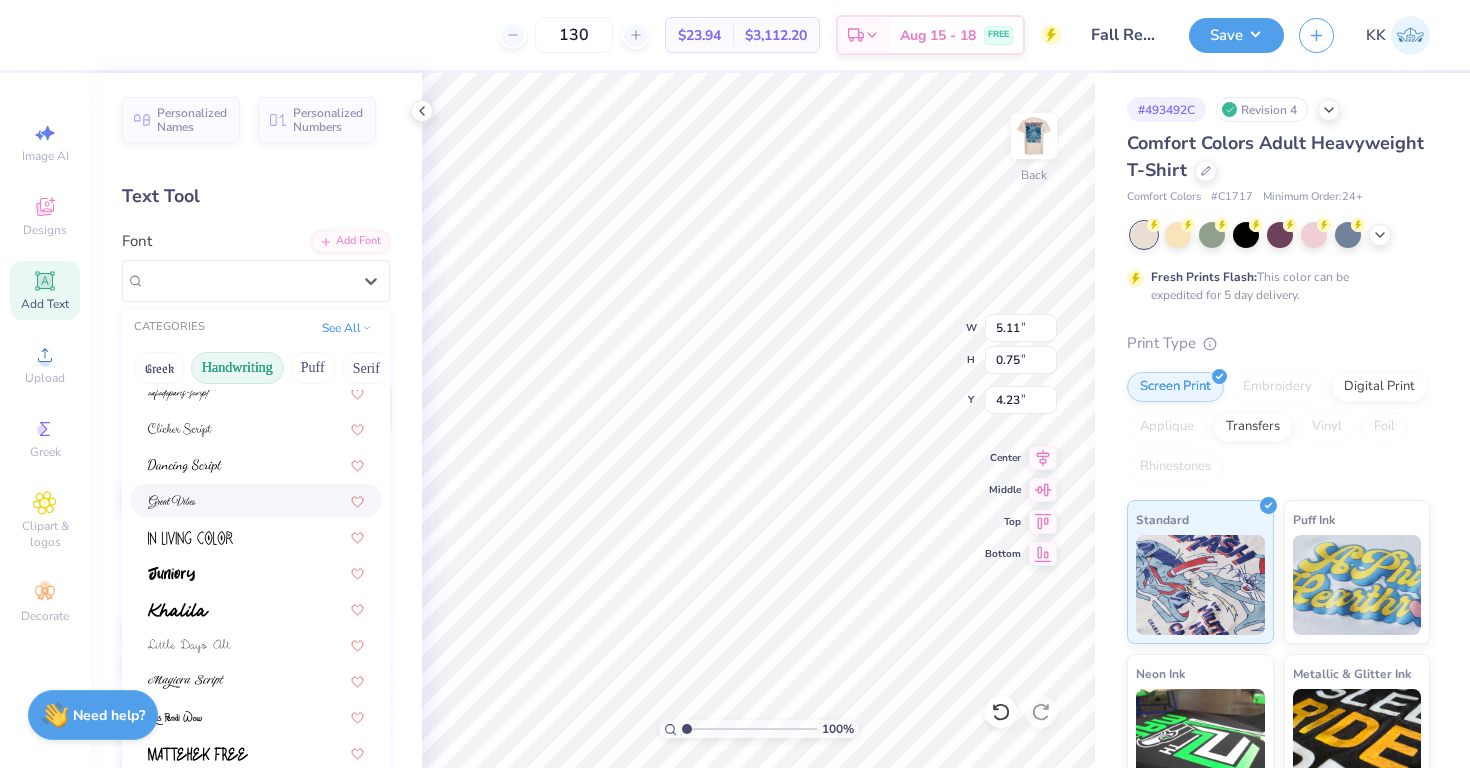 scroll, scrollTop: 287, scrollLeft: 0, axis: vertical 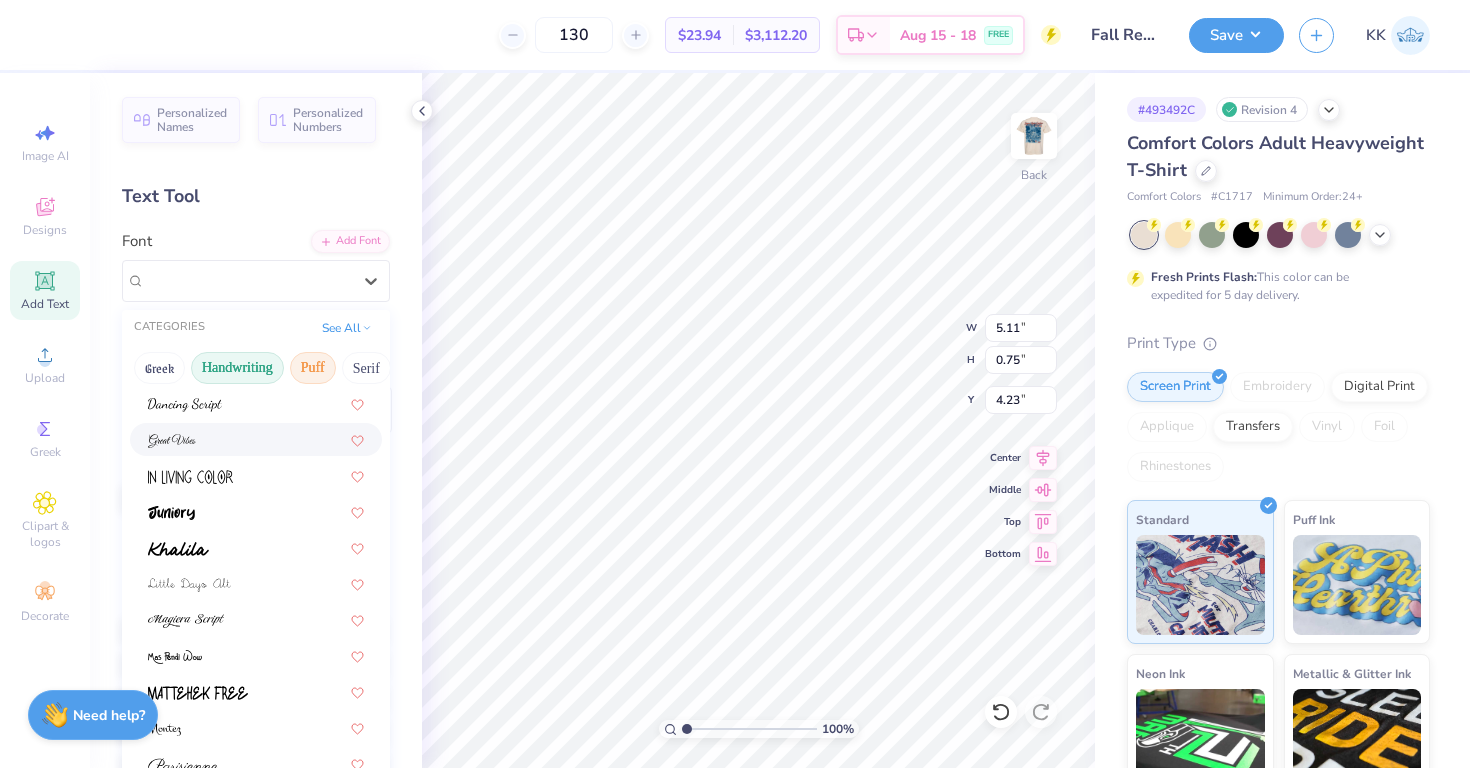 click on "Puff" at bounding box center [313, 368] 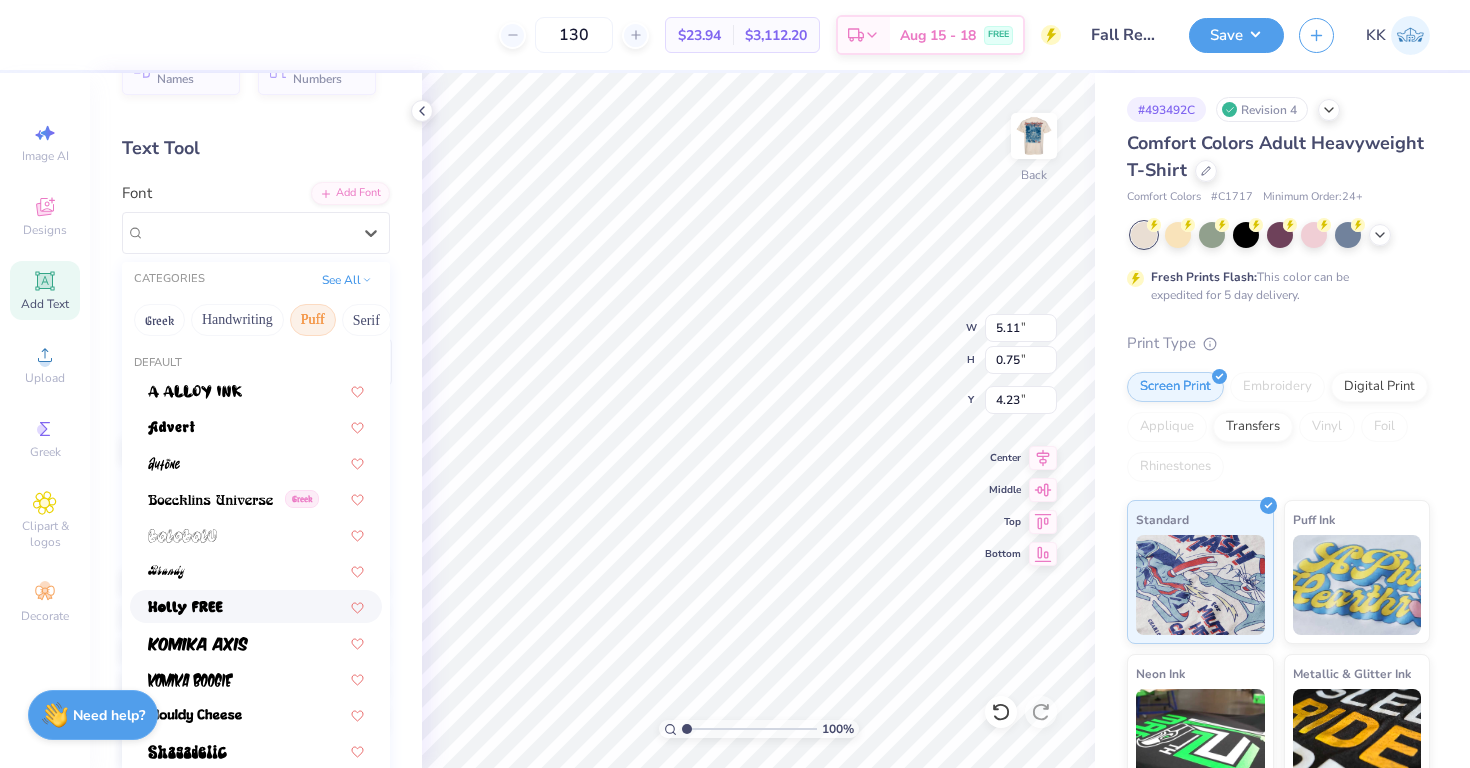 scroll, scrollTop: 52, scrollLeft: 0, axis: vertical 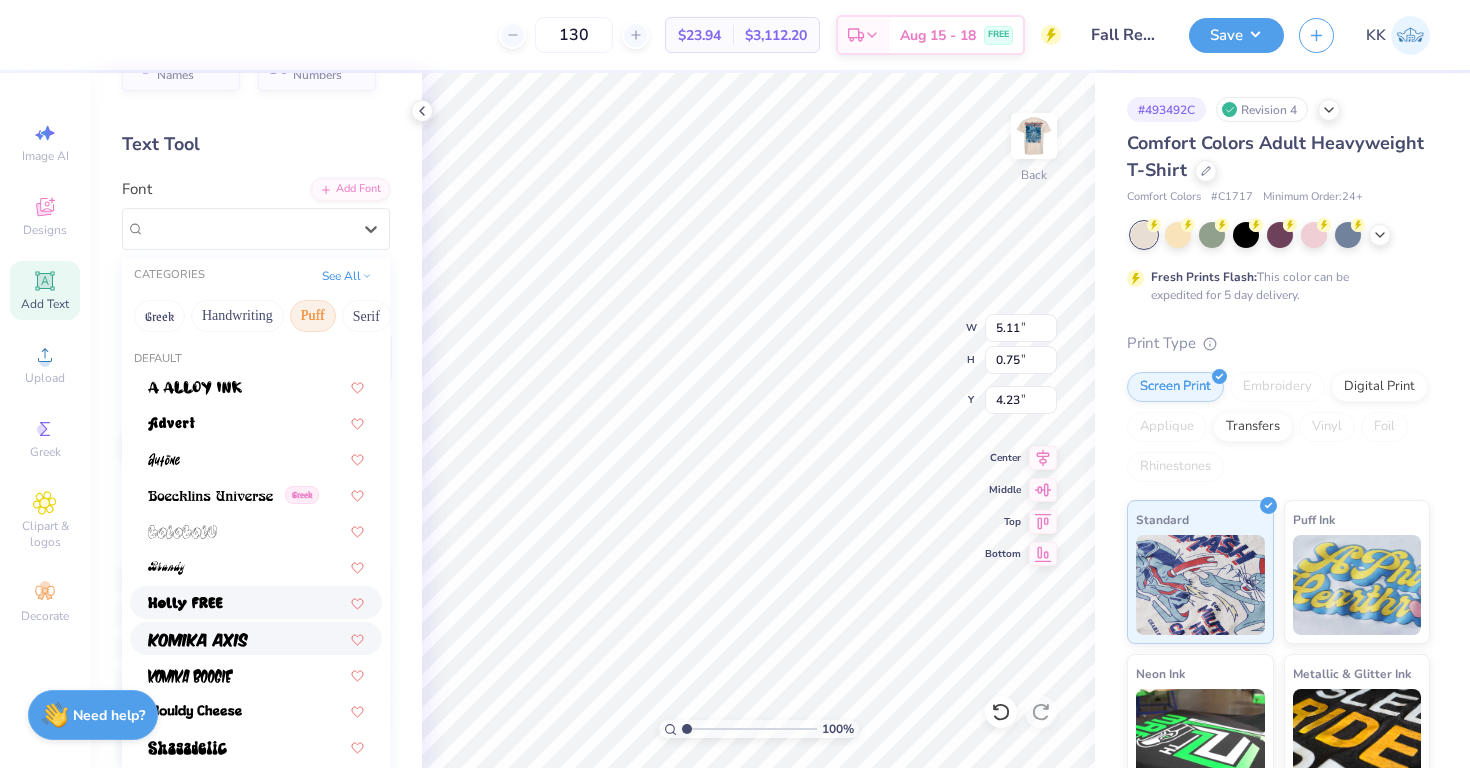click at bounding box center (198, 640) 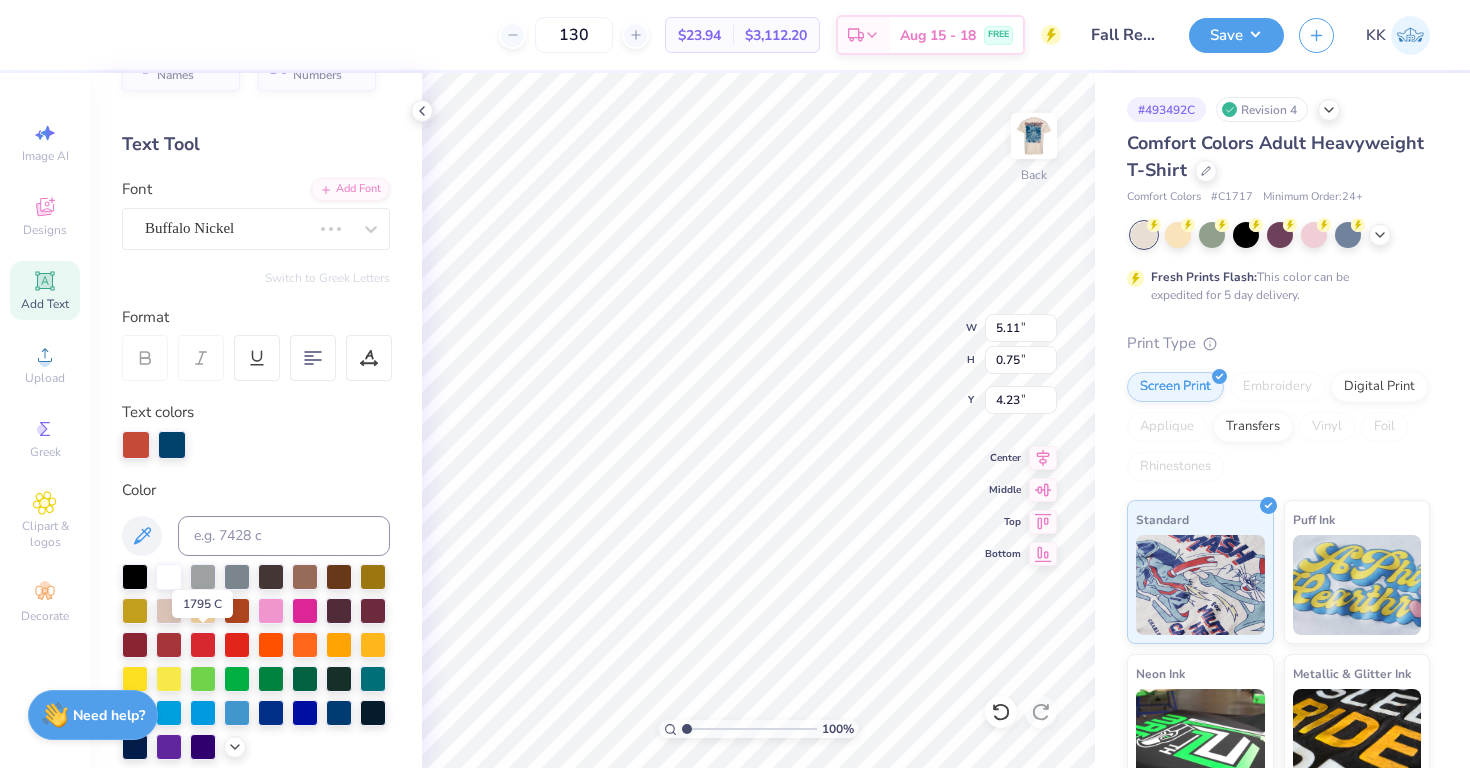 type on "5.37" 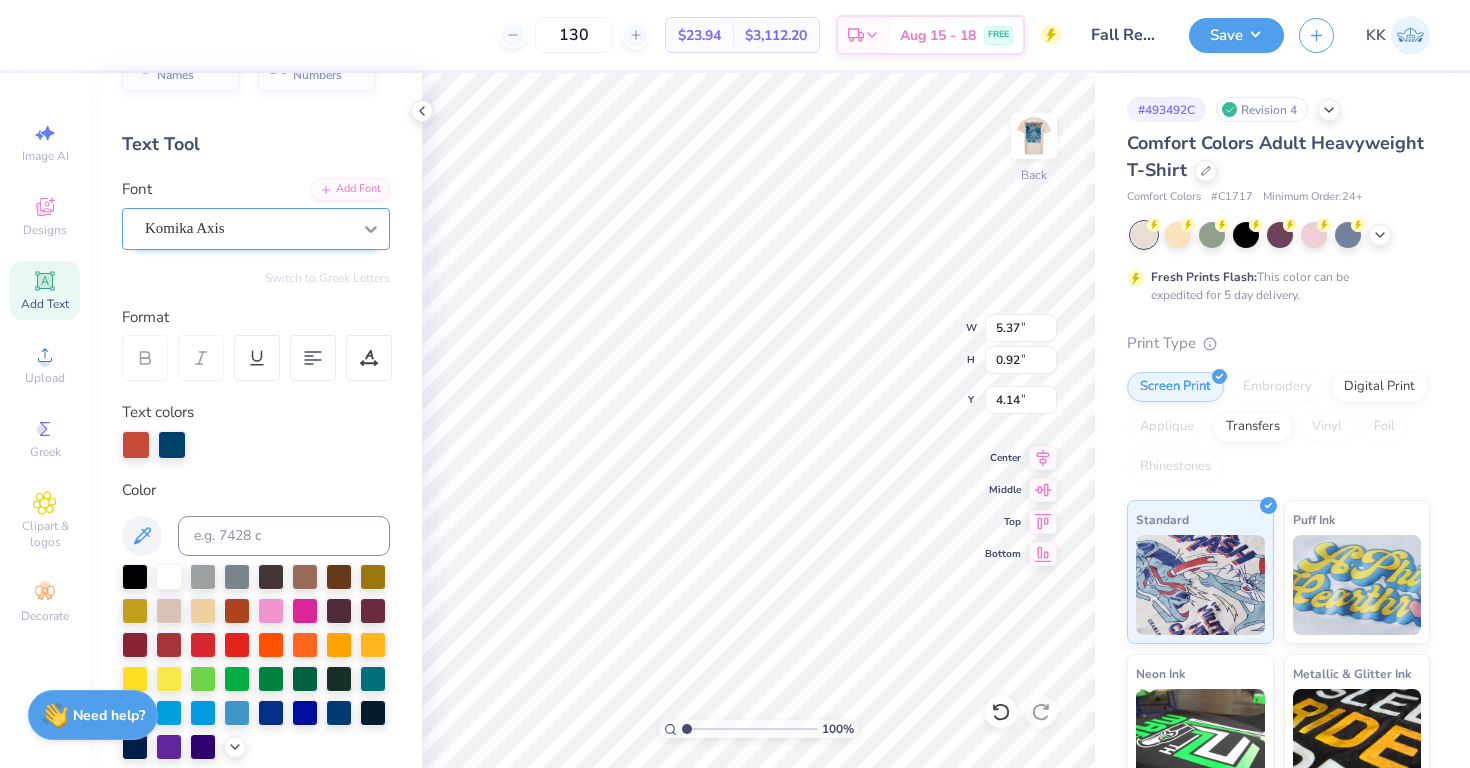 type on "3.30" 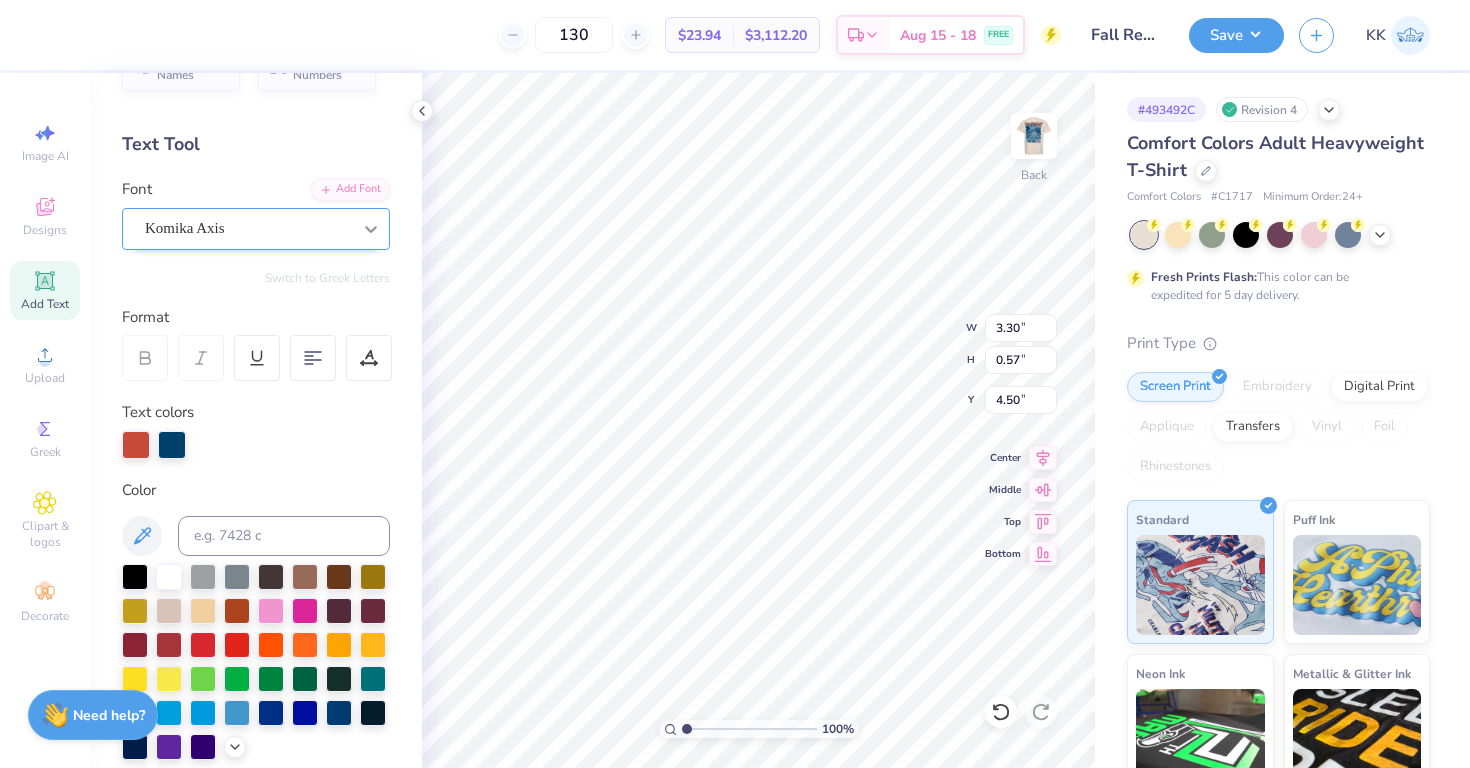 type on "4.48" 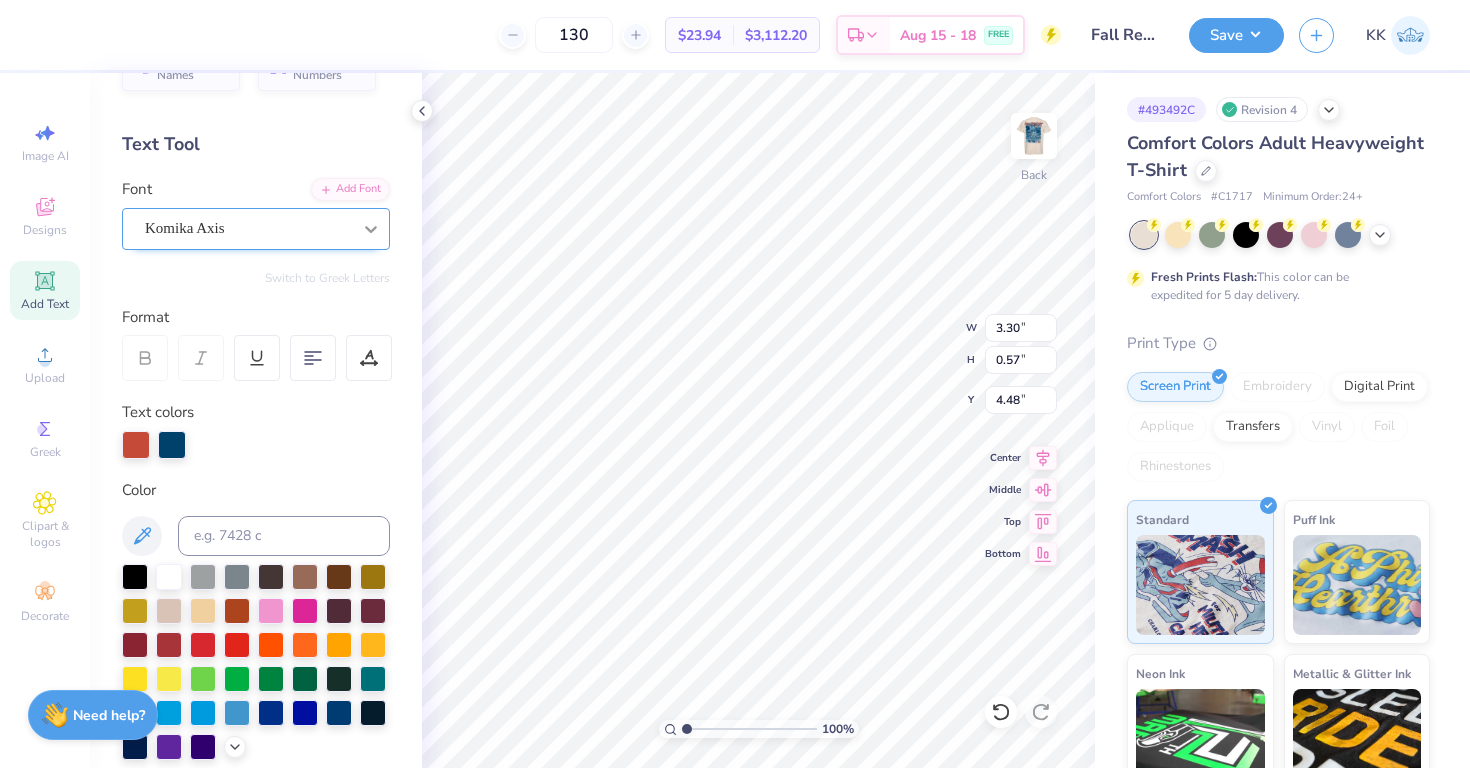 type on "2.86" 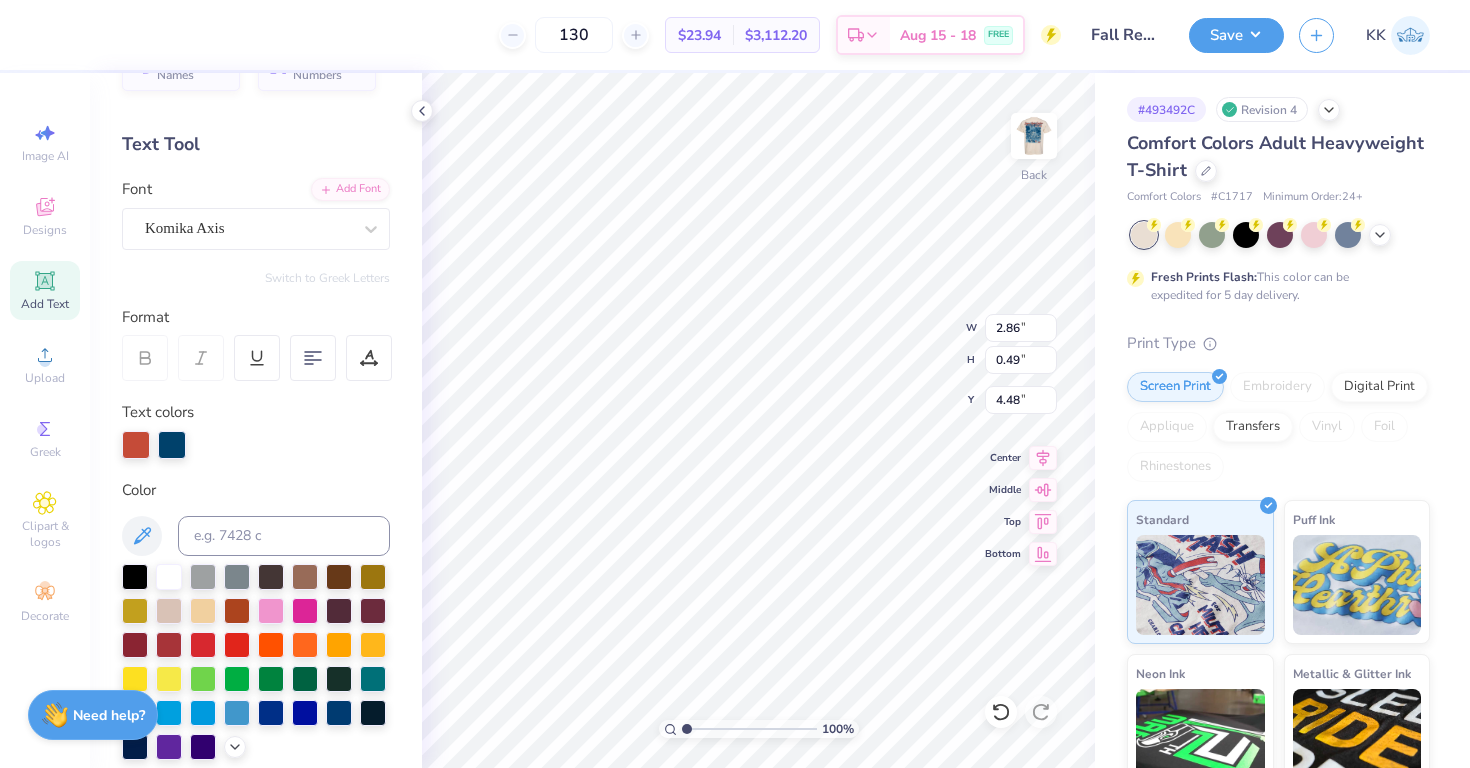 type on "4.55" 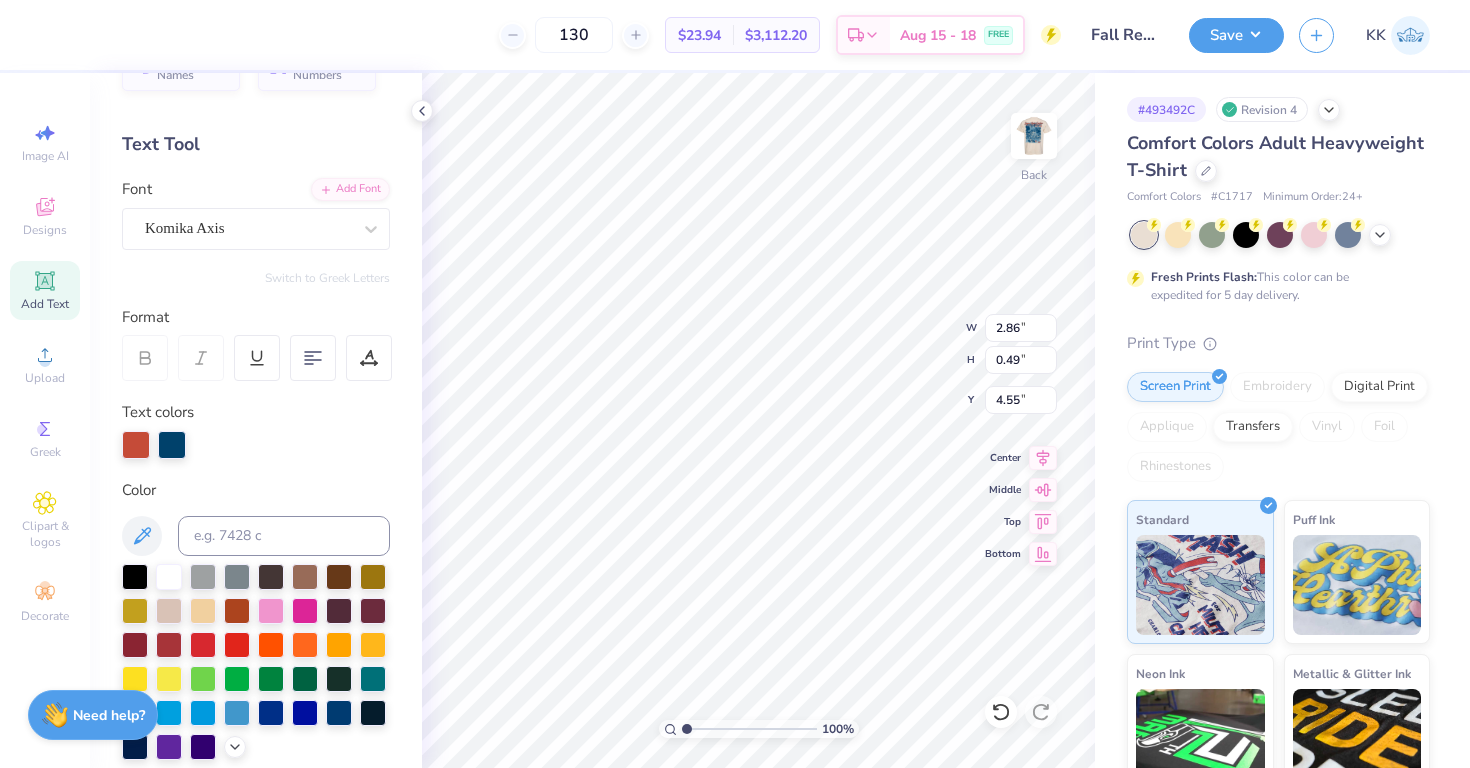 click on "100  % Back W 2.86 2.86 " H 0.49 0.49 " Y 4.55 4.55 " Center Middle Top Bottom" at bounding box center [758, 420] 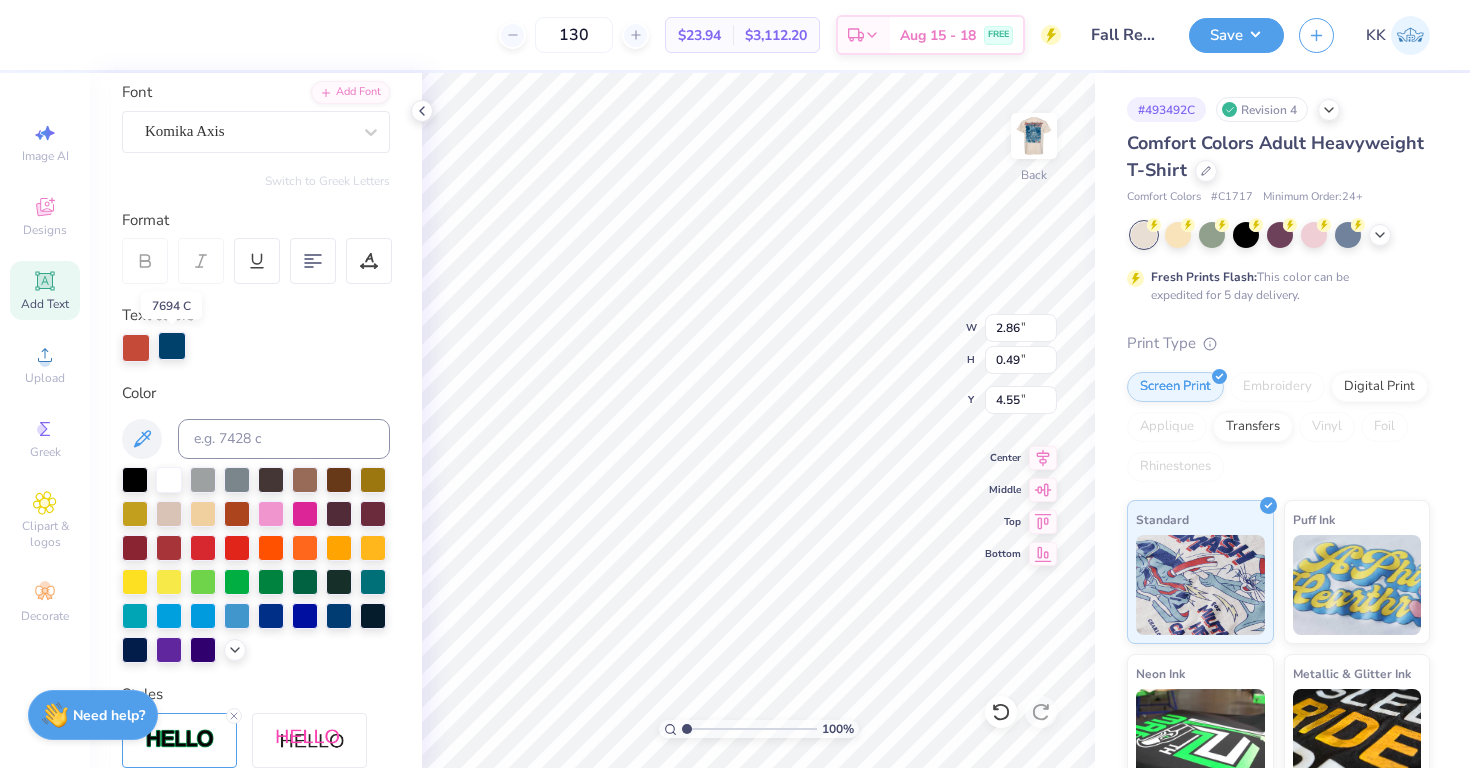 scroll, scrollTop: 154, scrollLeft: 0, axis: vertical 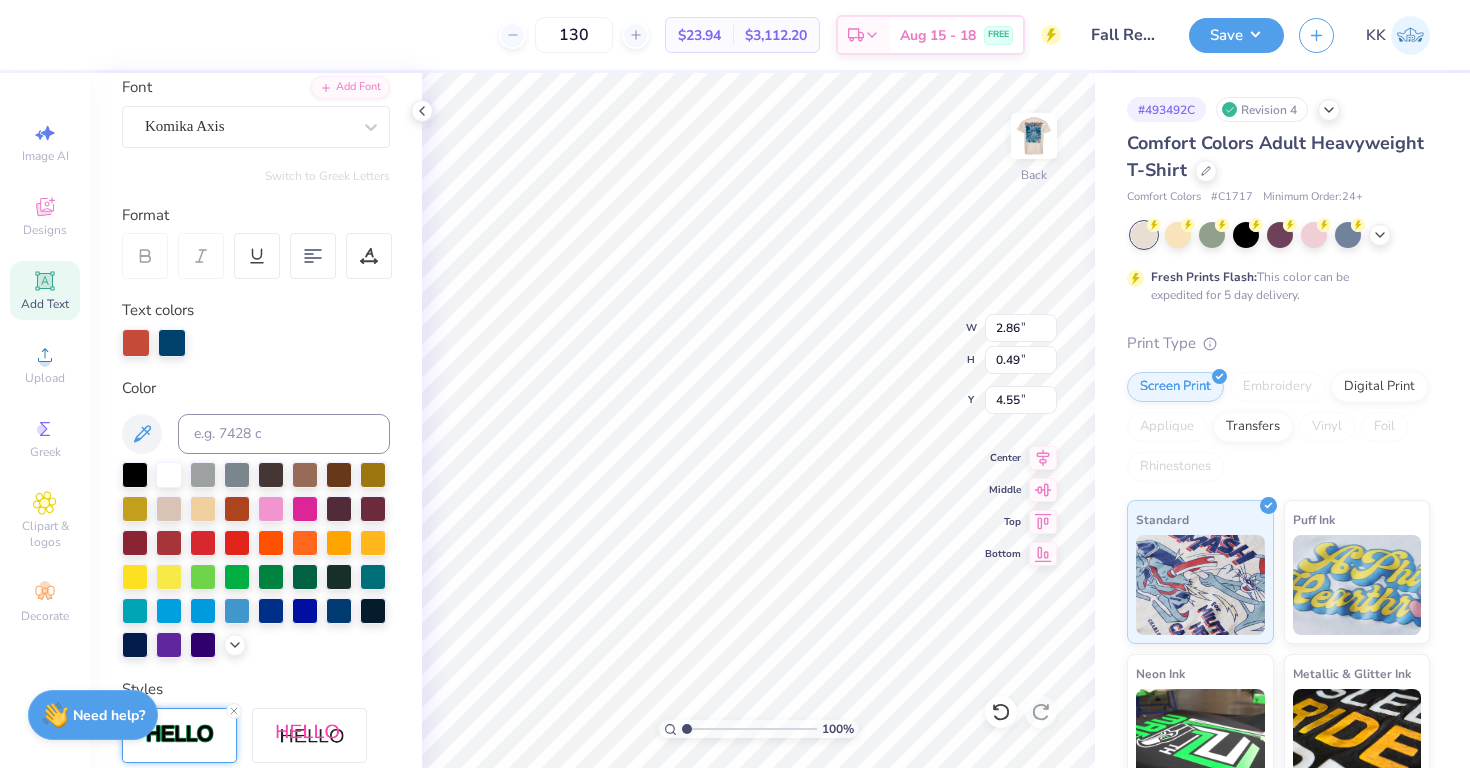 click at bounding box center (179, 735) 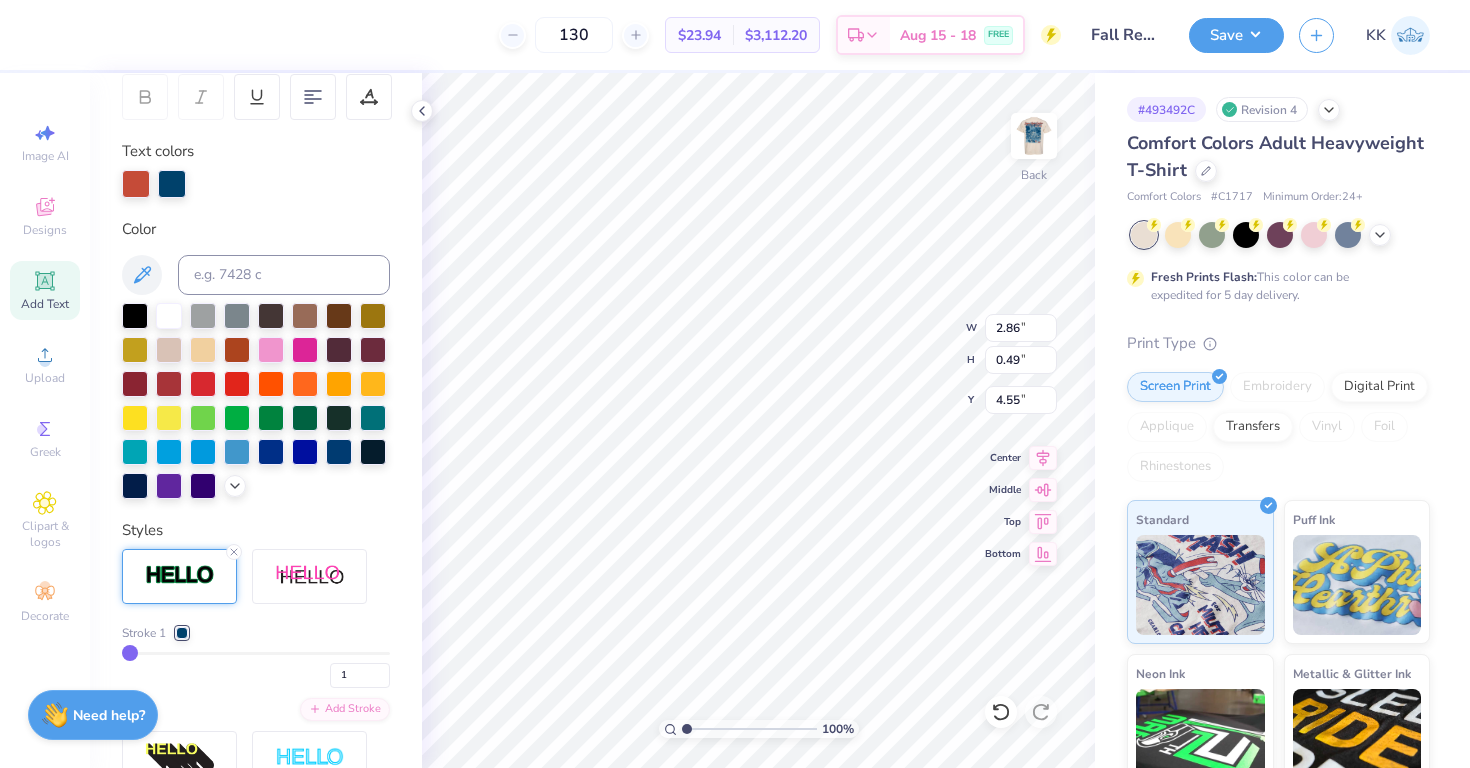 scroll, scrollTop: 355, scrollLeft: 0, axis: vertical 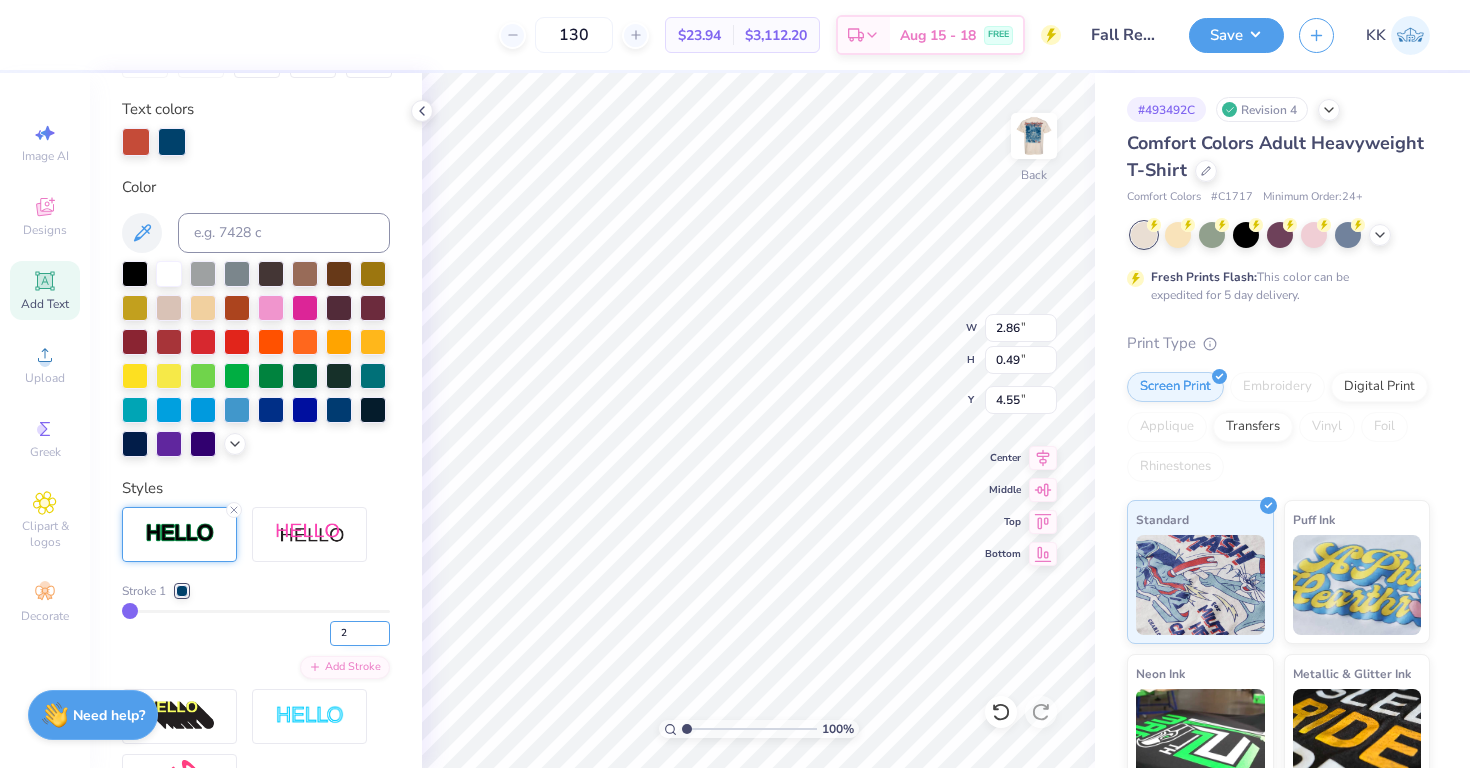 click on "2" at bounding box center [360, 633] 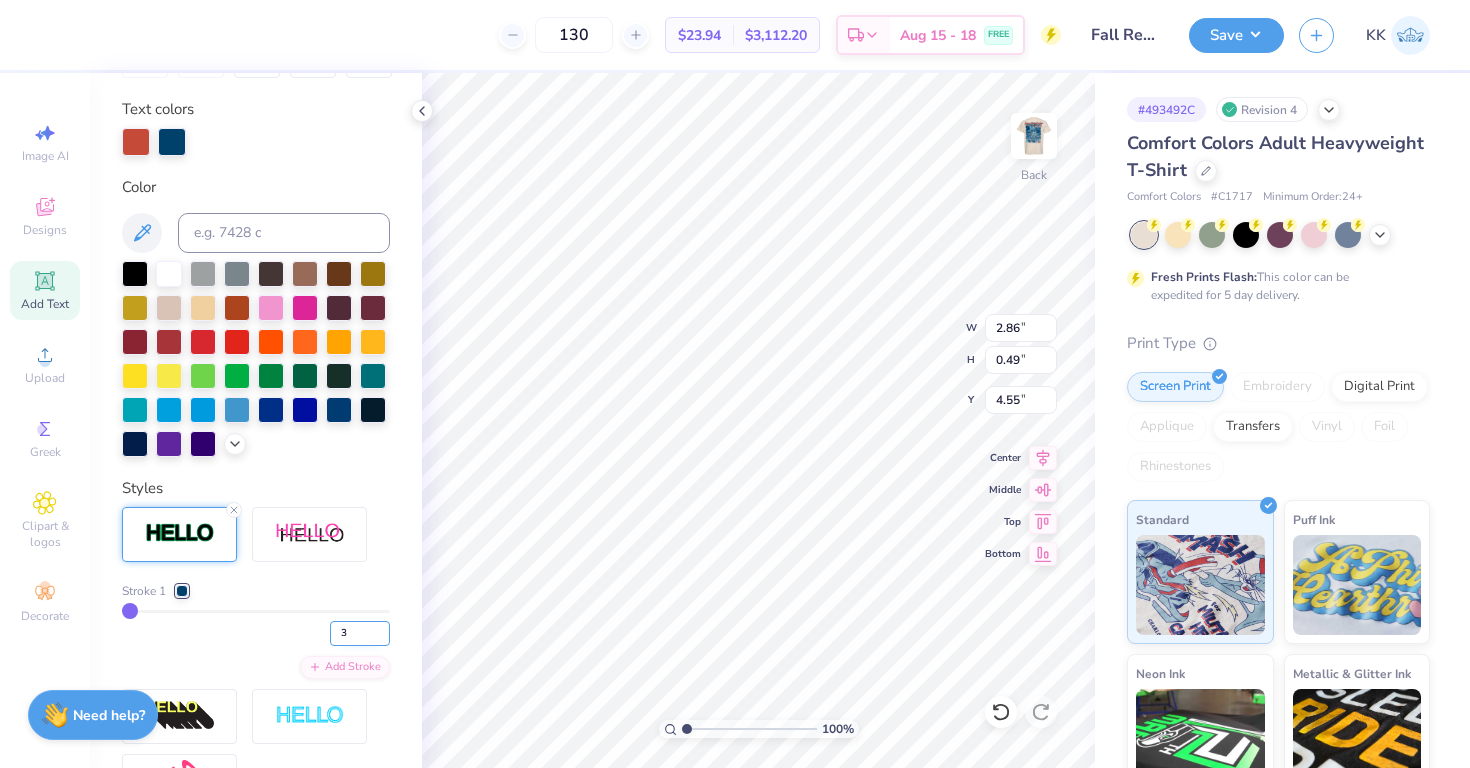 type on "3" 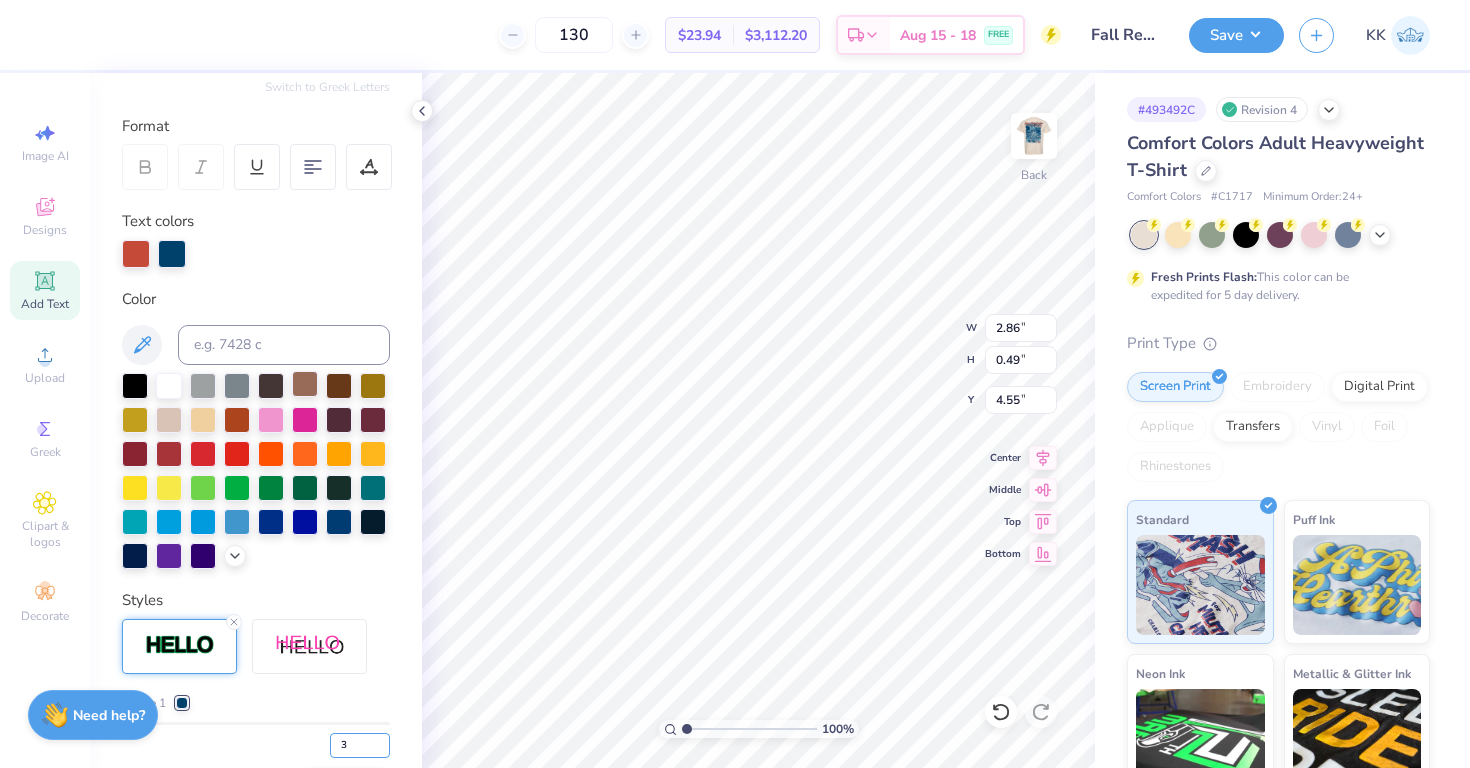 scroll, scrollTop: 120, scrollLeft: 0, axis: vertical 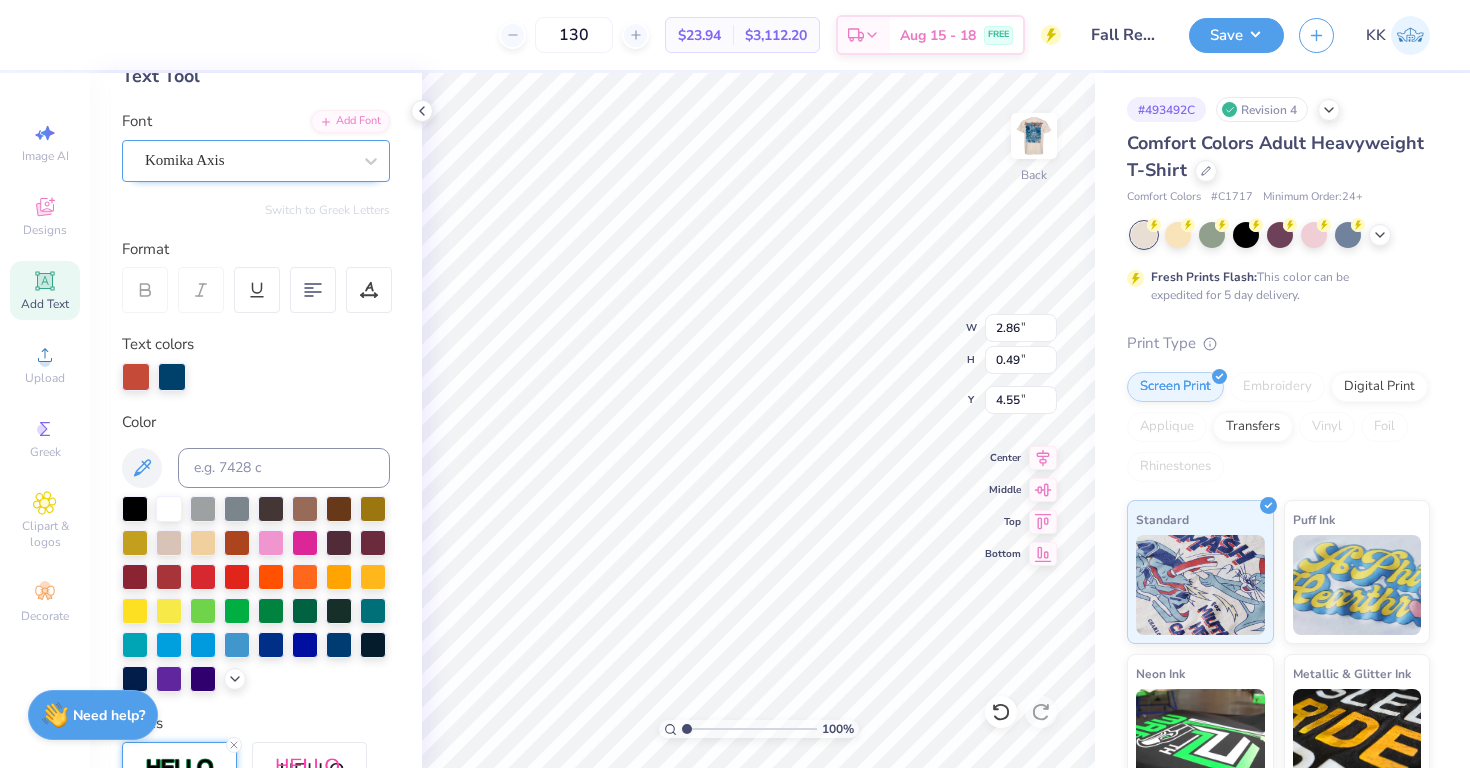 type on "3" 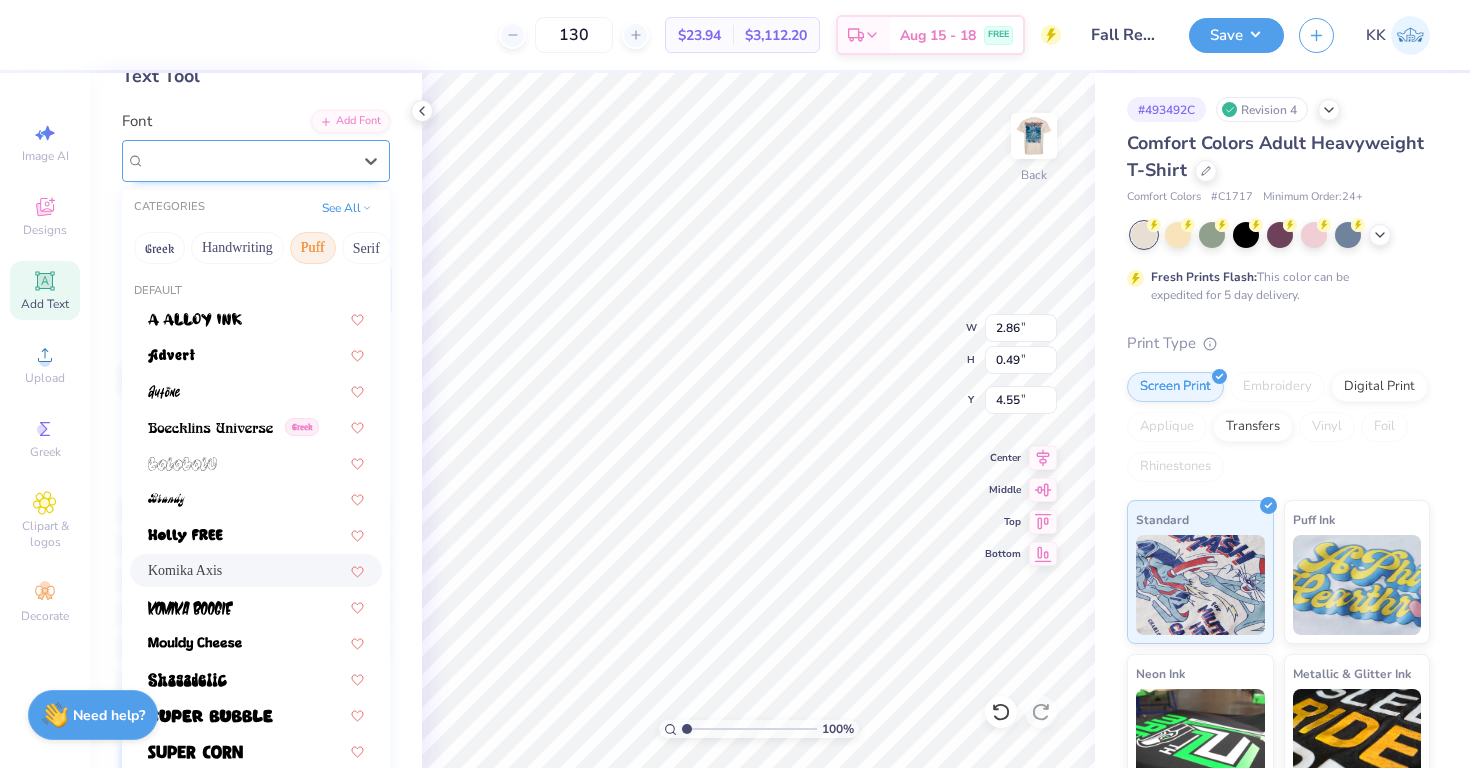 click on "Komika Axis" at bounding box center [248, 160] 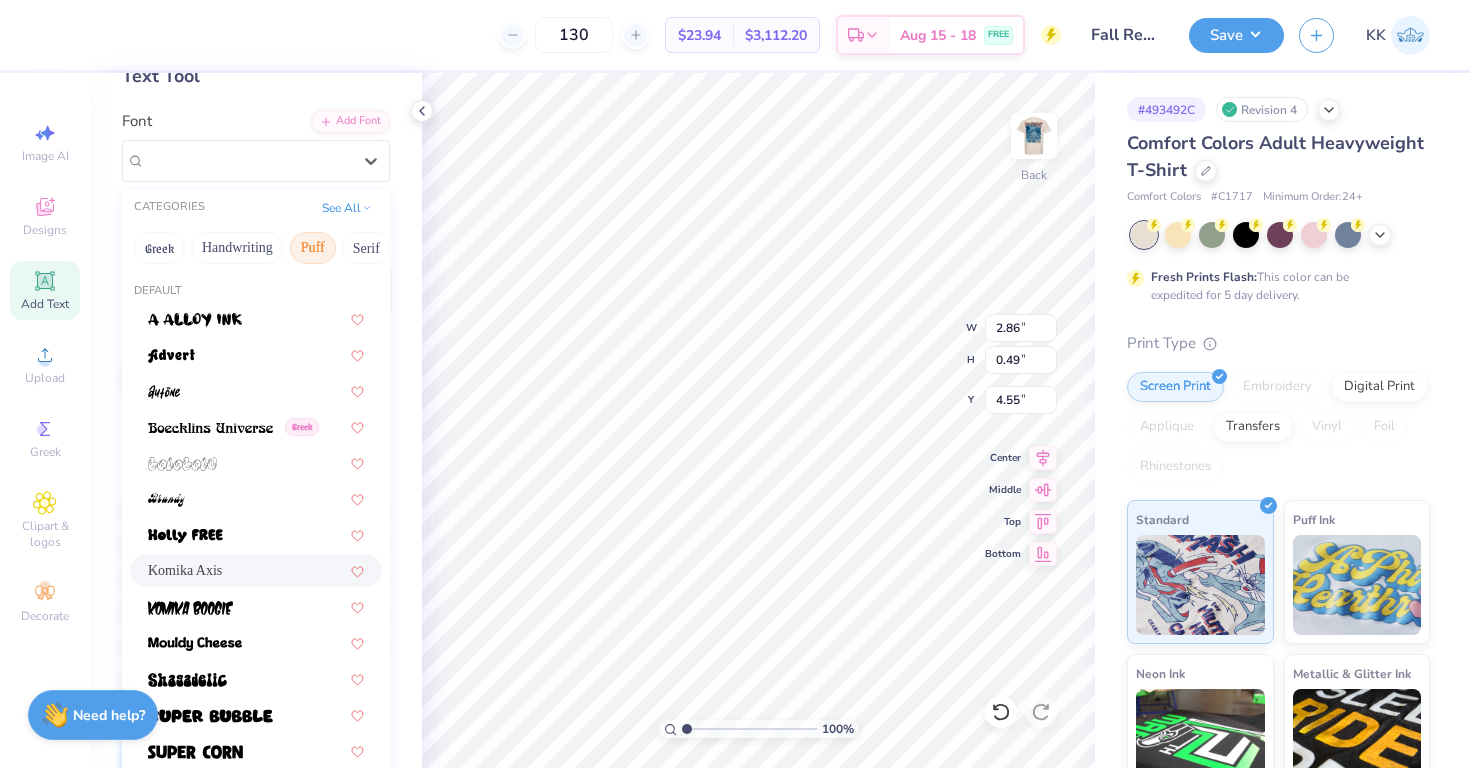 type on "2.87" 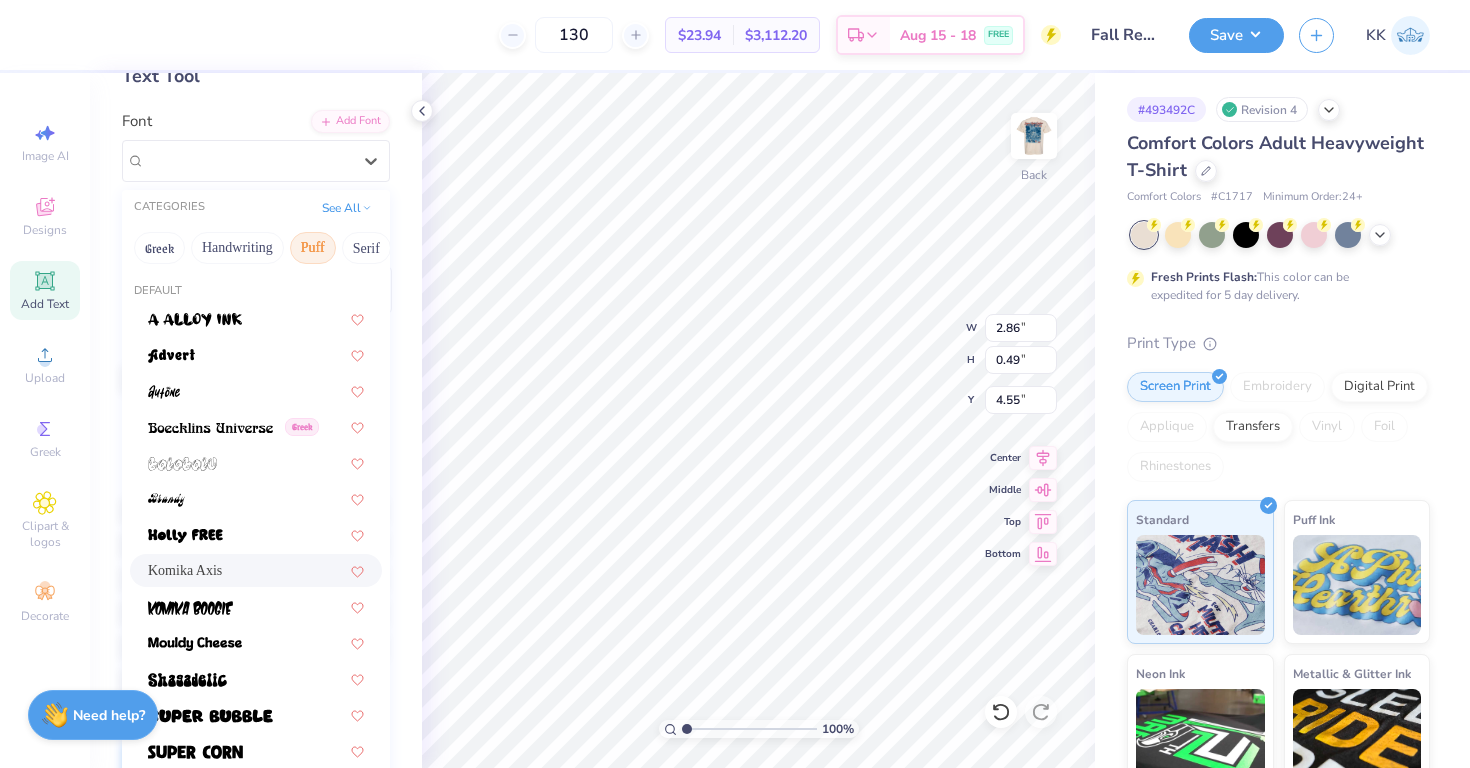 type on "0.51" 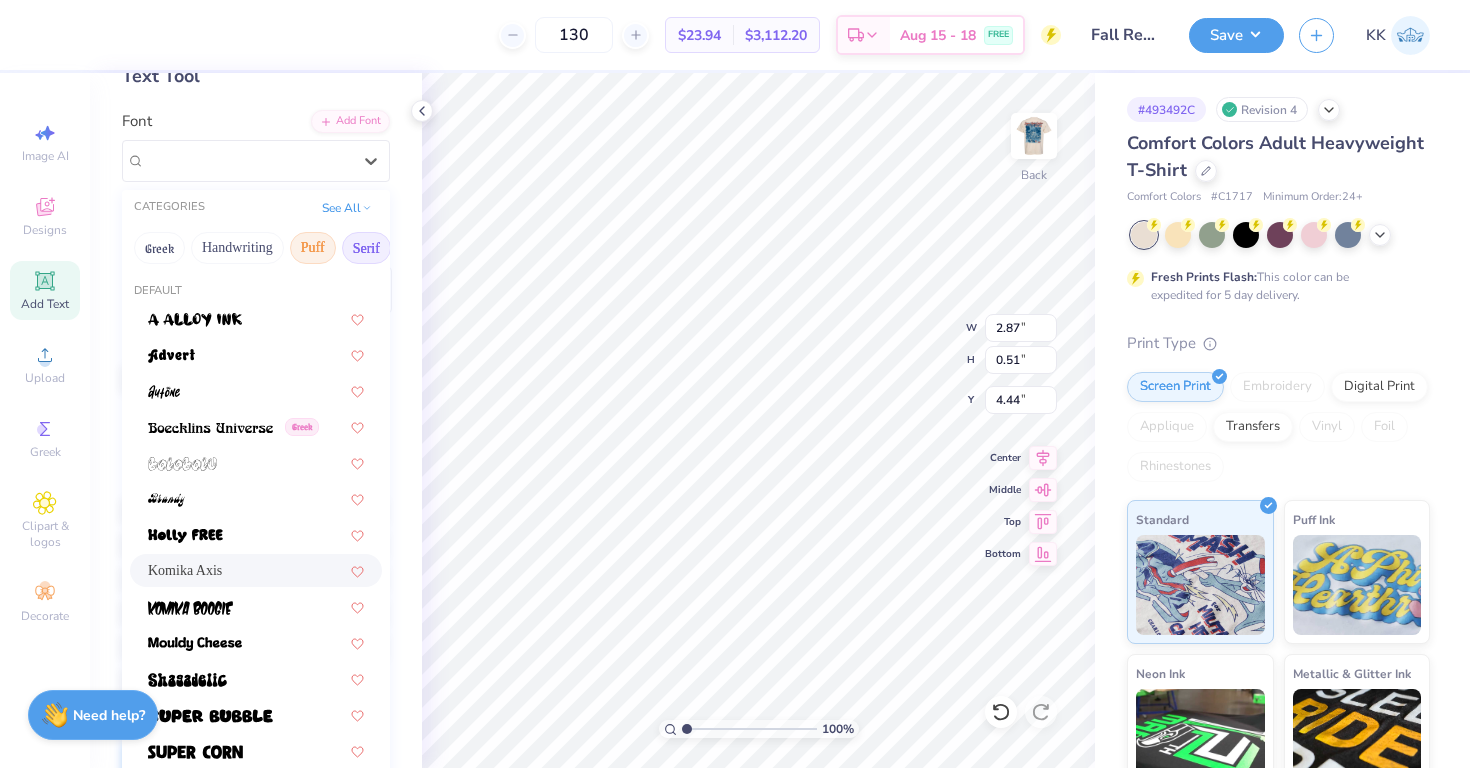 click on "Serif" at bounding box center [366, 248] 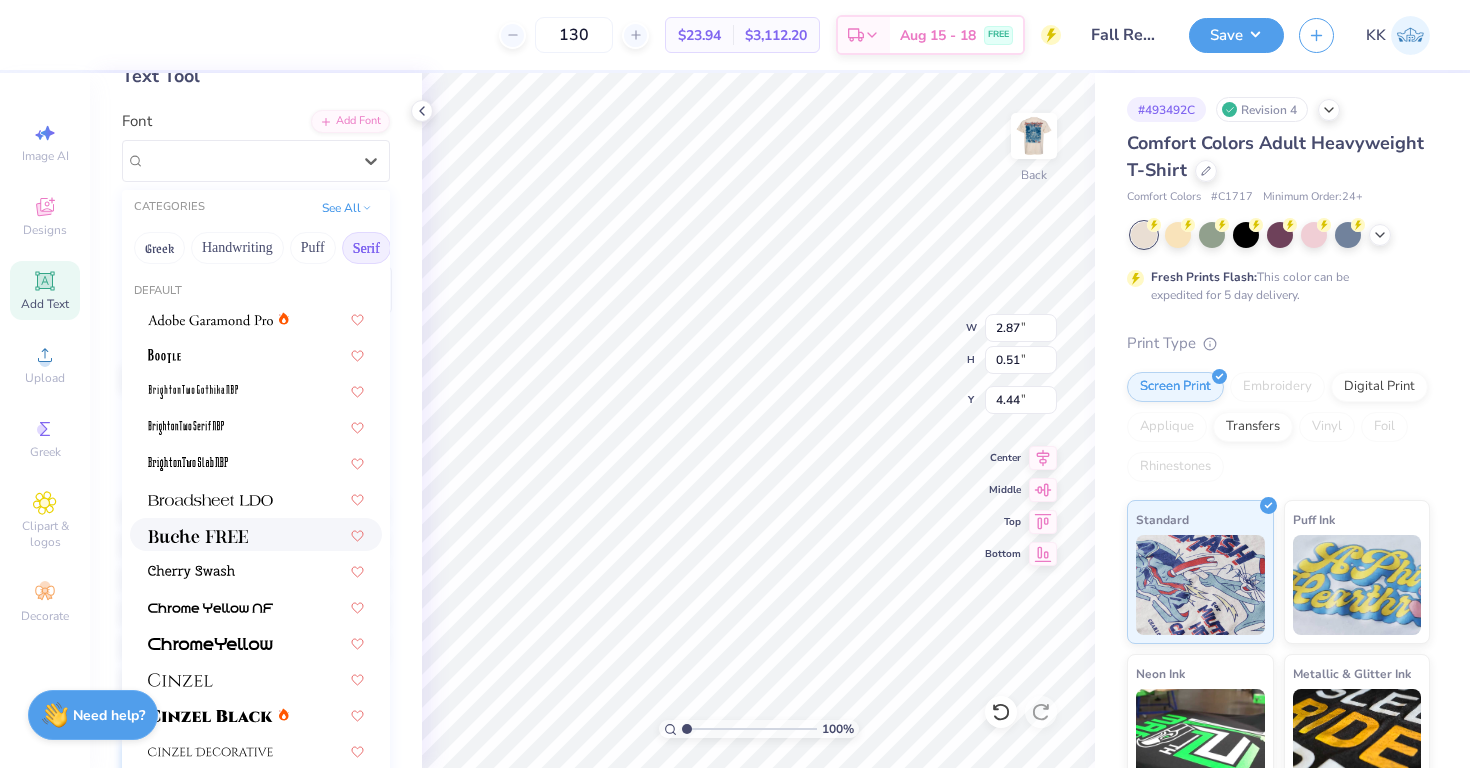 click at bounding box center [256, 534] 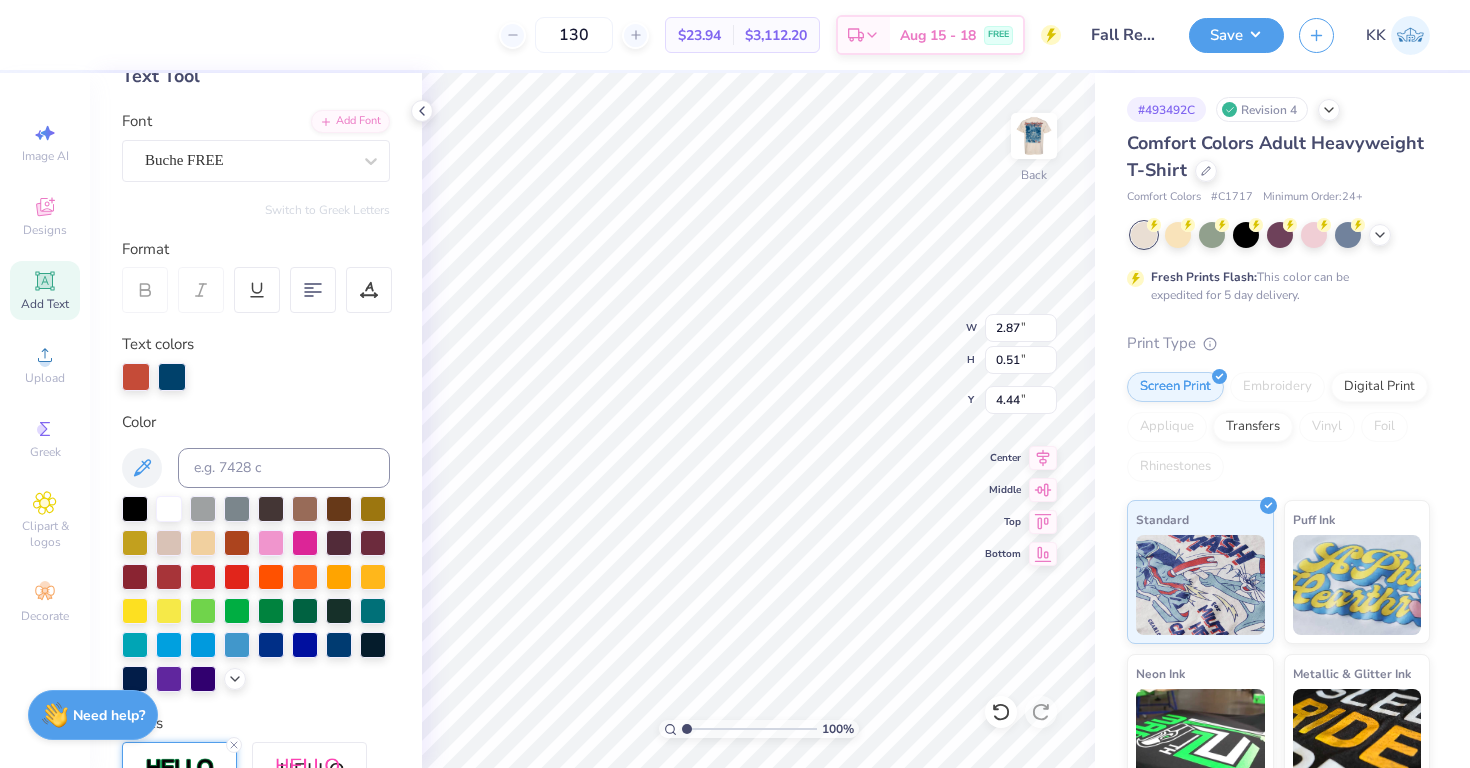type on "2.67" 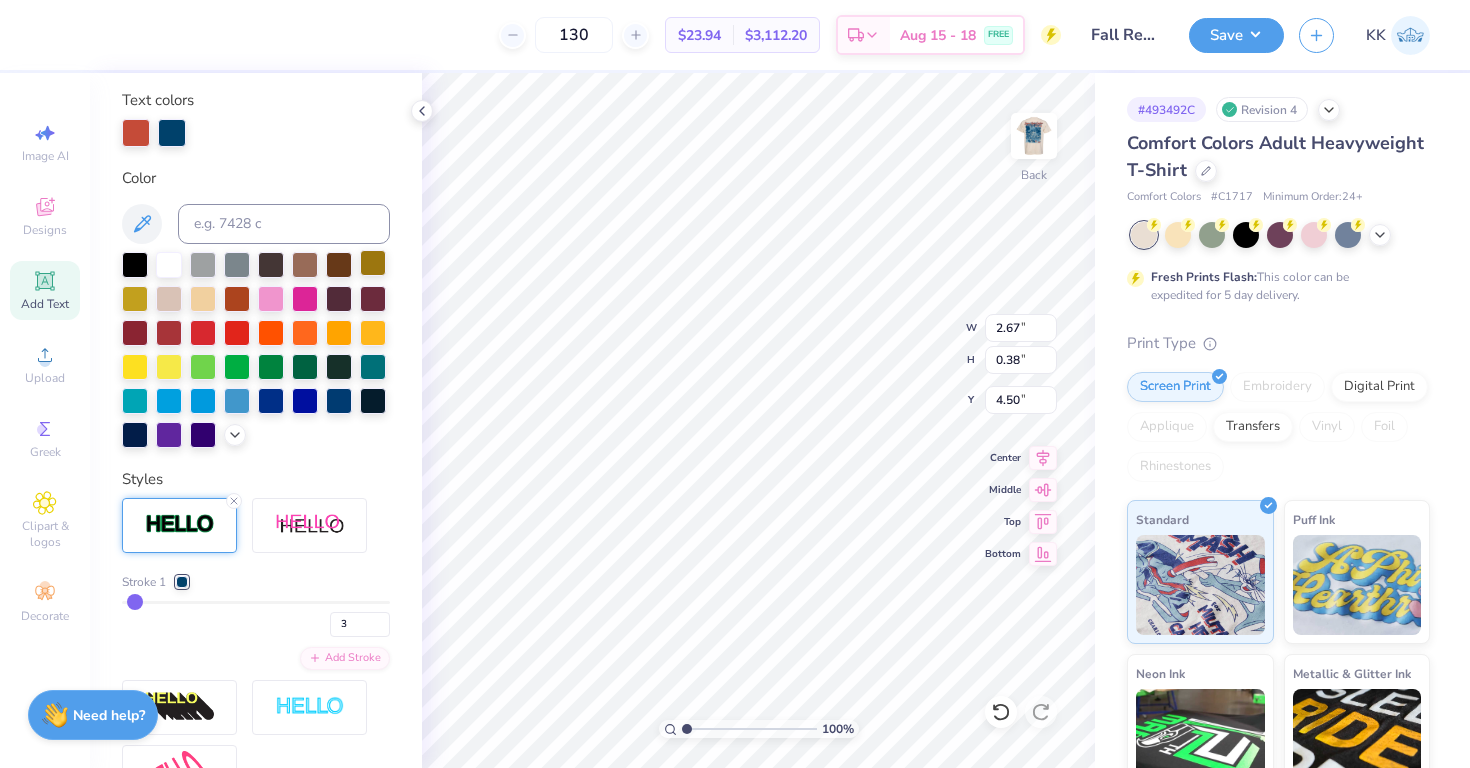 scroll, scrollTop: 589, scrollLeft: 0, axis: vertical 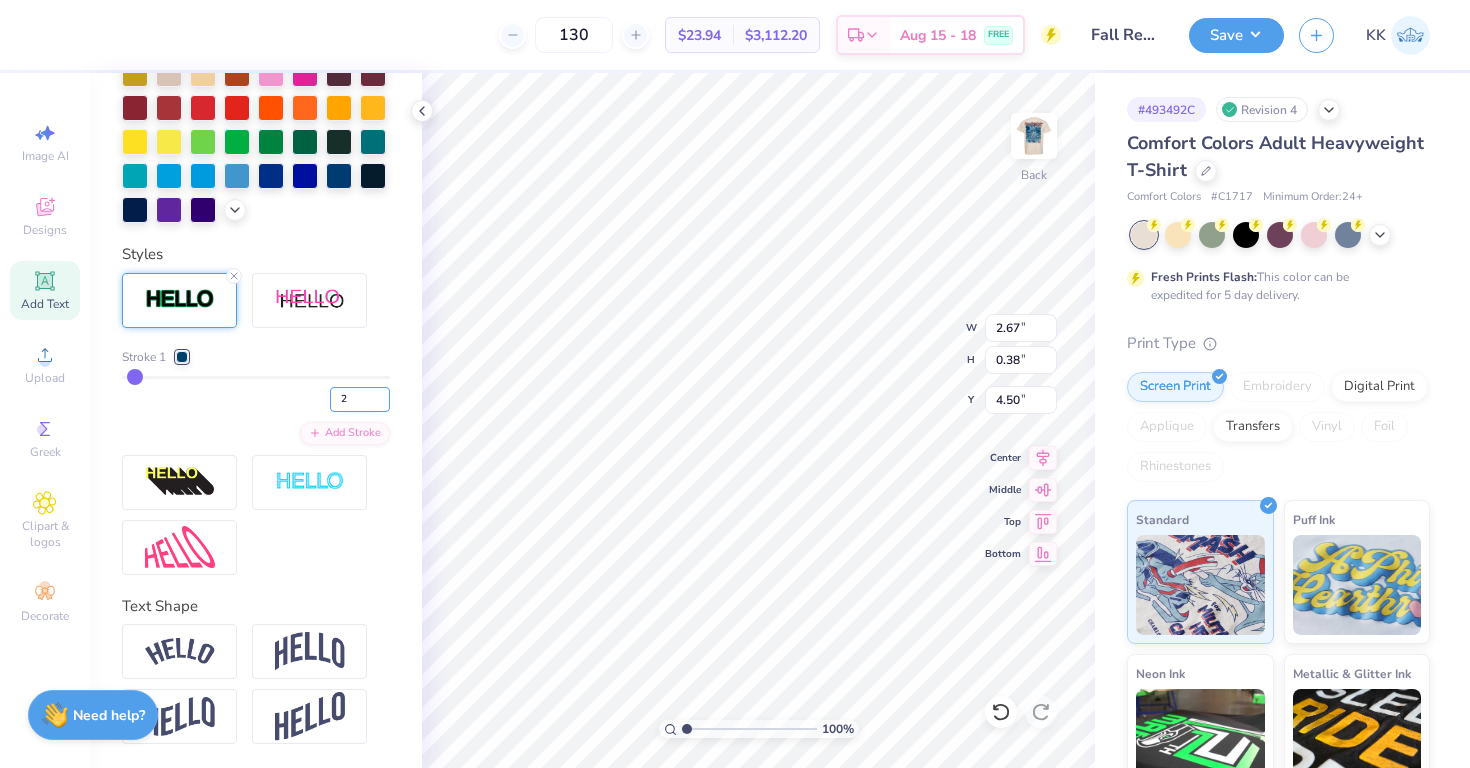 type on "2" 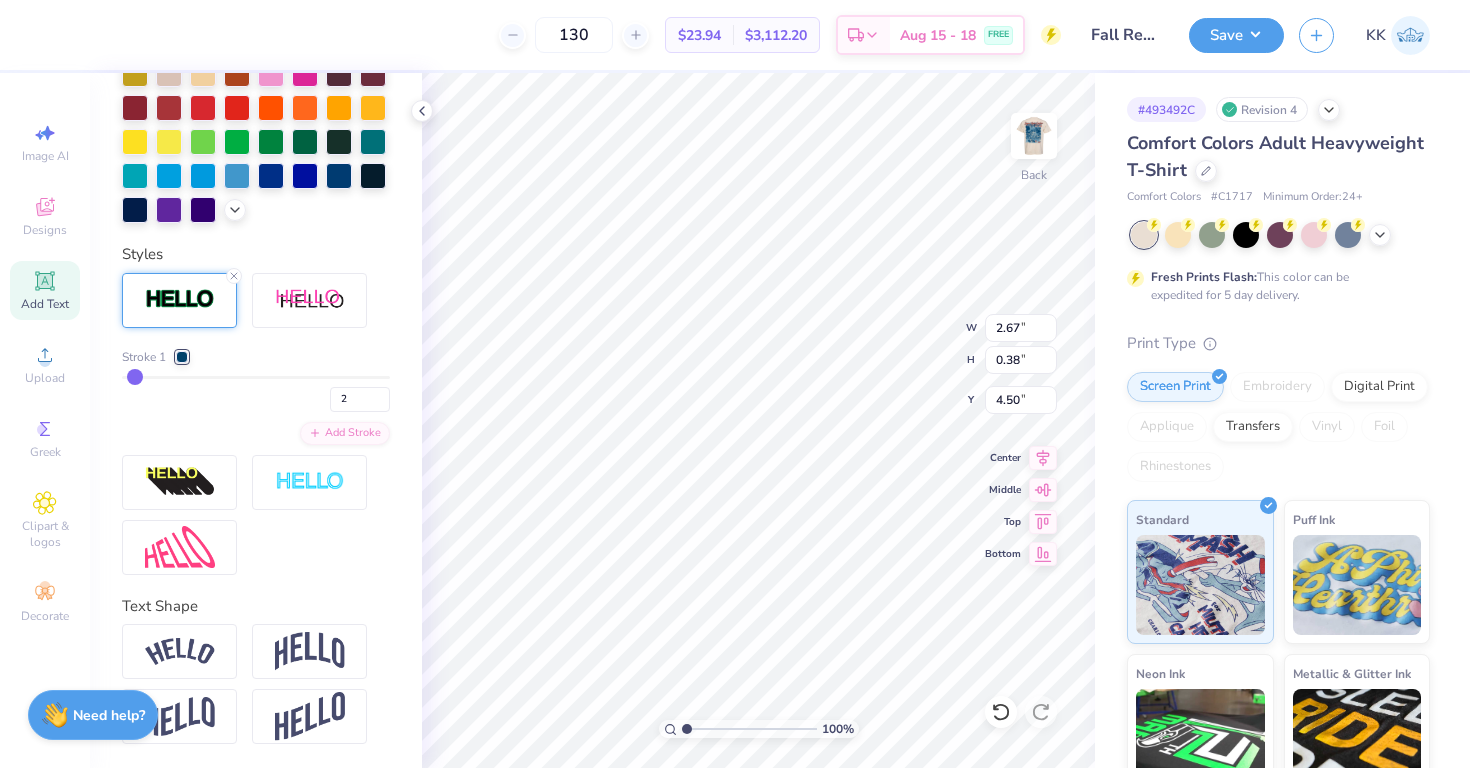 type on "2" 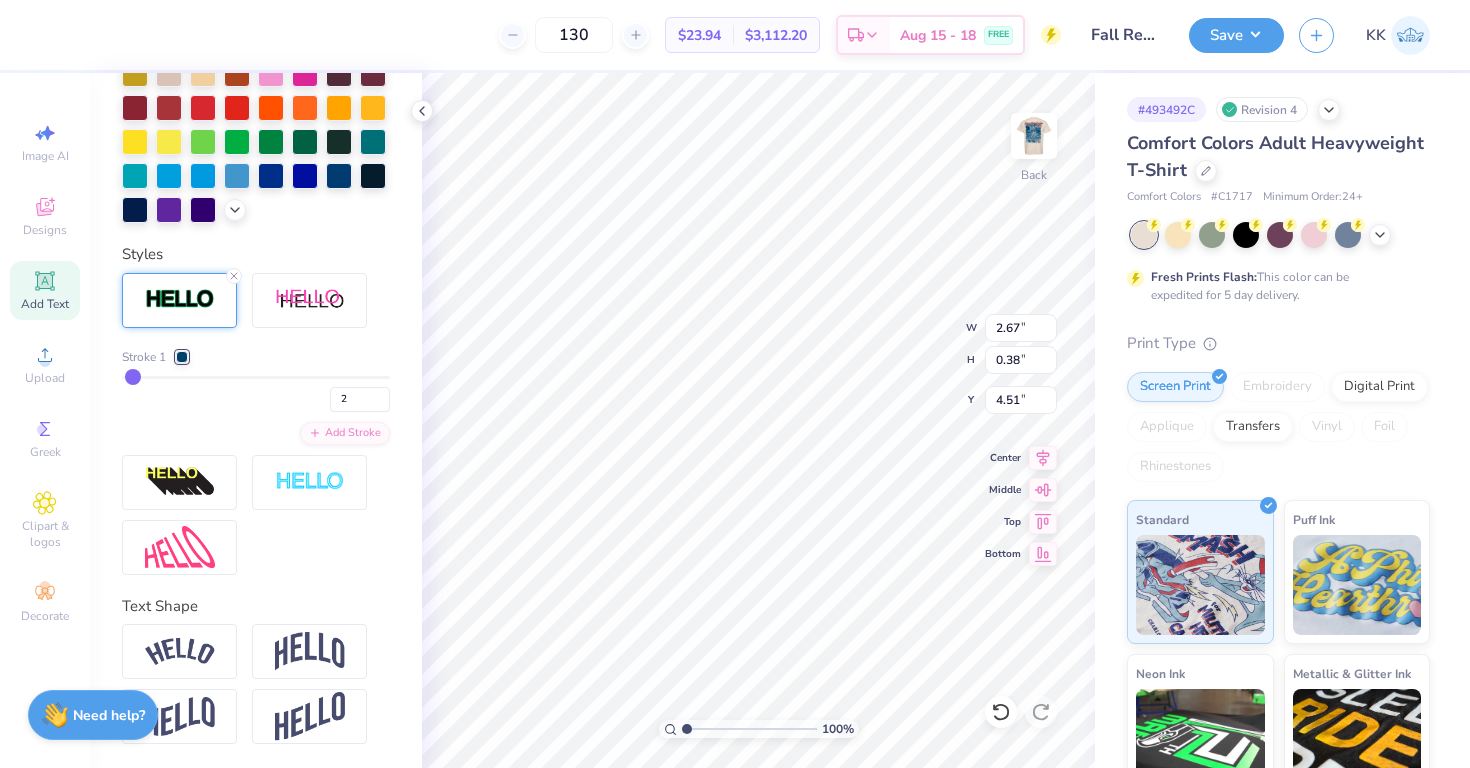 type on "2.83" 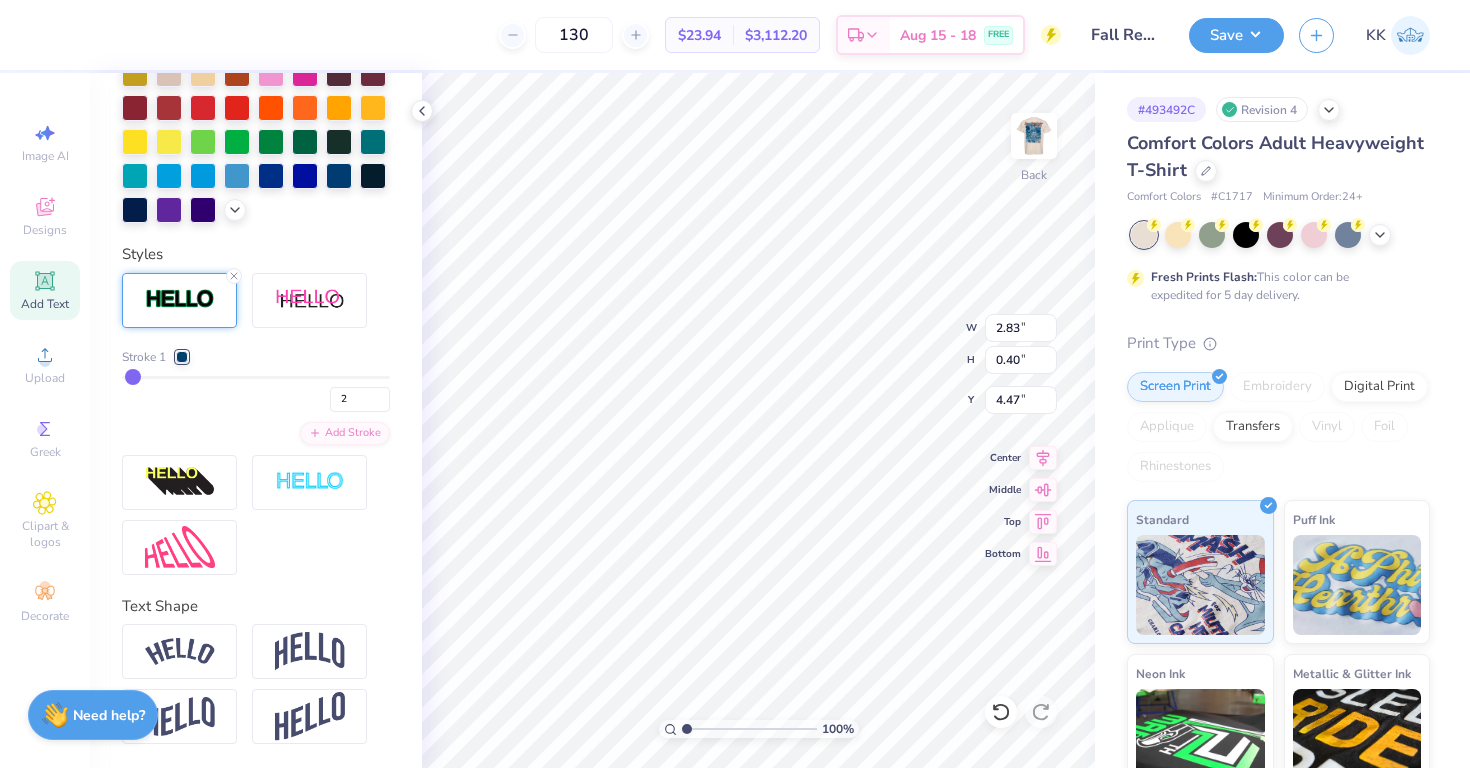 type on "4.47" 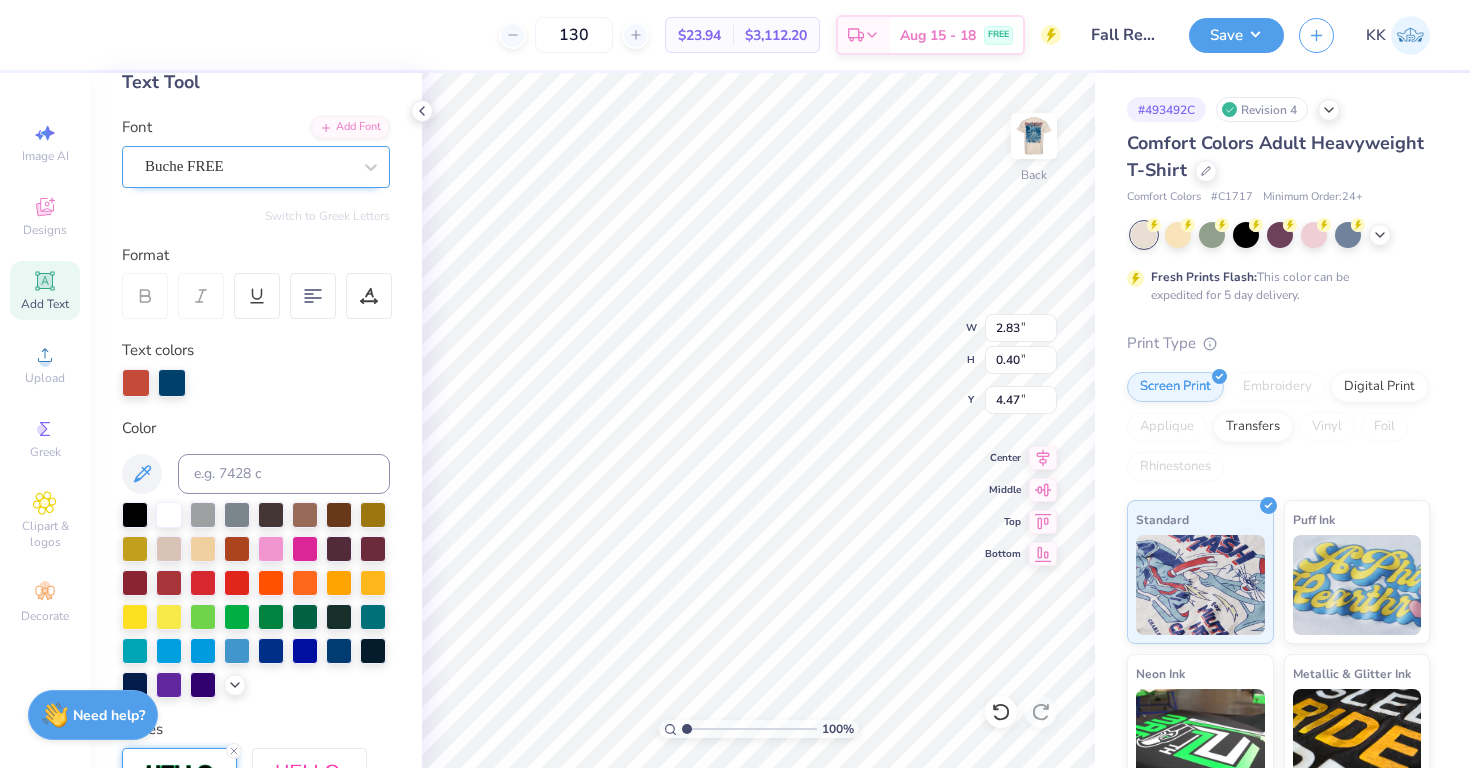 scroll, scrollTop: 121, scrollLeft: 0, axis: vertical 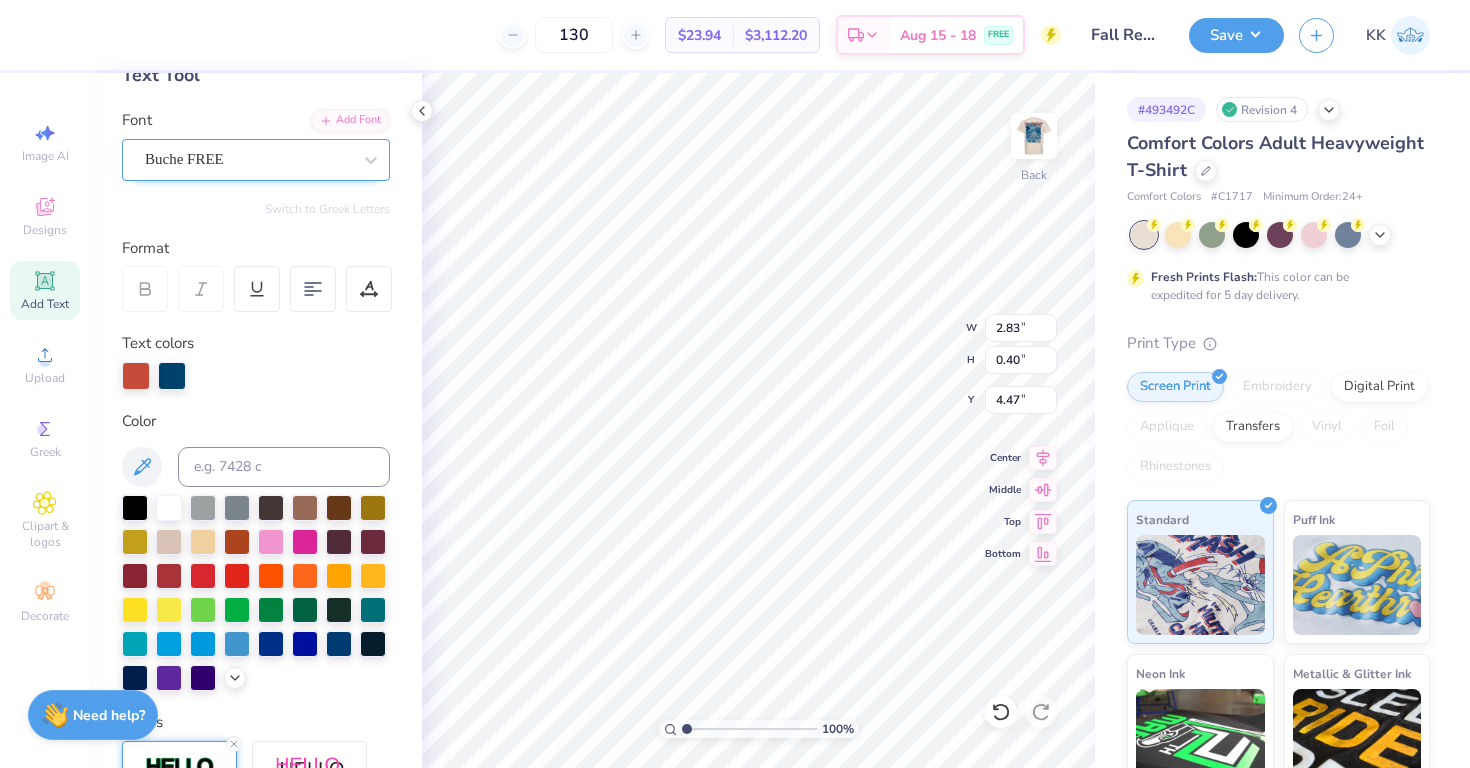click at bounding box center (248, 159) 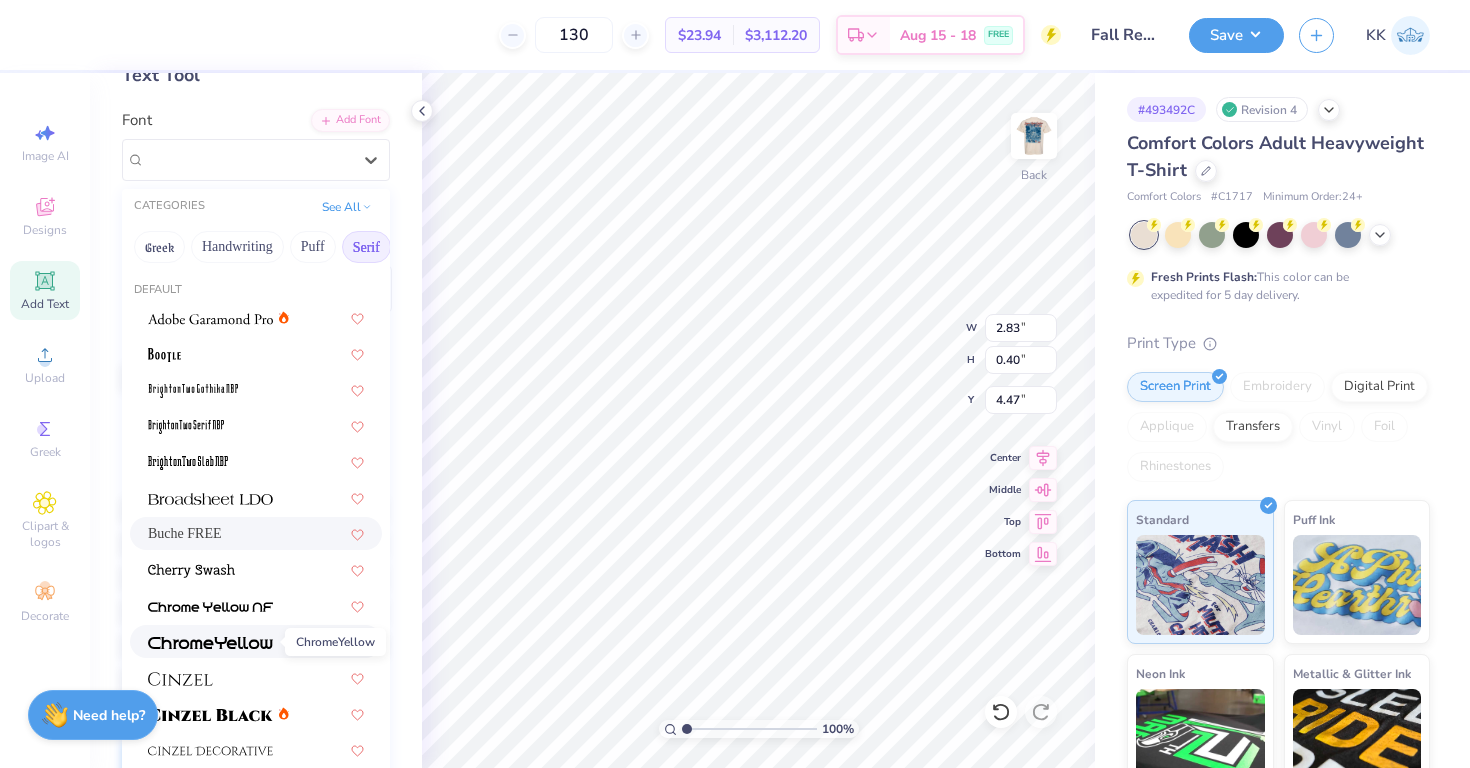 click at bounding box center (210, 643) 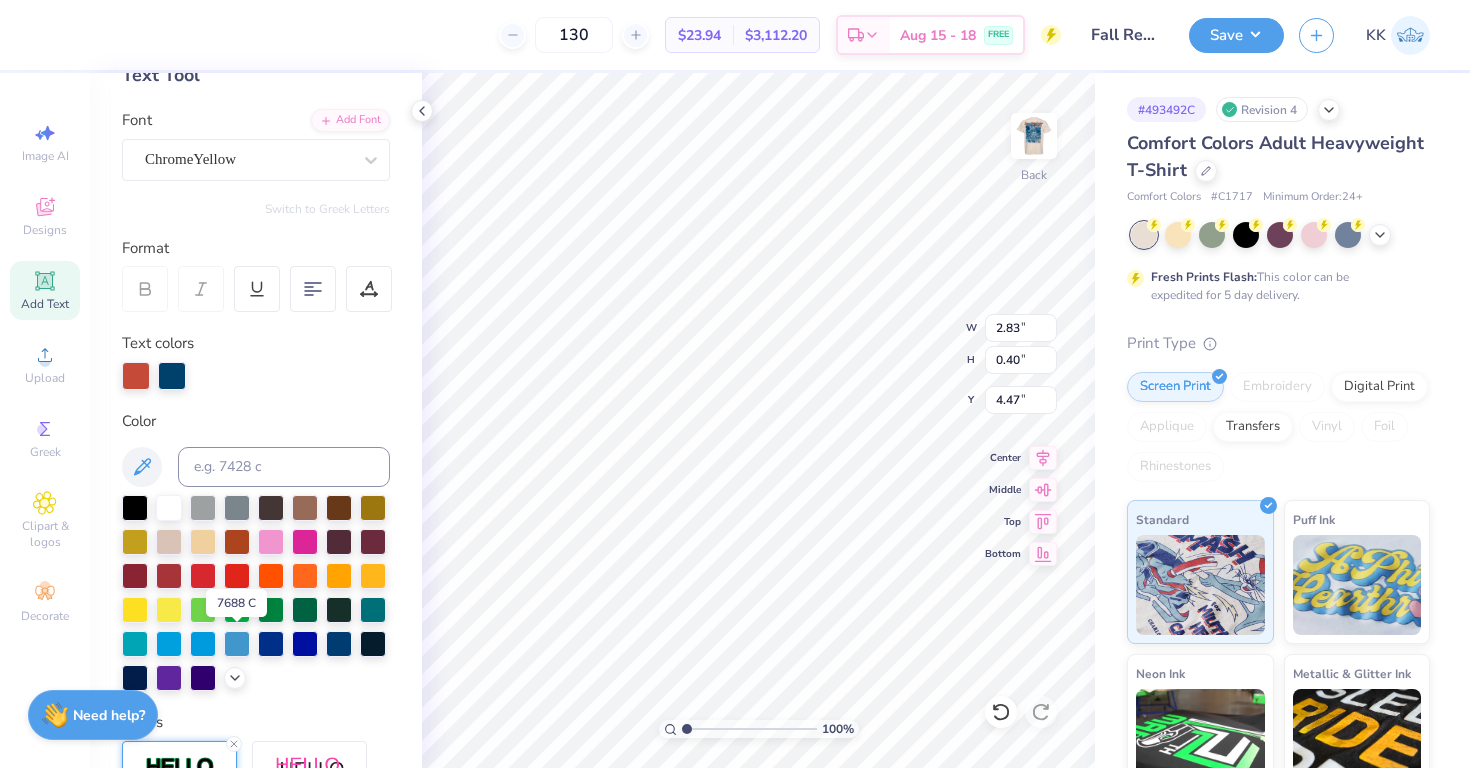 type on "3.36" 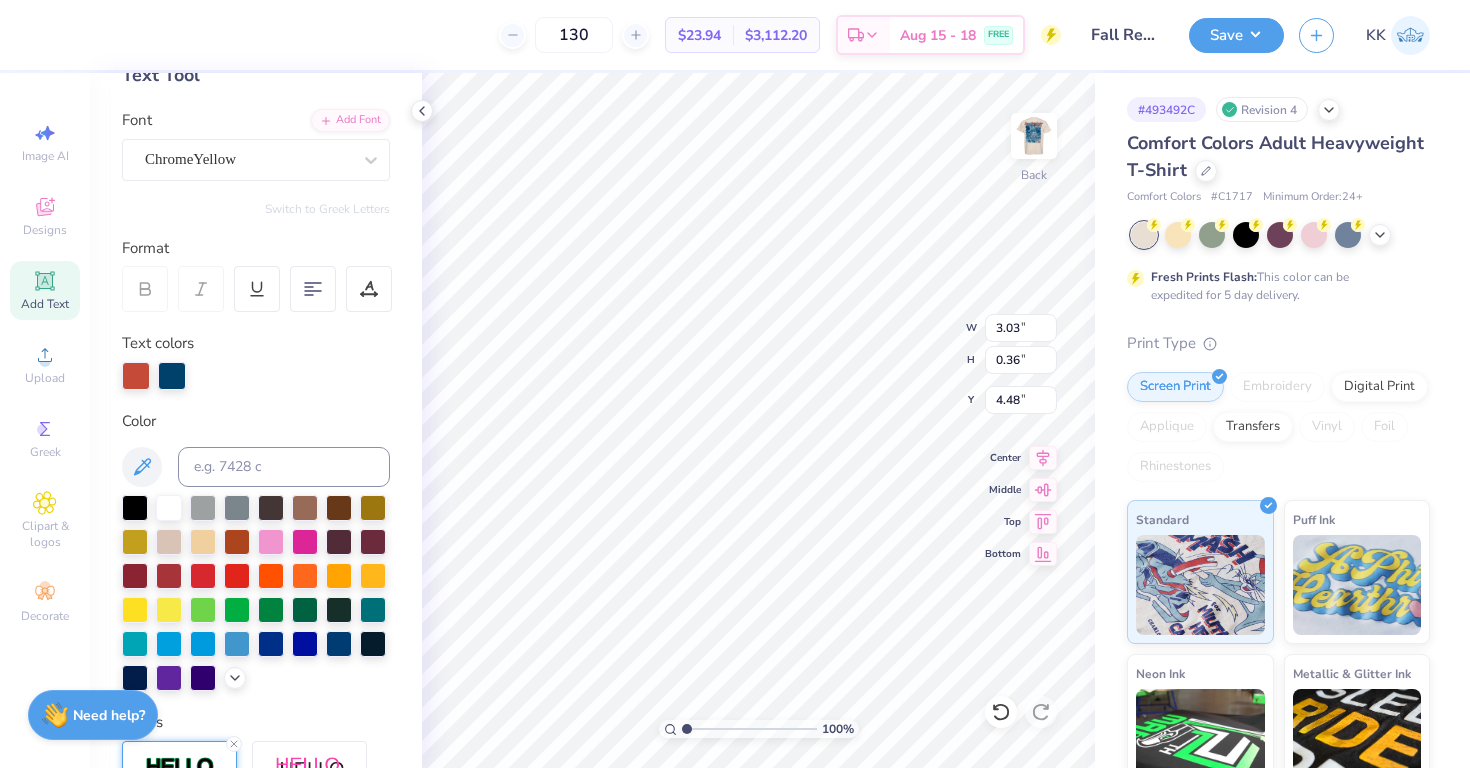 type on "3.03" 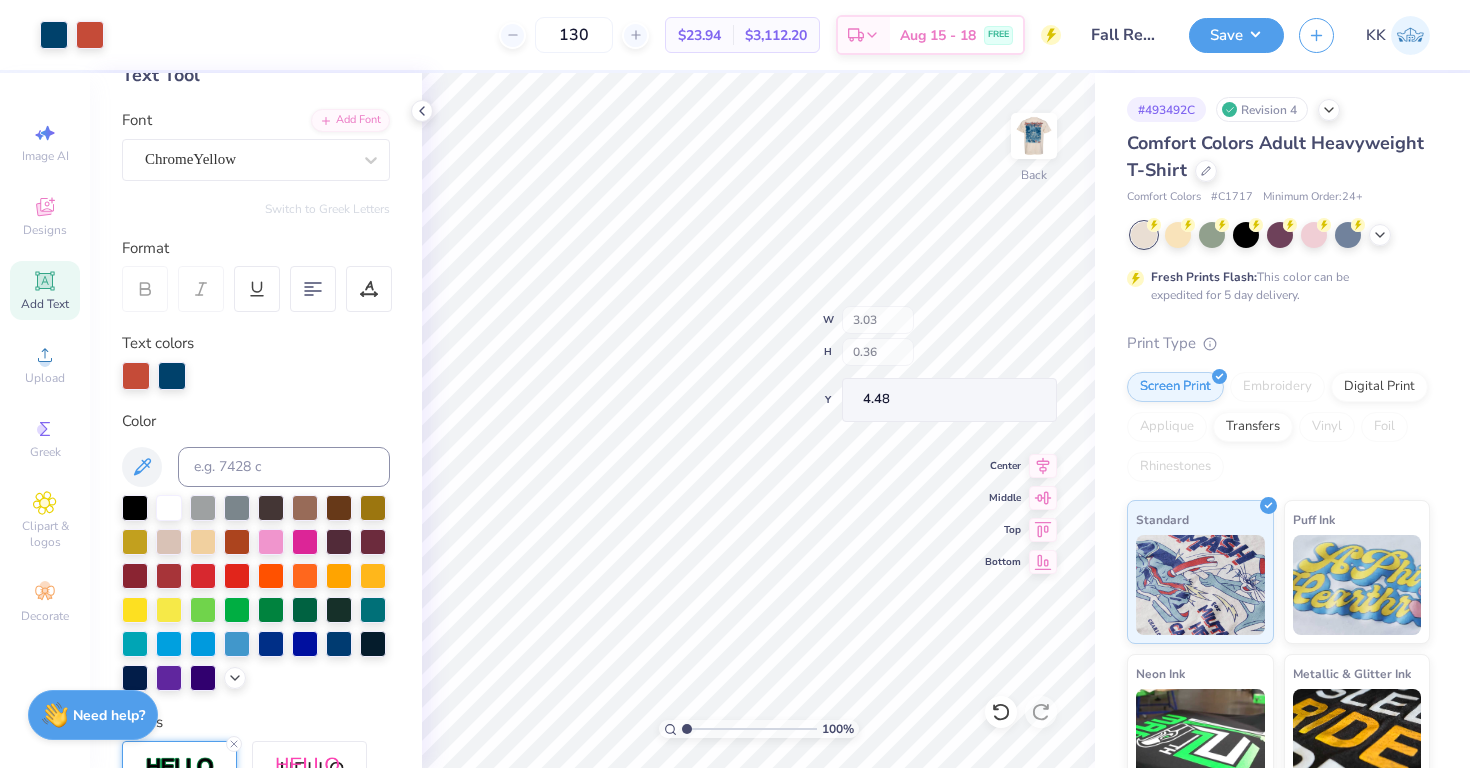 click on "100  % Back W 3.03 H 0.36 Y 4.48 Center Middle Top Bottom" at bounding box center [758, 420] 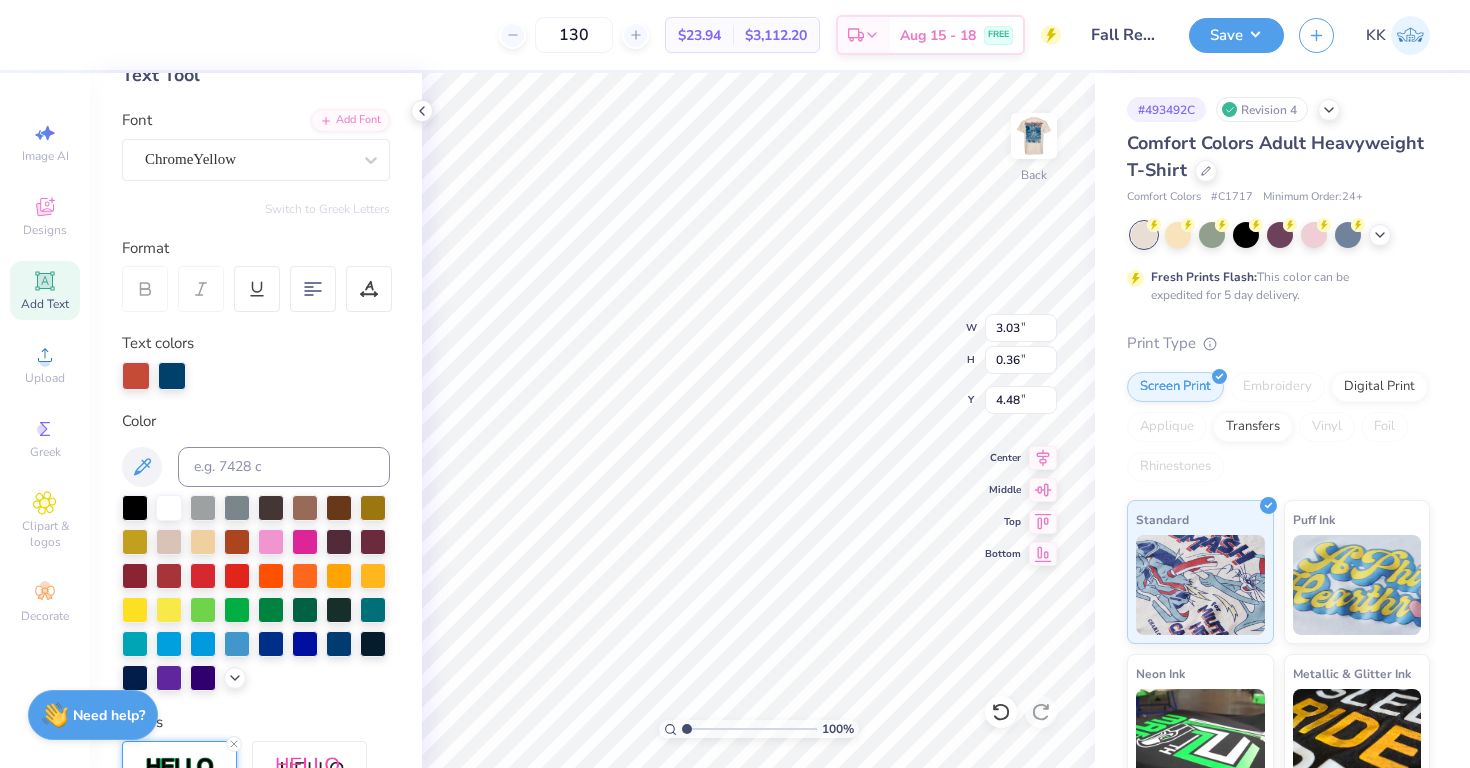 type on "2.61" 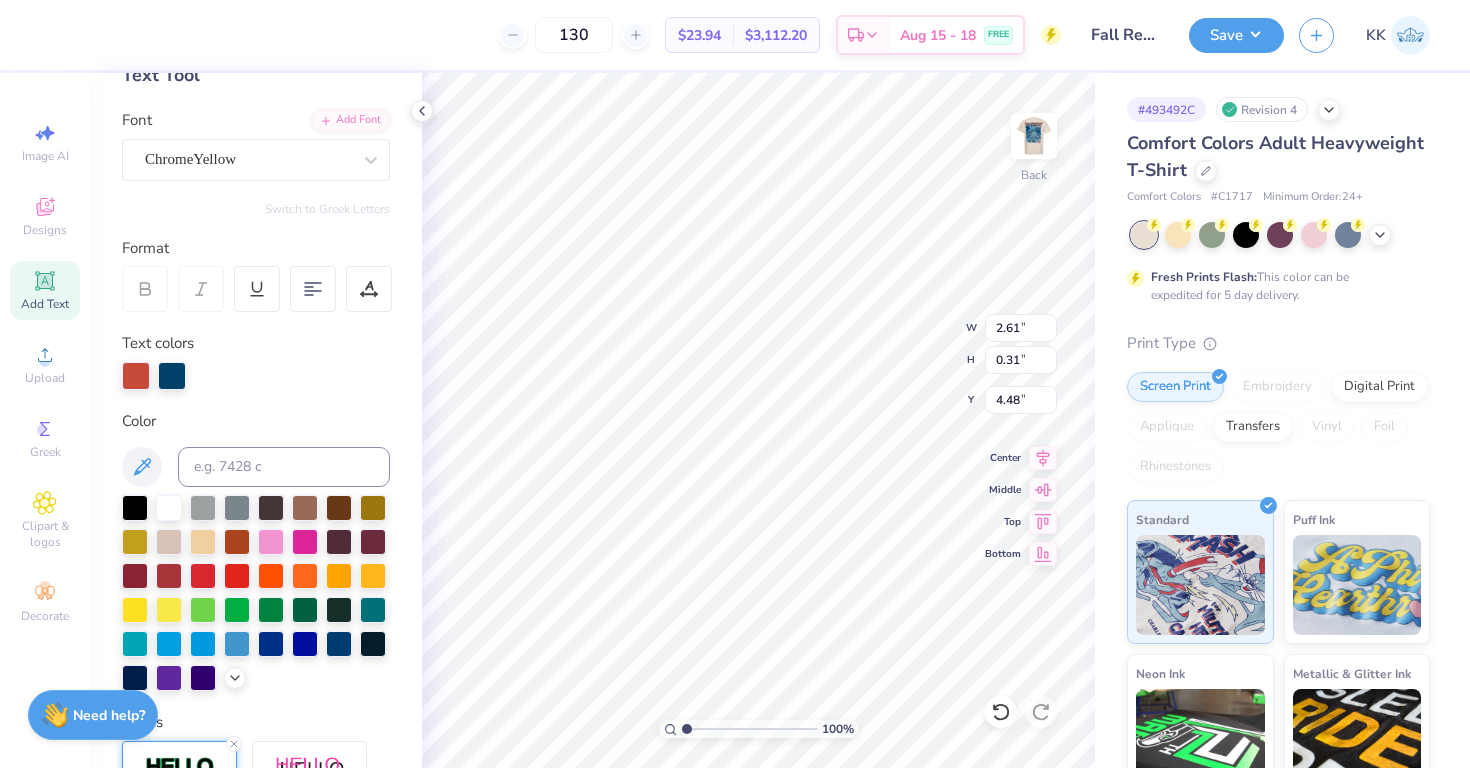 type on "2.64" 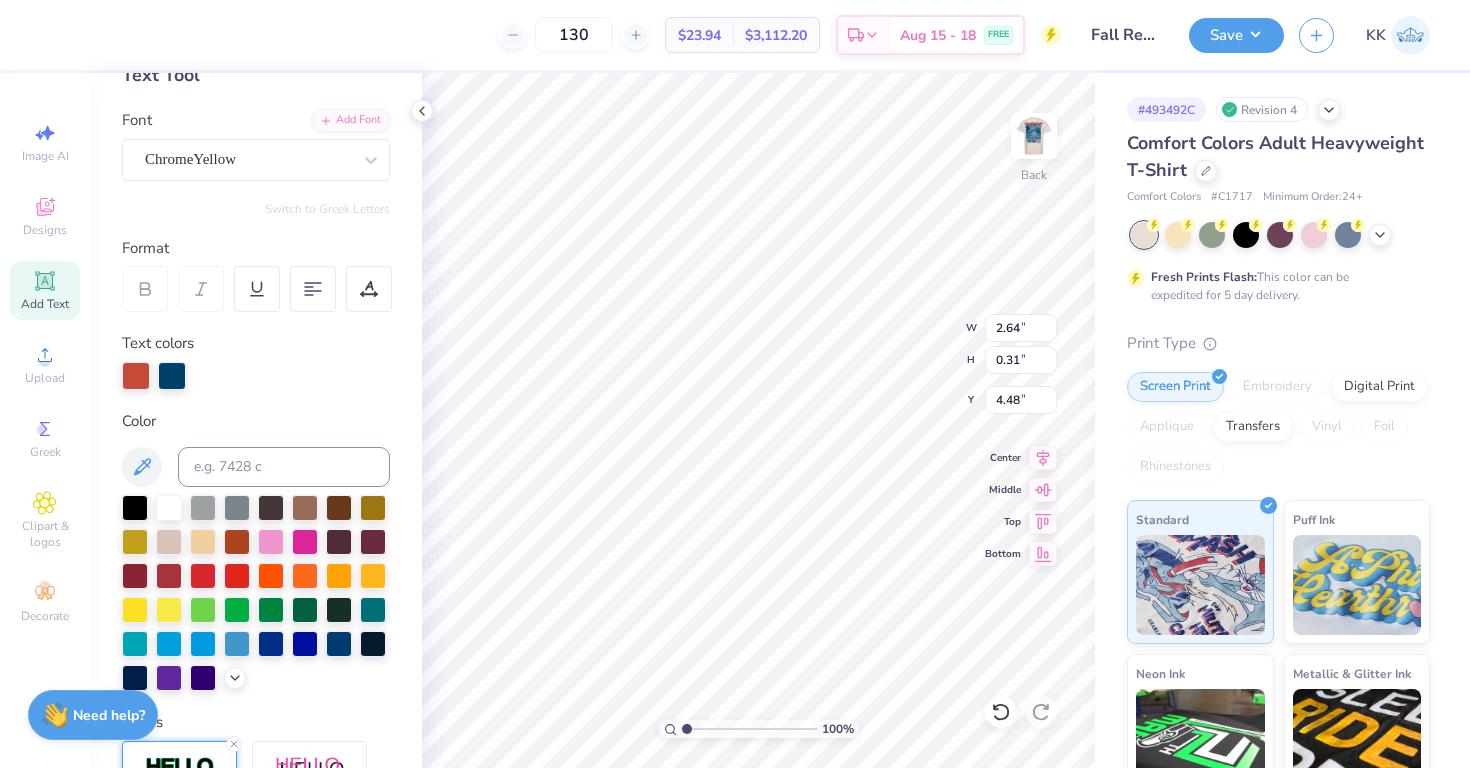 type on "4.58" 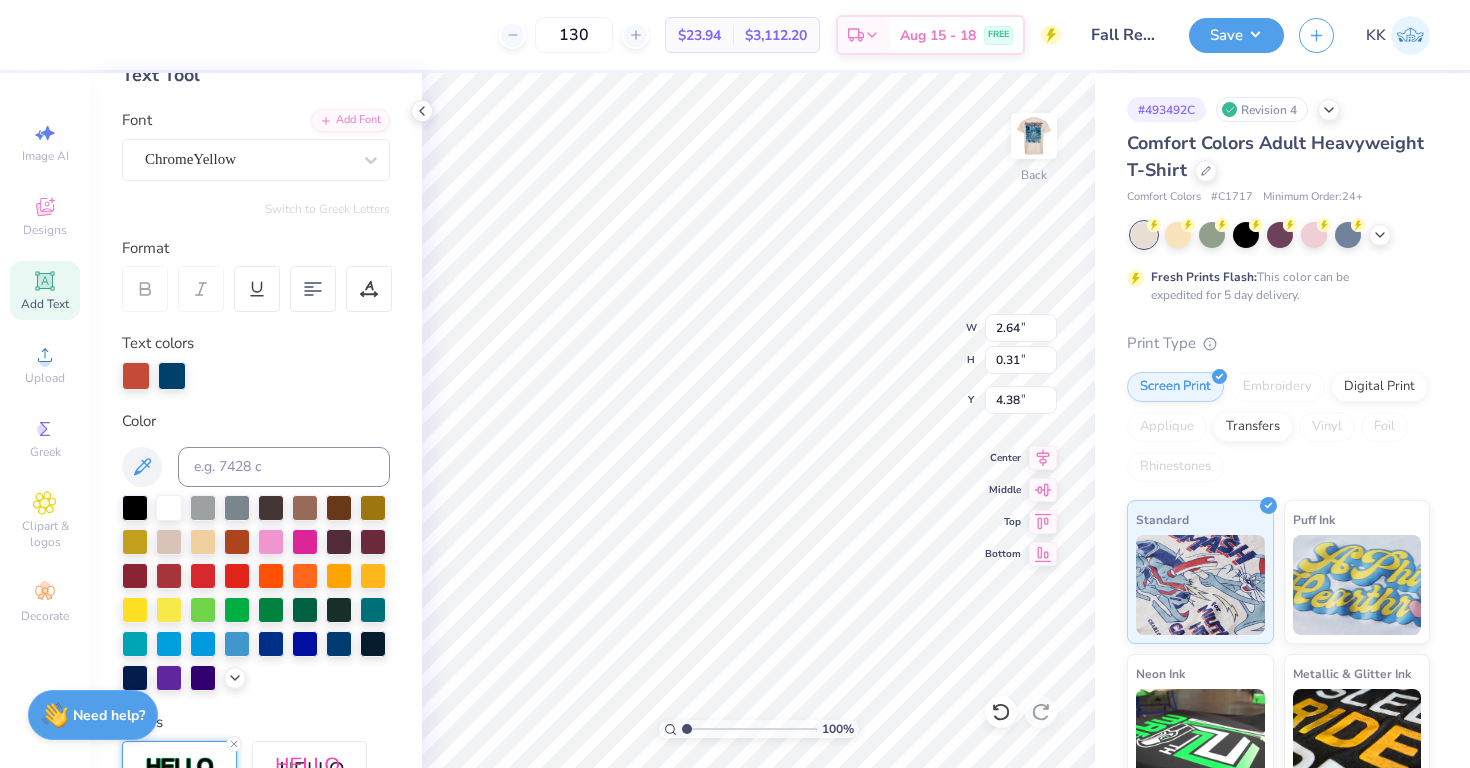 click on "100  % Back W 2.64 2.64 " H 0.31 0.31 " Y 4.38 4.38 " Center Middle Top Bottom" at bounding box center (758, 420) 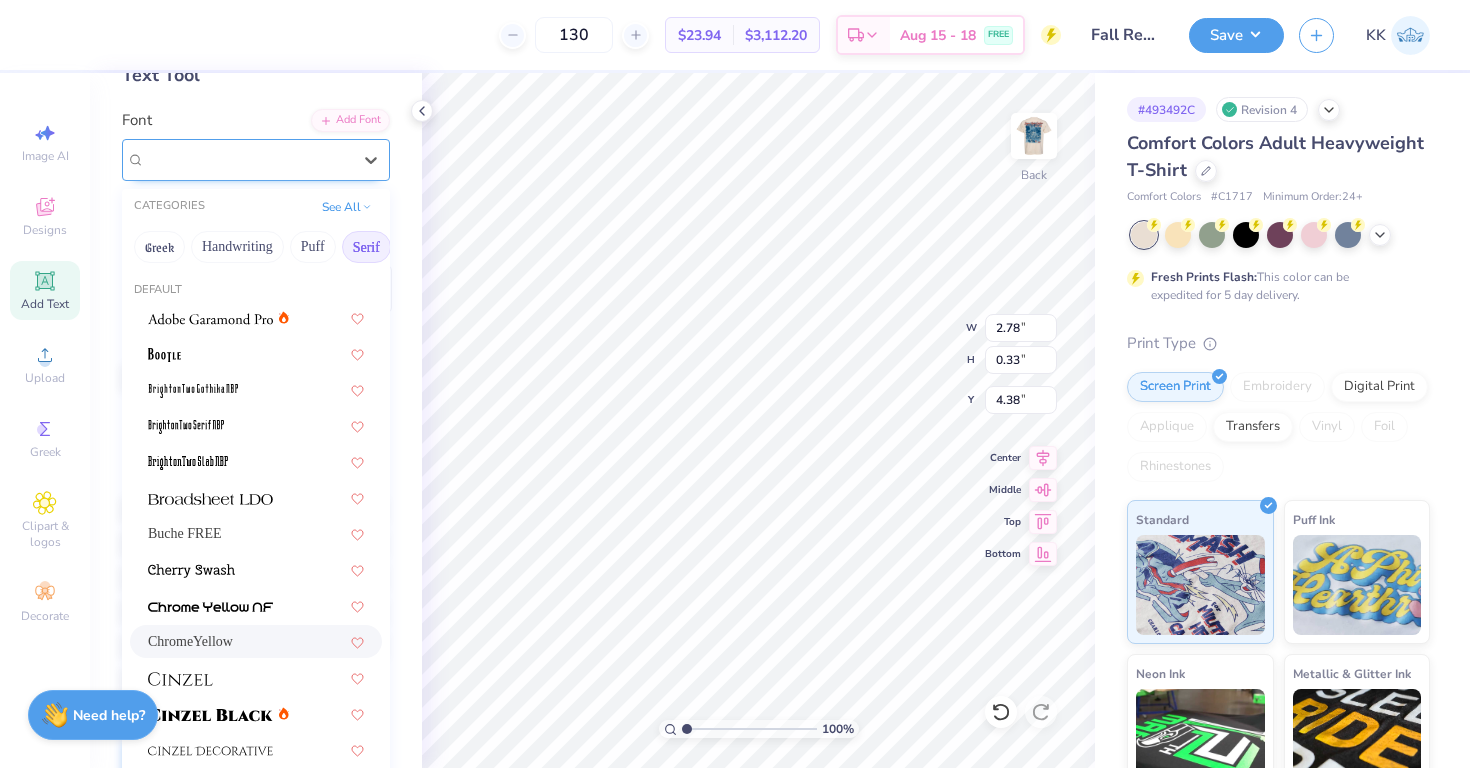 click on "ChromeYellow" at bounding box center [248, 159] 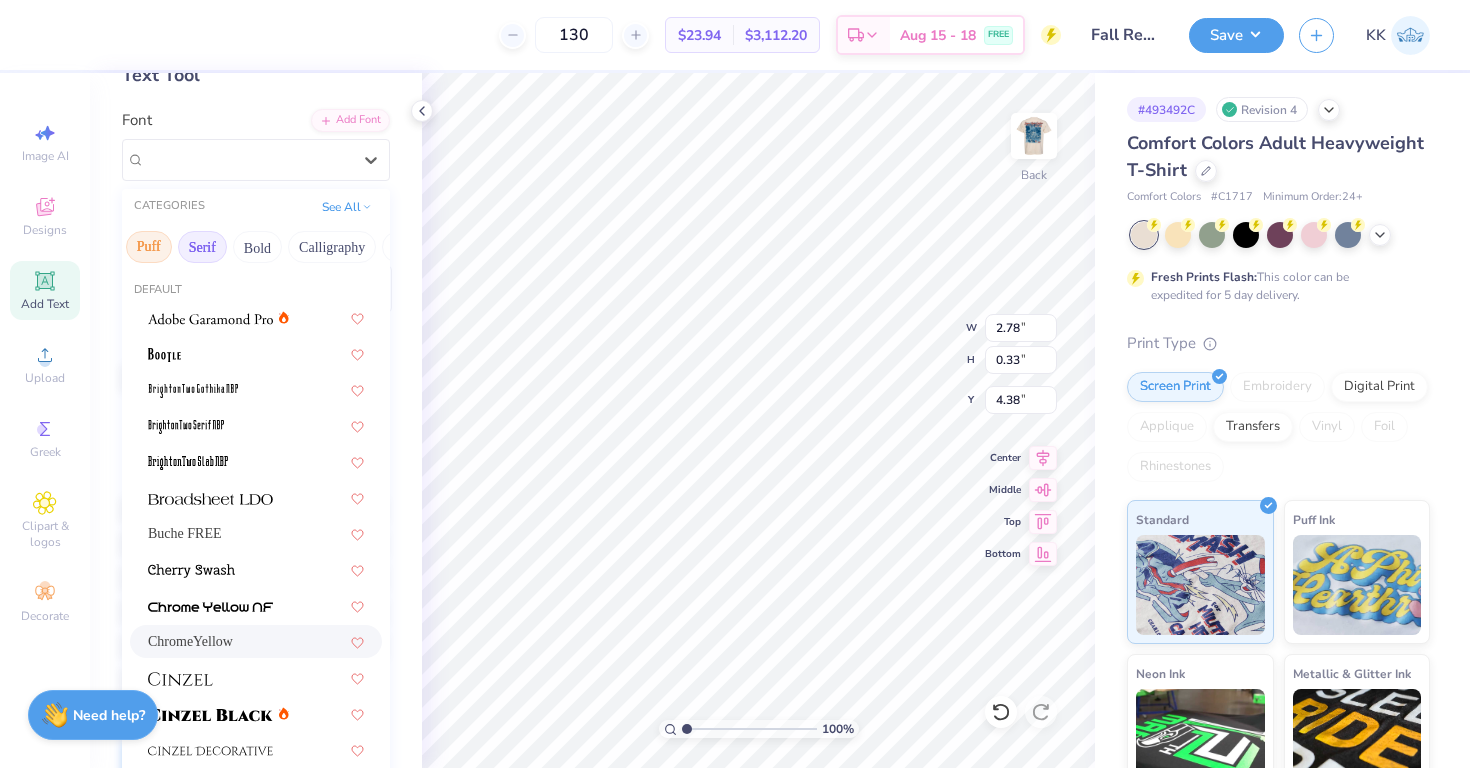 scroll, scrollTop: 0, scrollLeft: 168, axis: horizontal 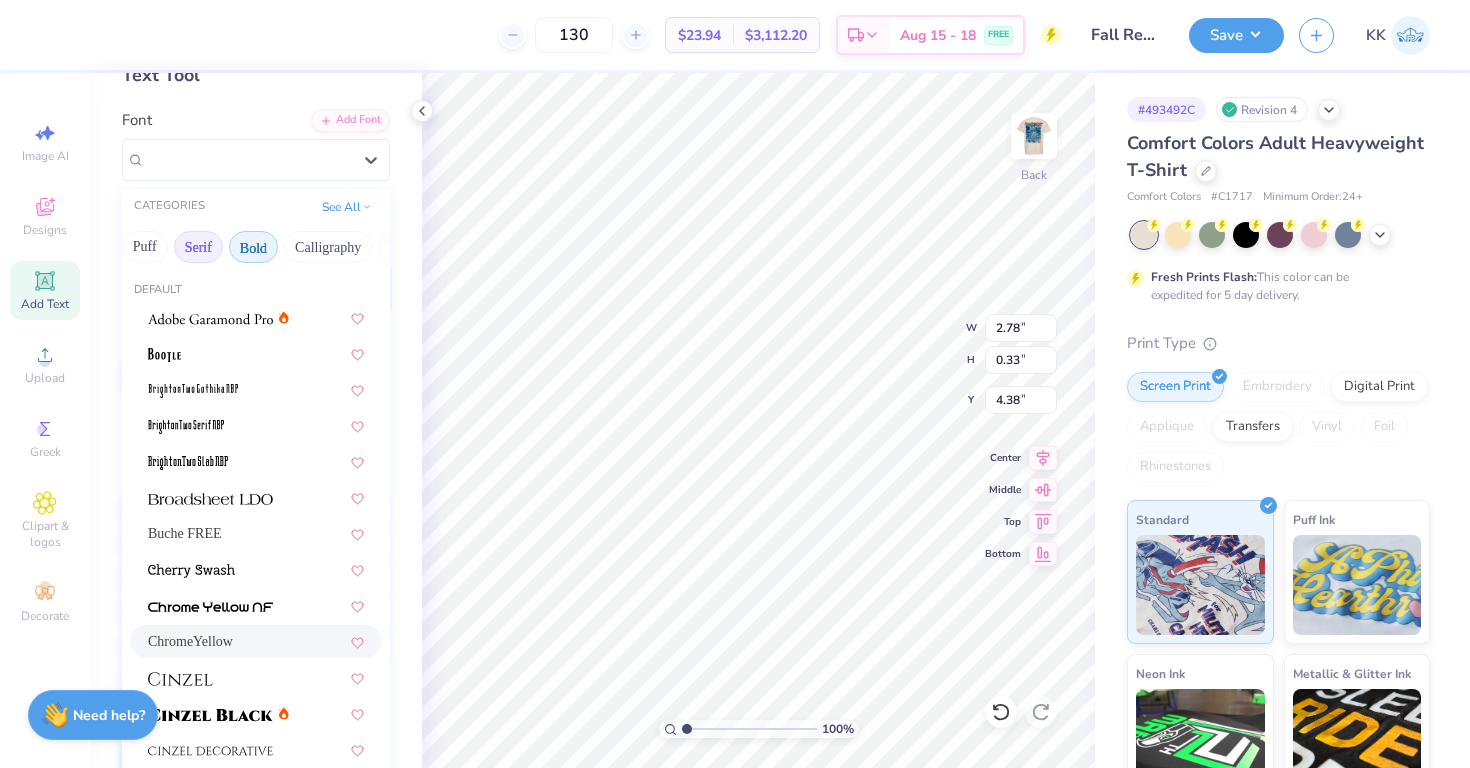 click on "Bold" at bounding box center [253, 247] 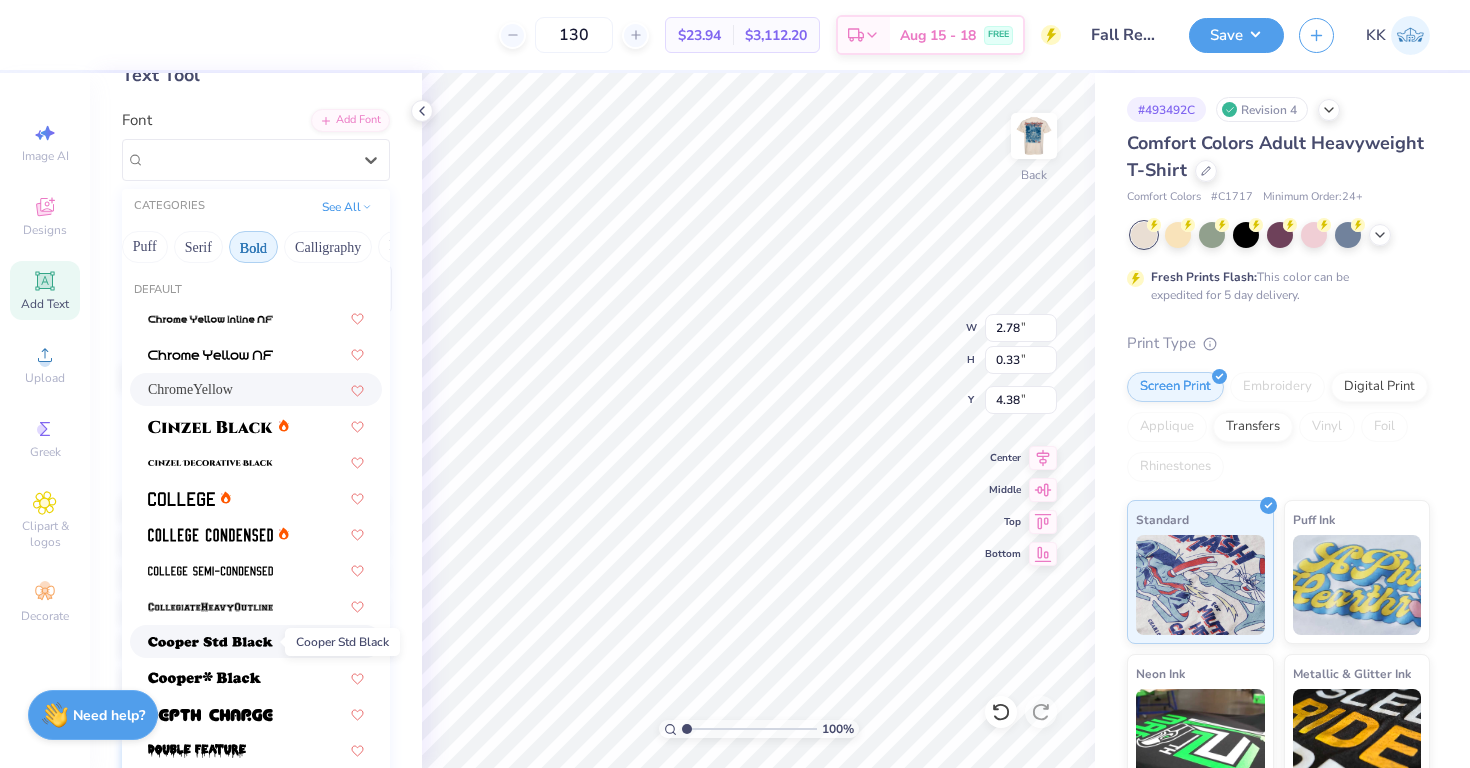 click at bounding box center (210, 641) 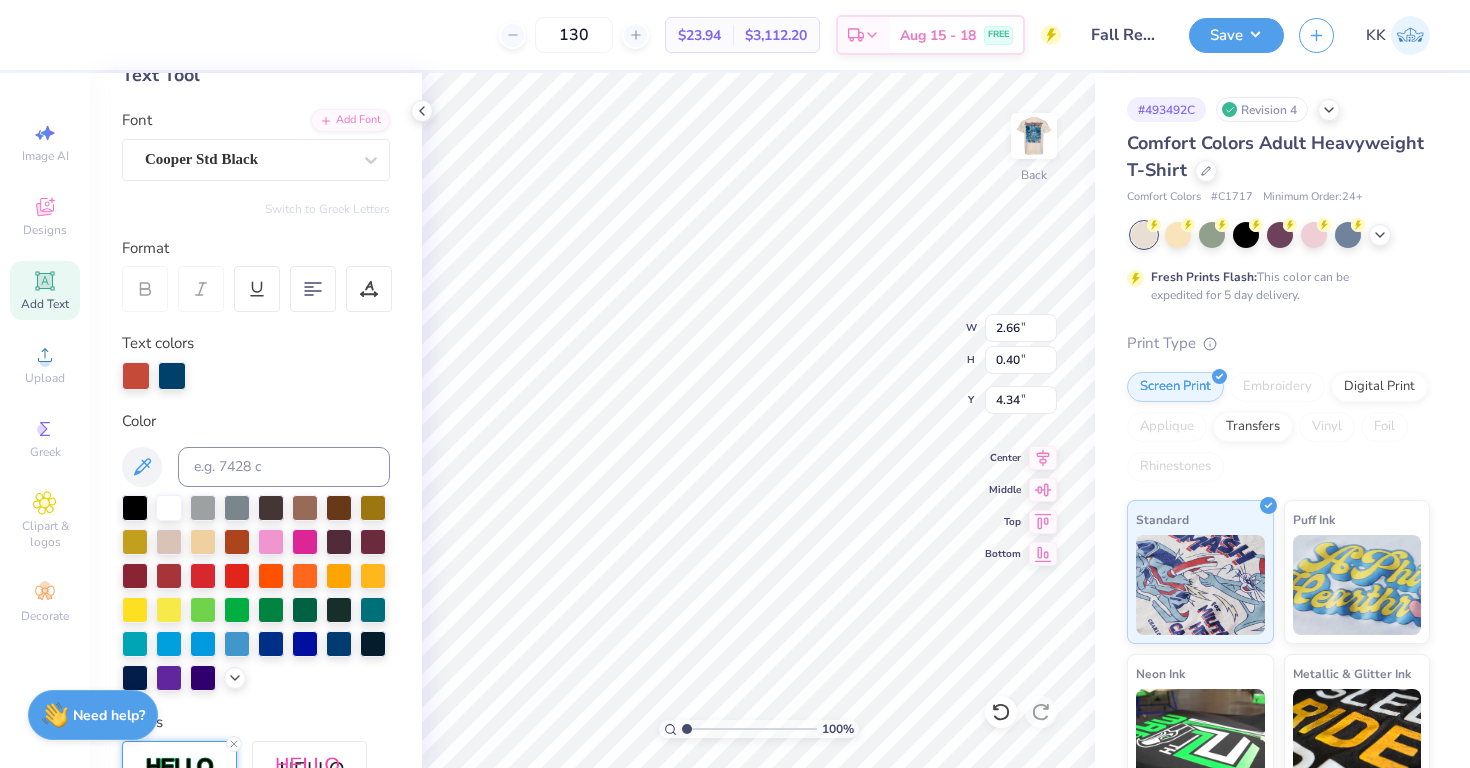 type on "2.66" 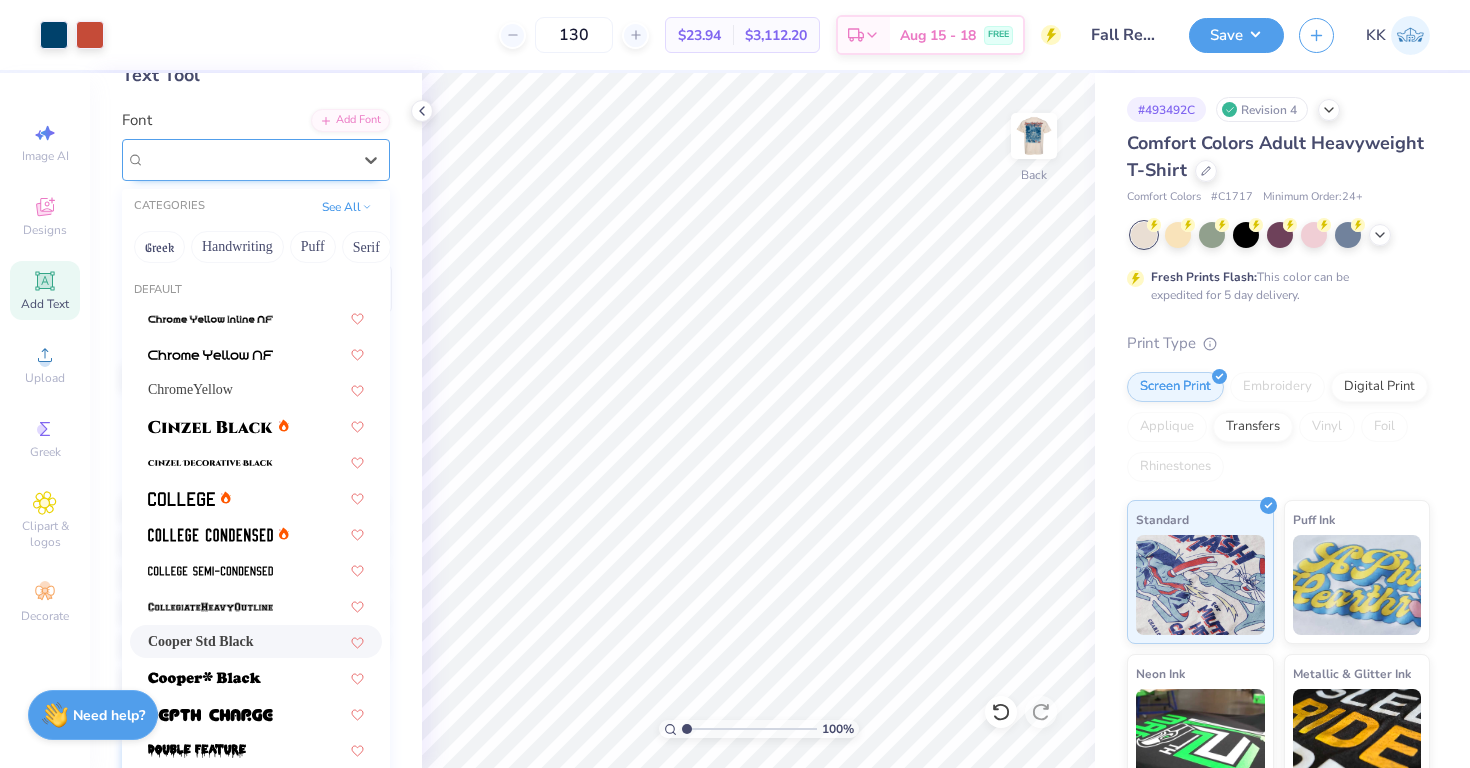 click on "Cooper Std Black" at bounding box center (248, 159) 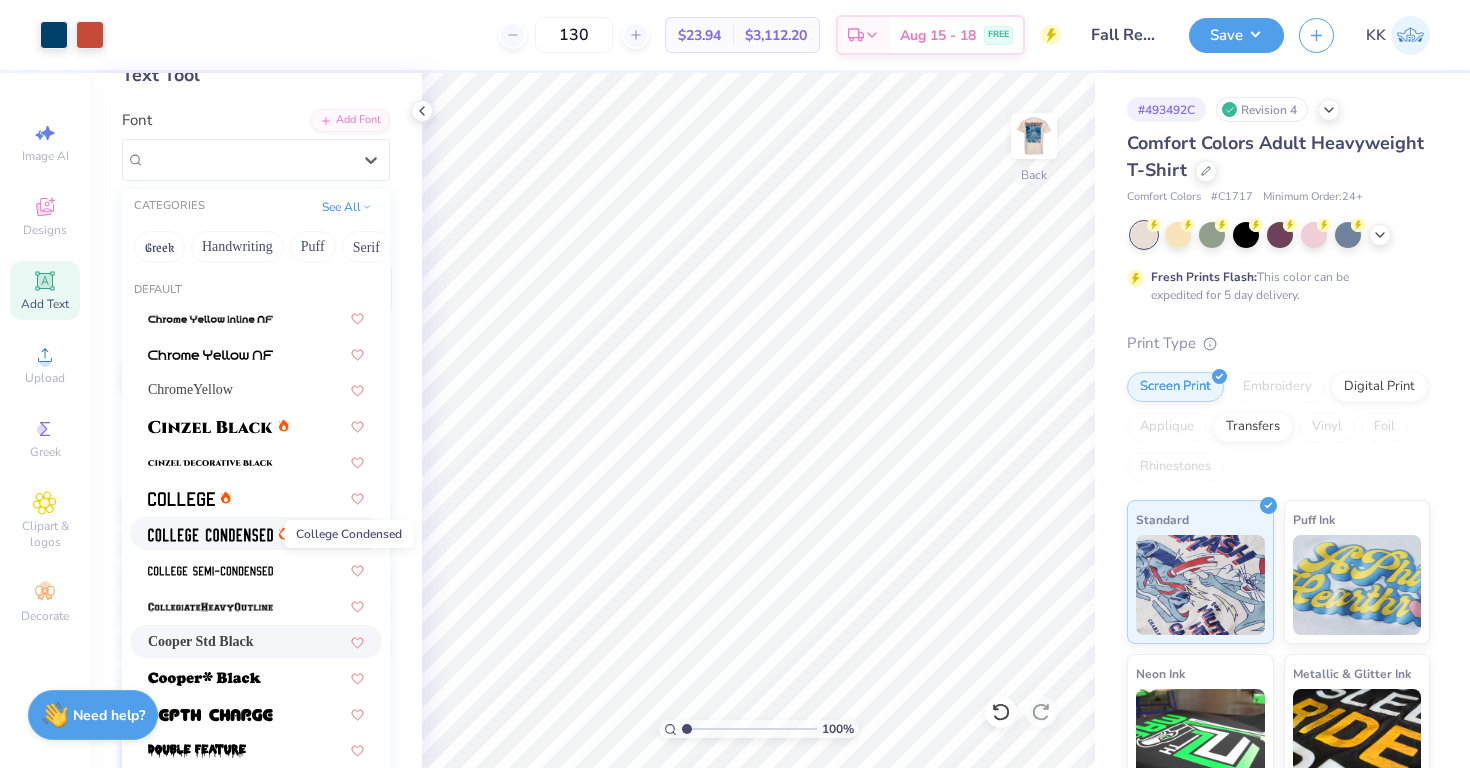 click at bounding box center (210, 533) 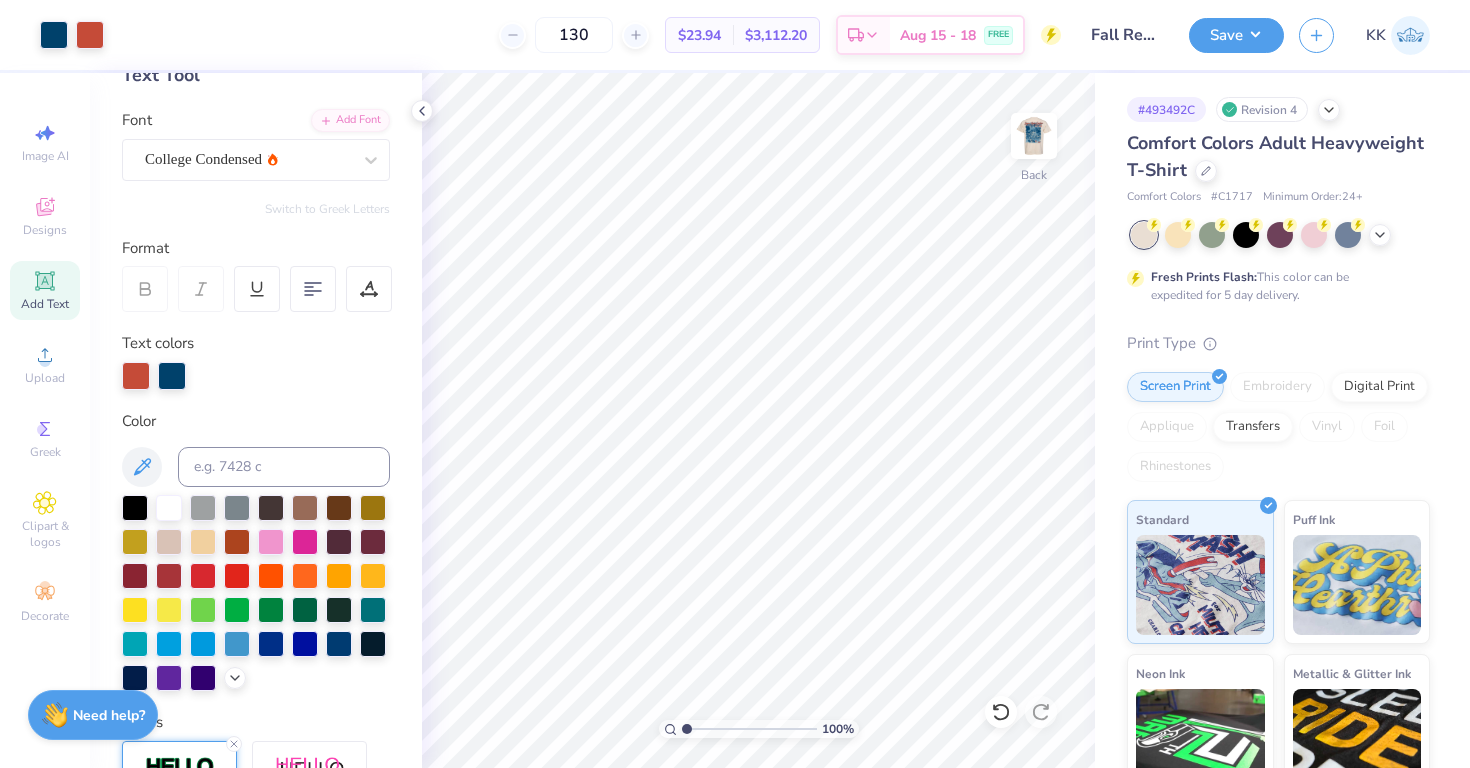 click on "Personalized Names Personalized Numbers Text Tool Add Font Font College Condensed Switch to Greek Letters Format Text colors Color Styles Stroke 1 2 Add Stroke Text Shape" at bounding box center [256, 420] 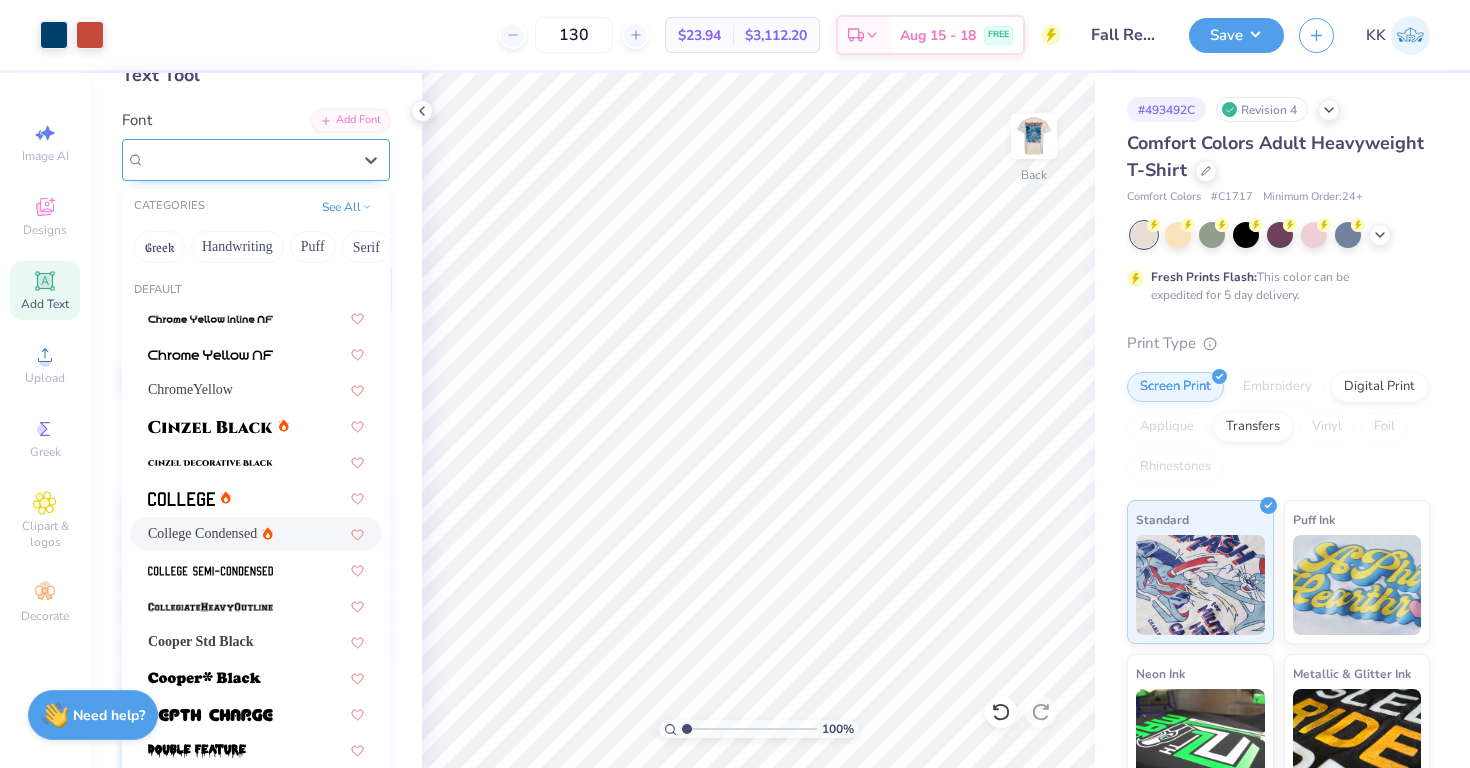 click on "College Condensed" at bounding box center (248, 159) 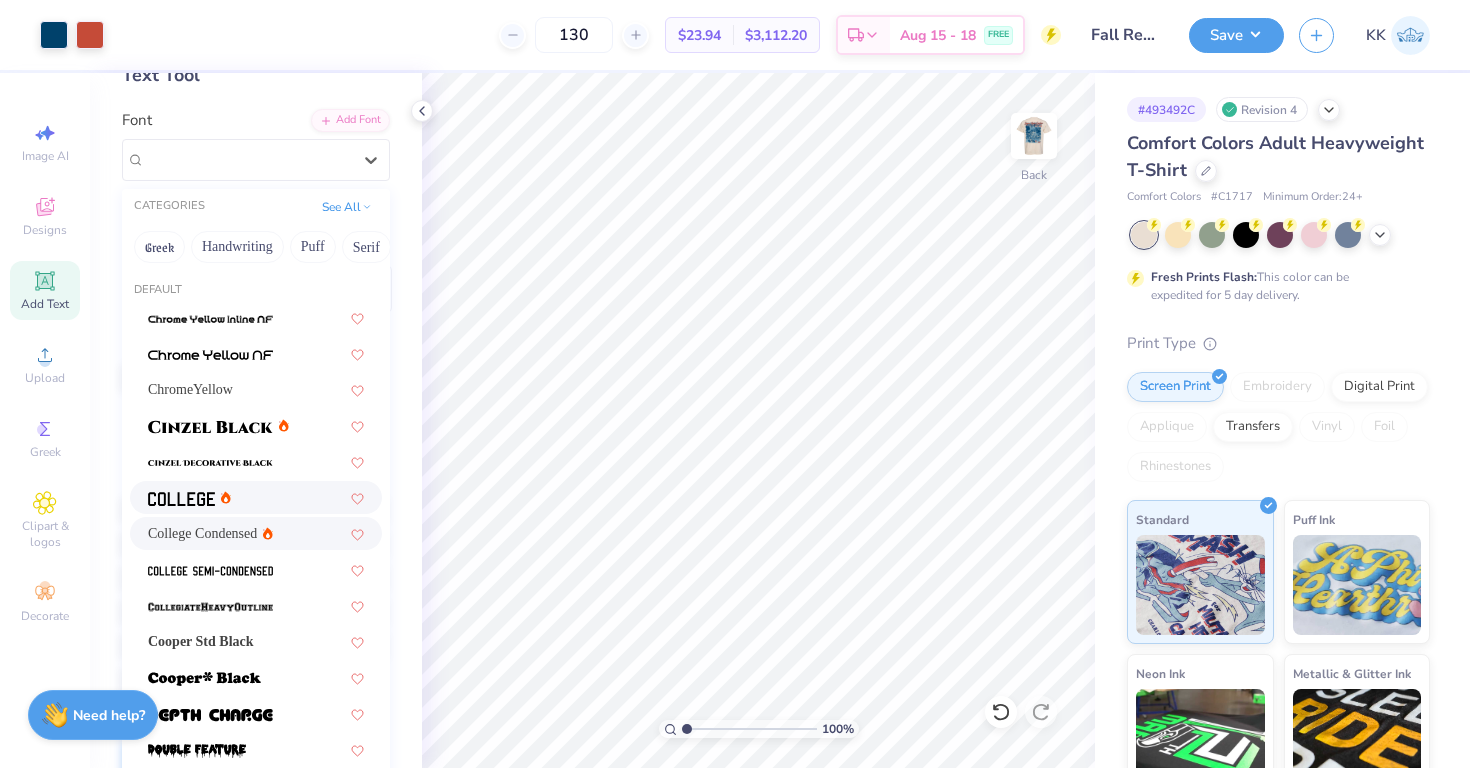 click at bounding box center (256, 497) 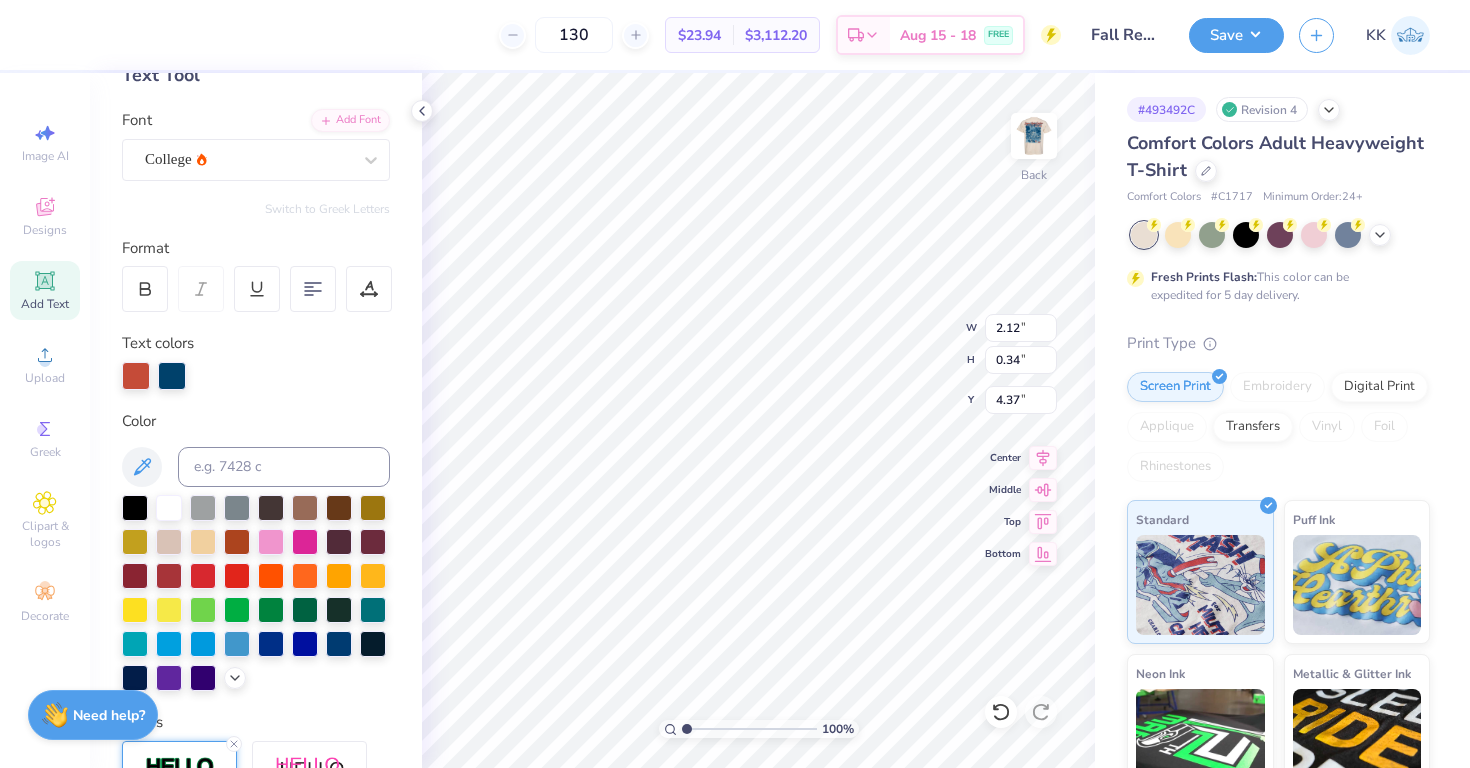 type on "2.76" 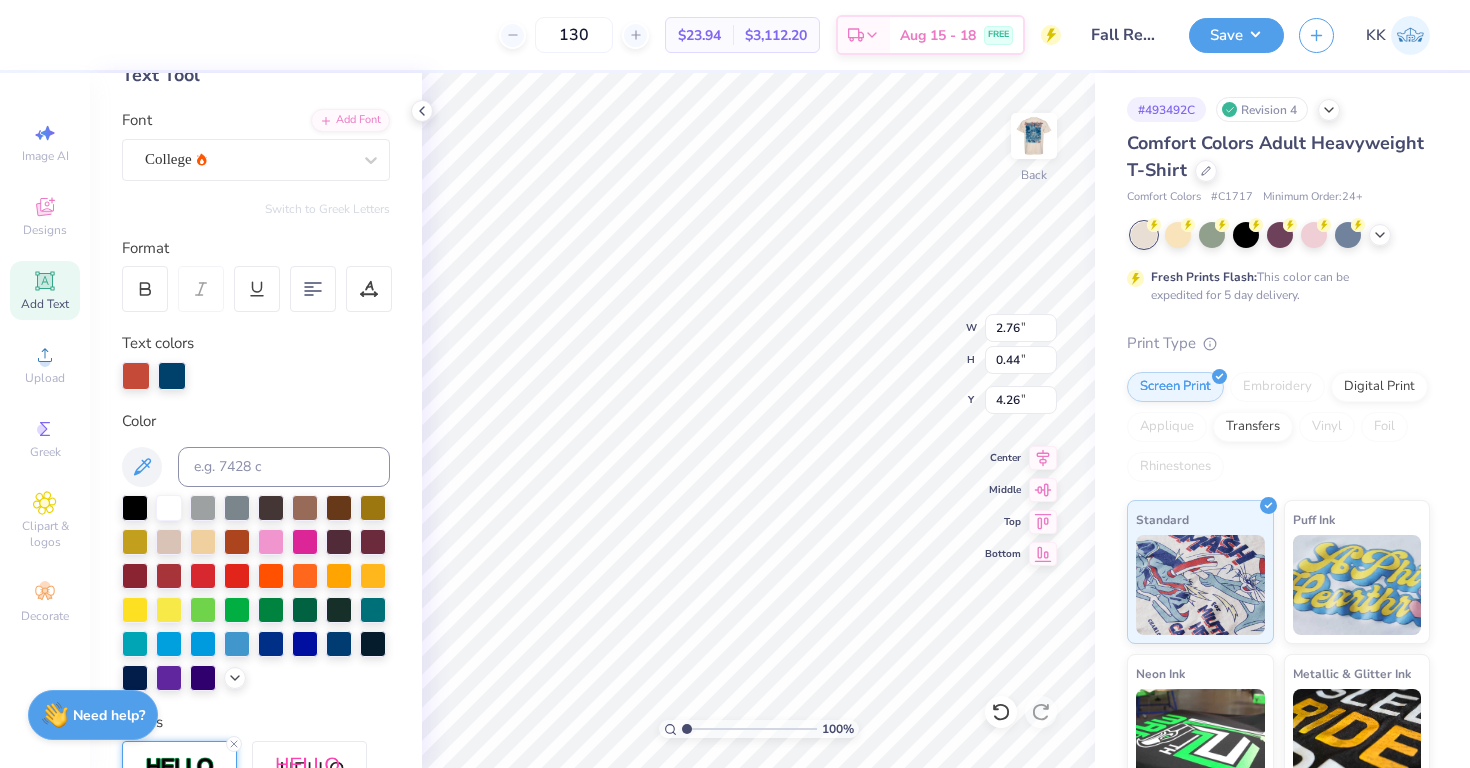 type on "4.26" 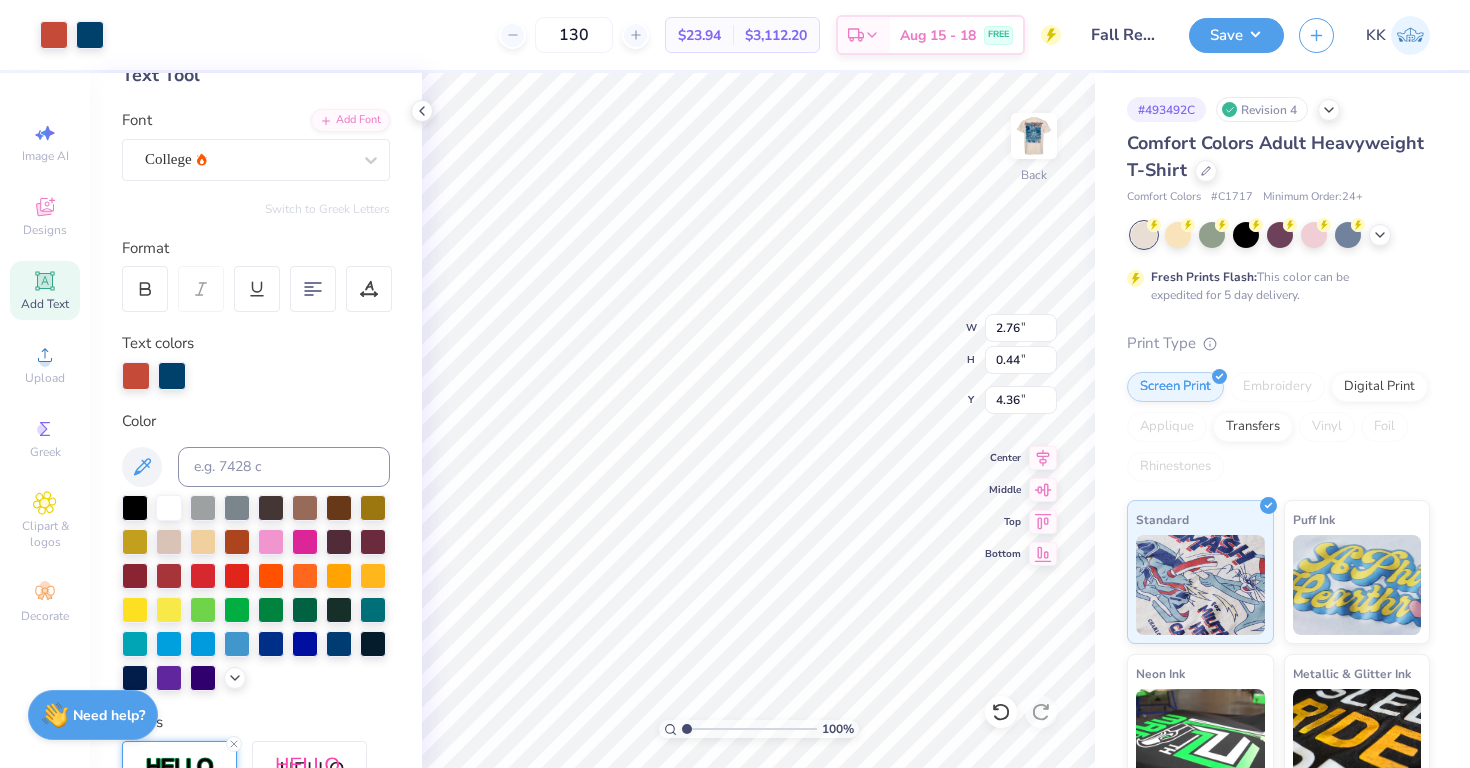 type on "4.23" 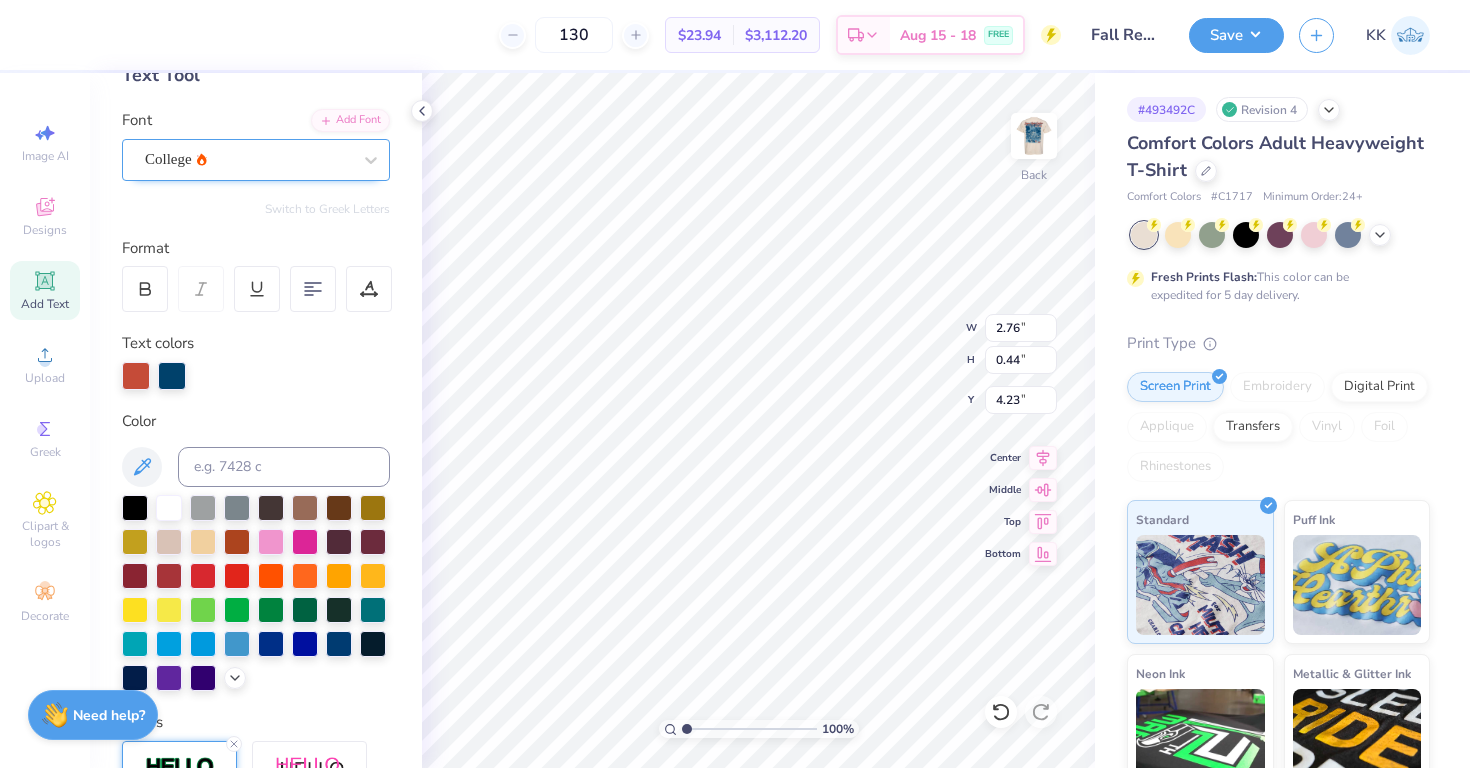 click on "College" at bounding box center [248, 159] 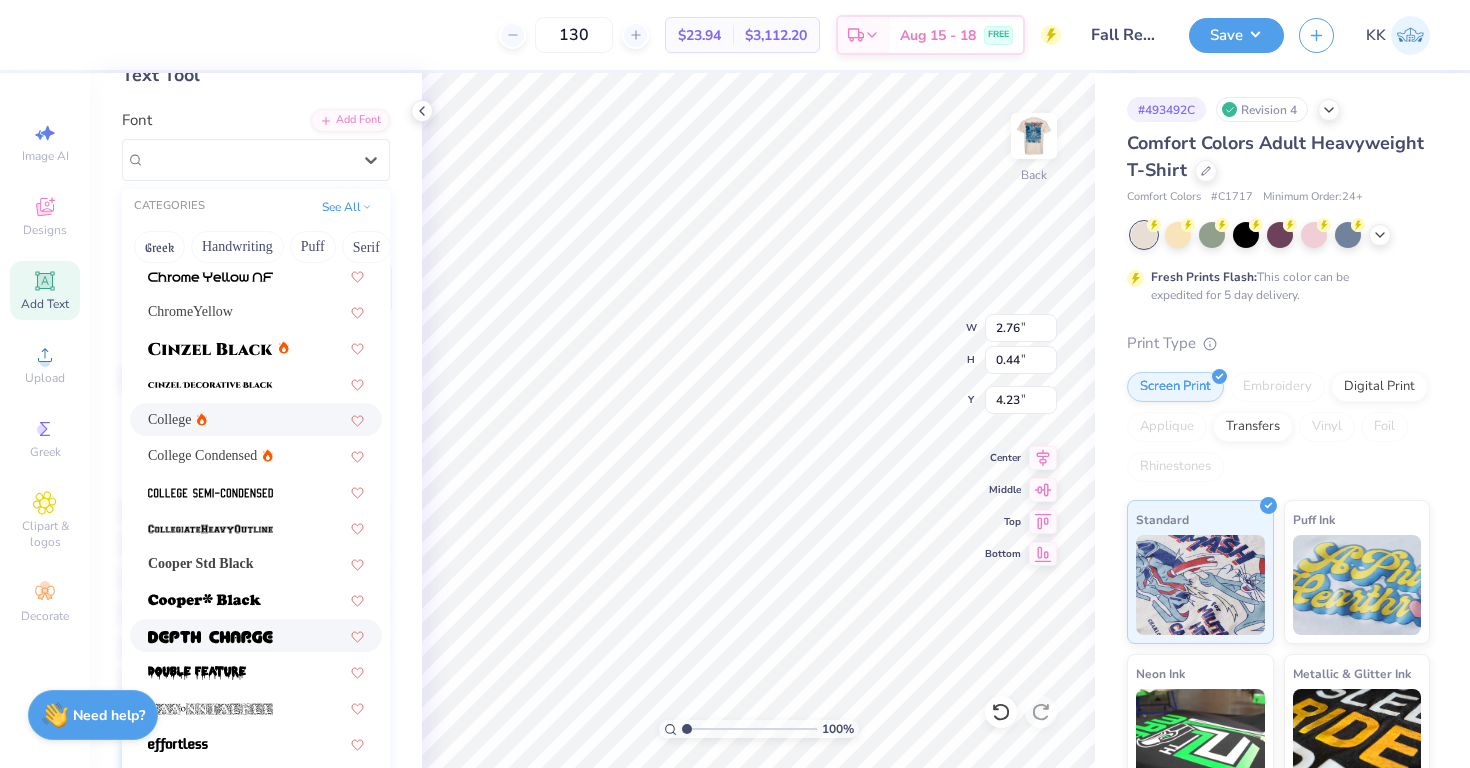 scroll, scrollTop: 84, scrollLeft: 0, axis: vertical 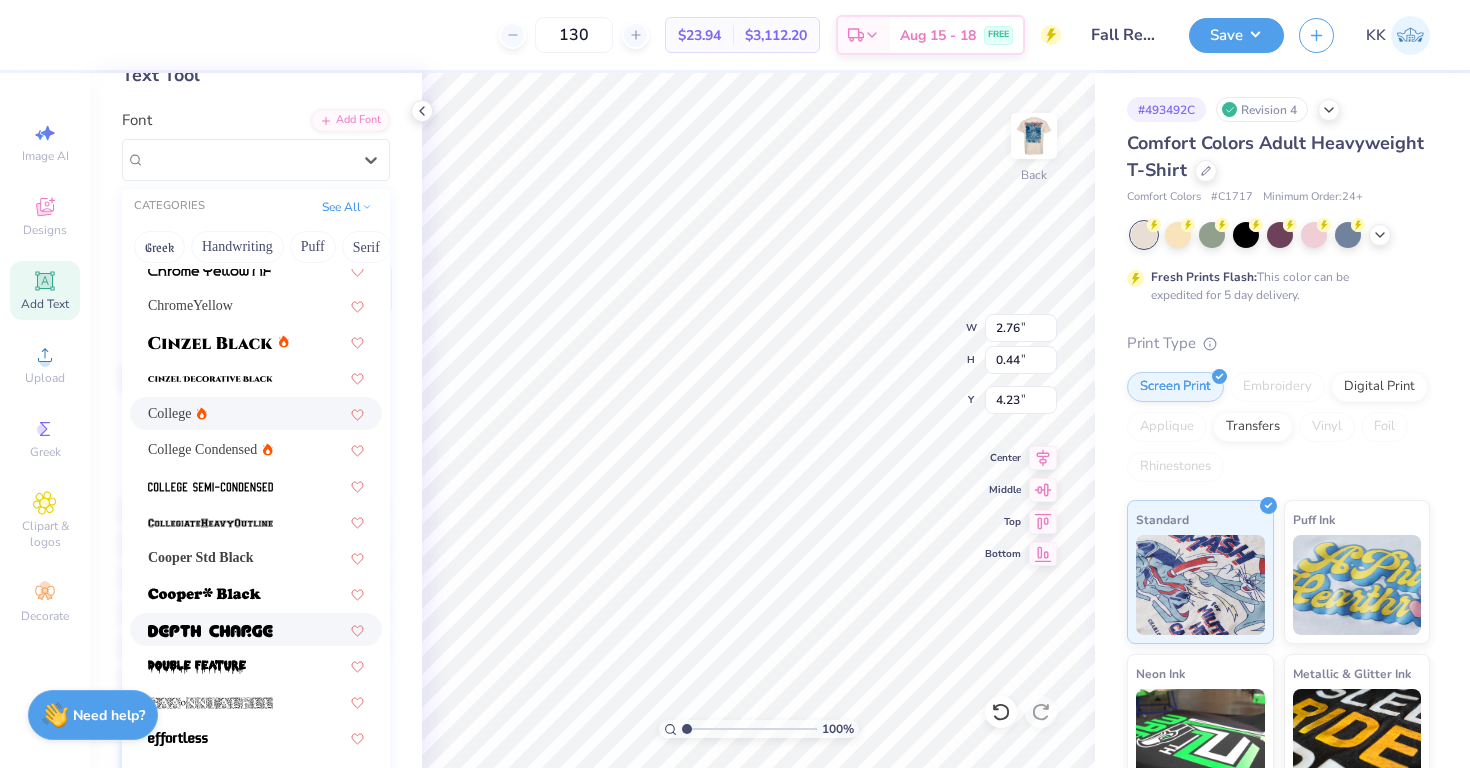 click at bounding box center (256, 629) 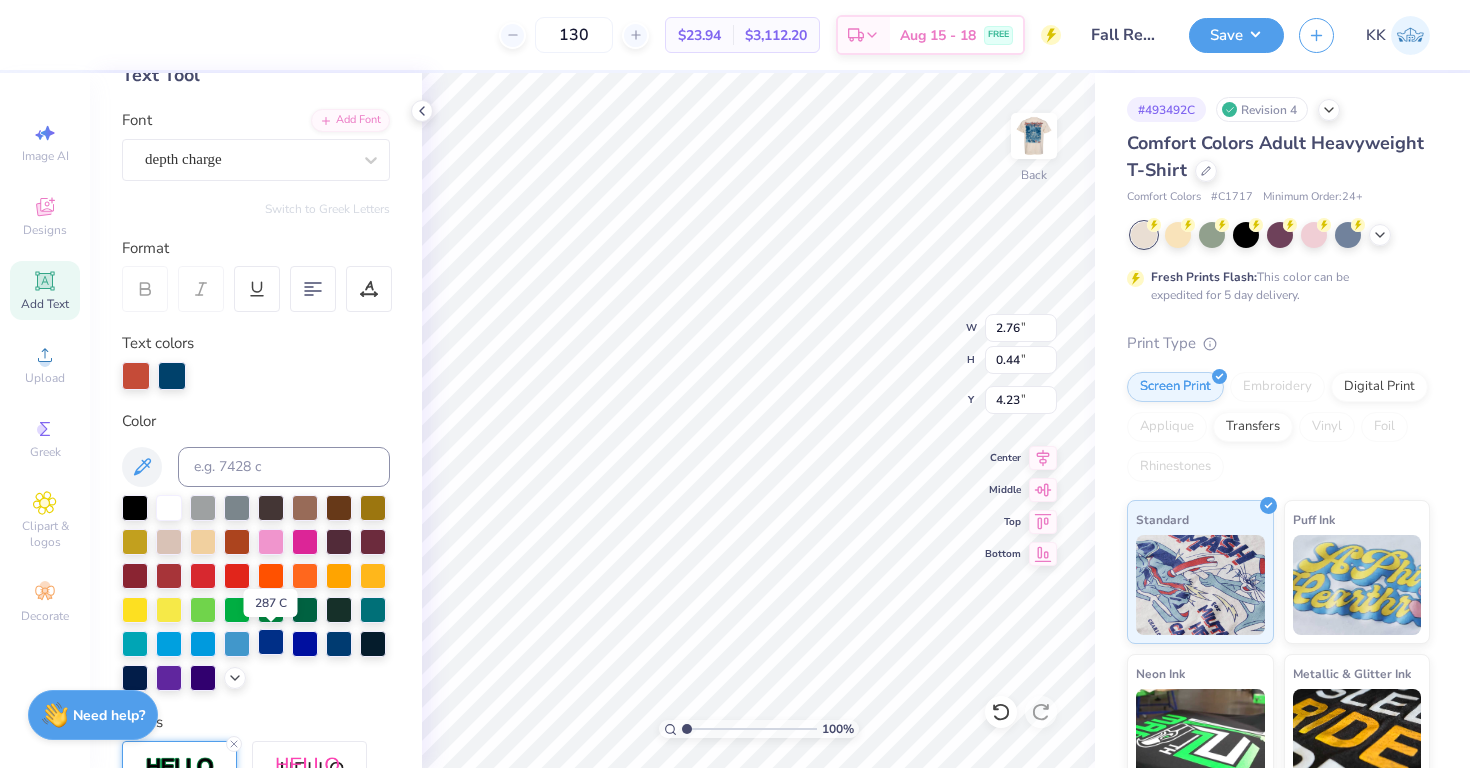 type on "1.73" 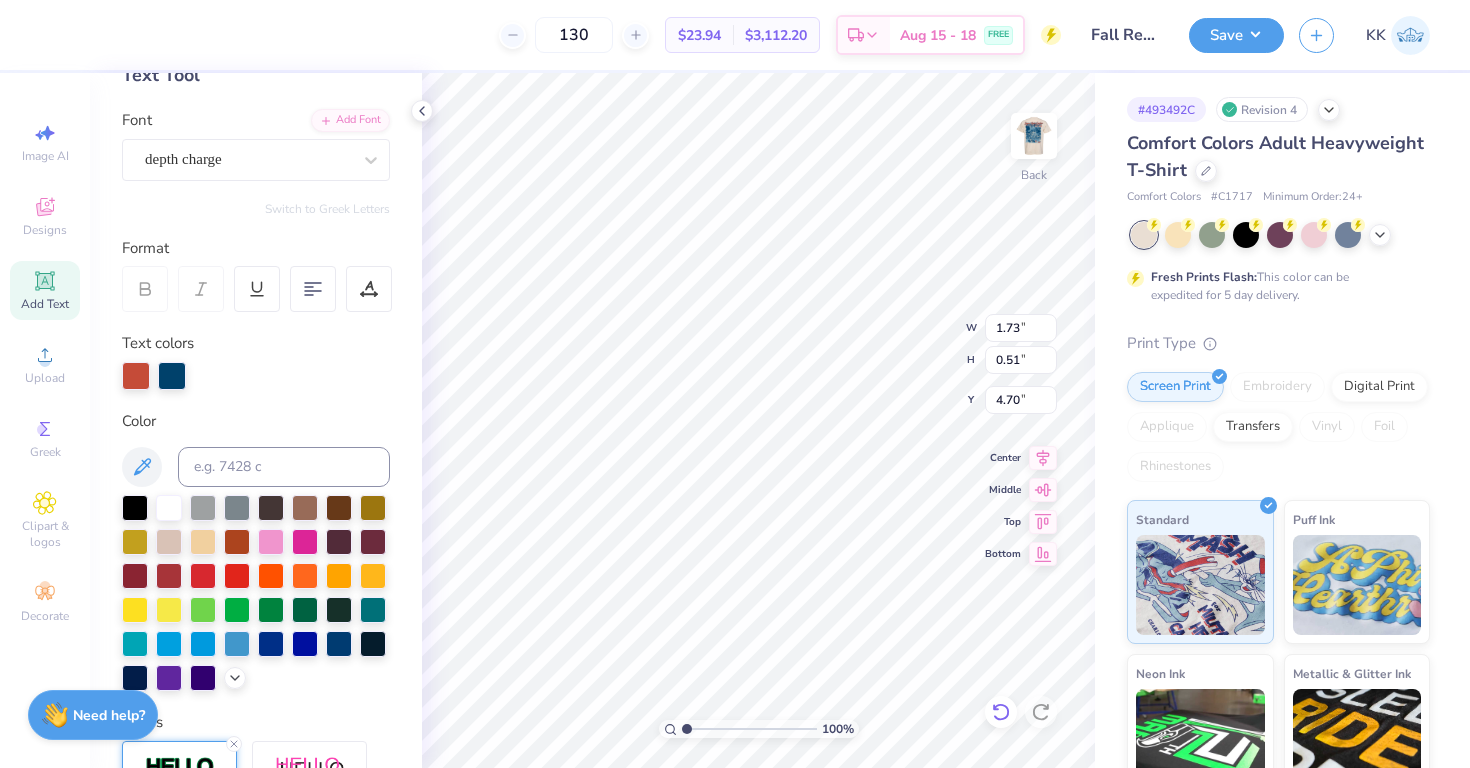 click at bounding box center [1001, 712] 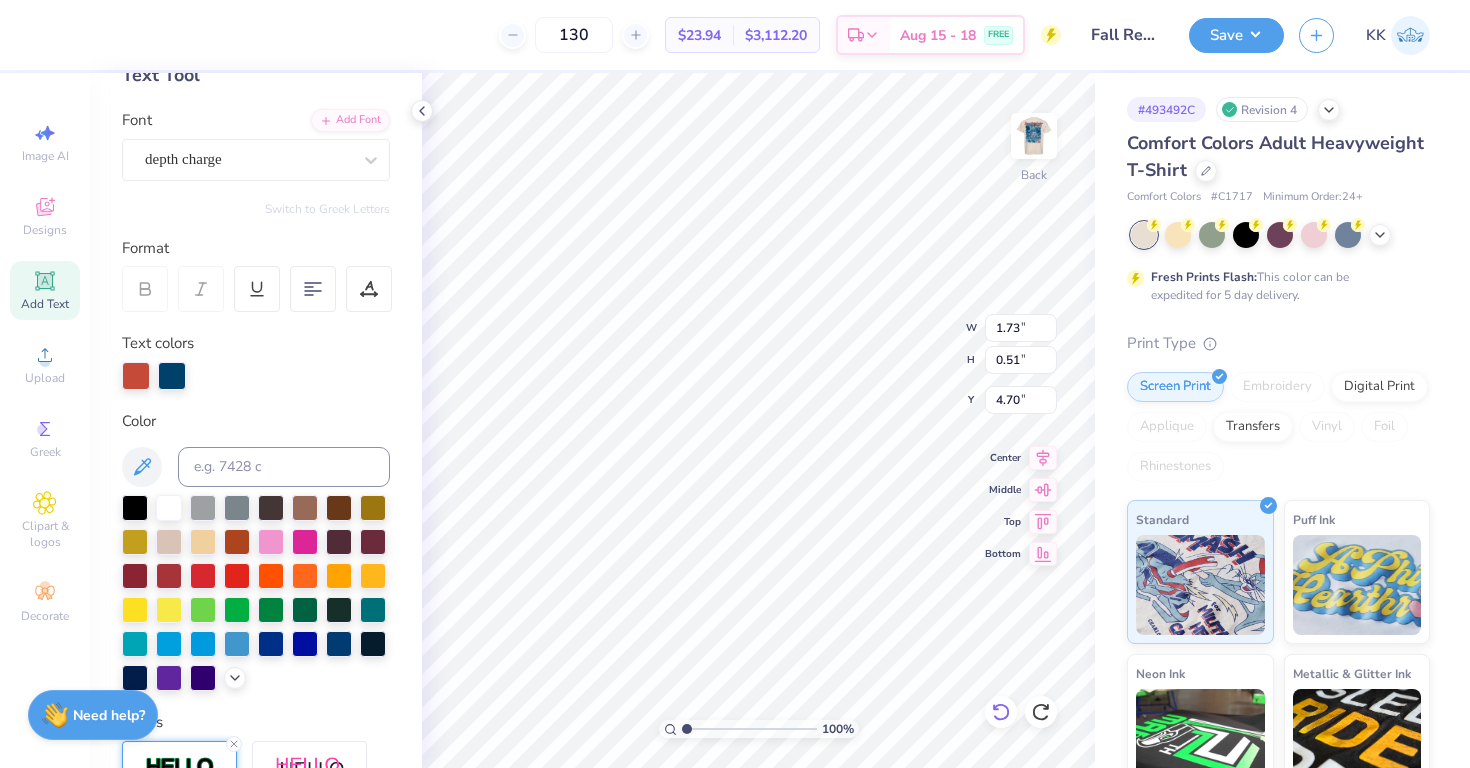 type on "4.19" 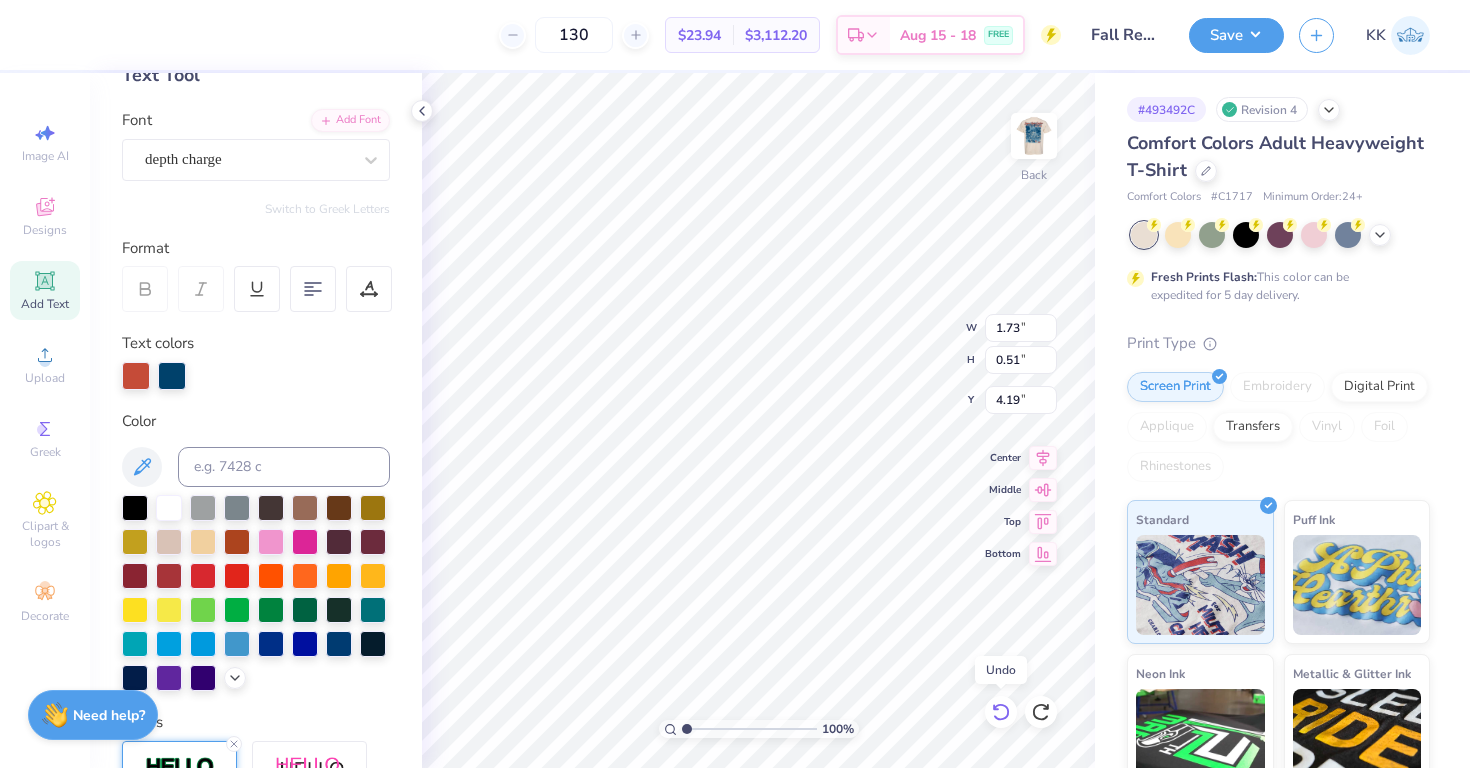 click at bounding box center (1001, 712) 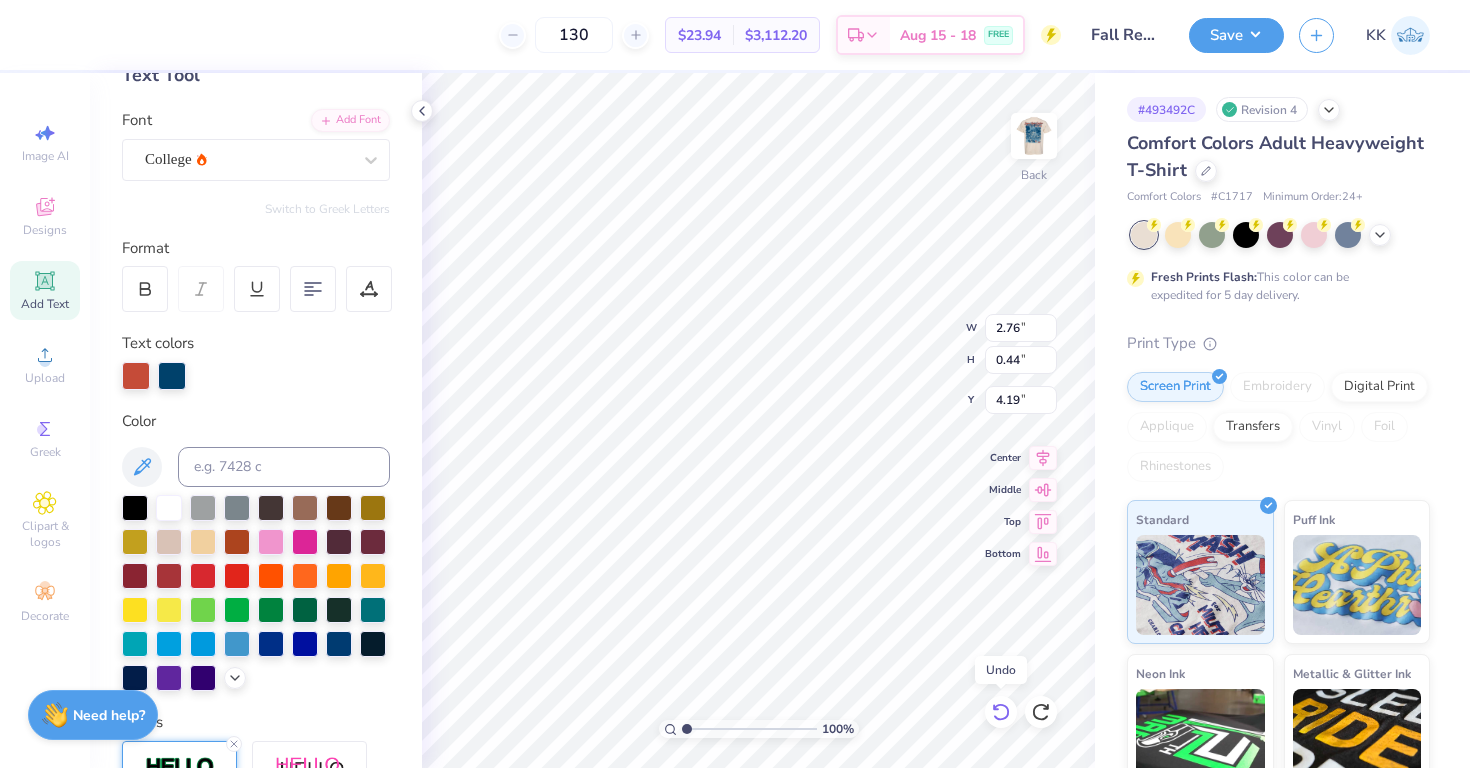 type on "2.76" 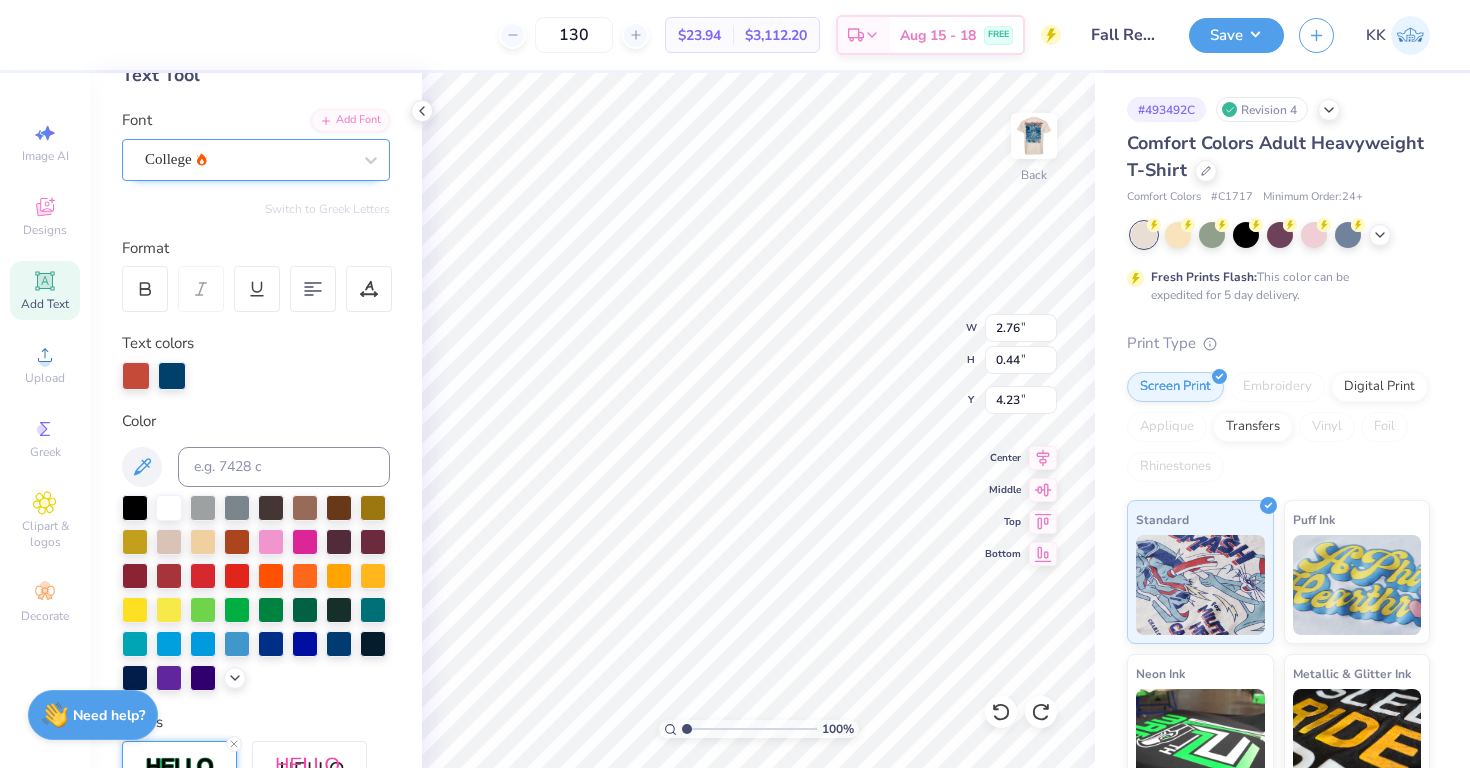 click on "College" at bounding box center (256, 160) 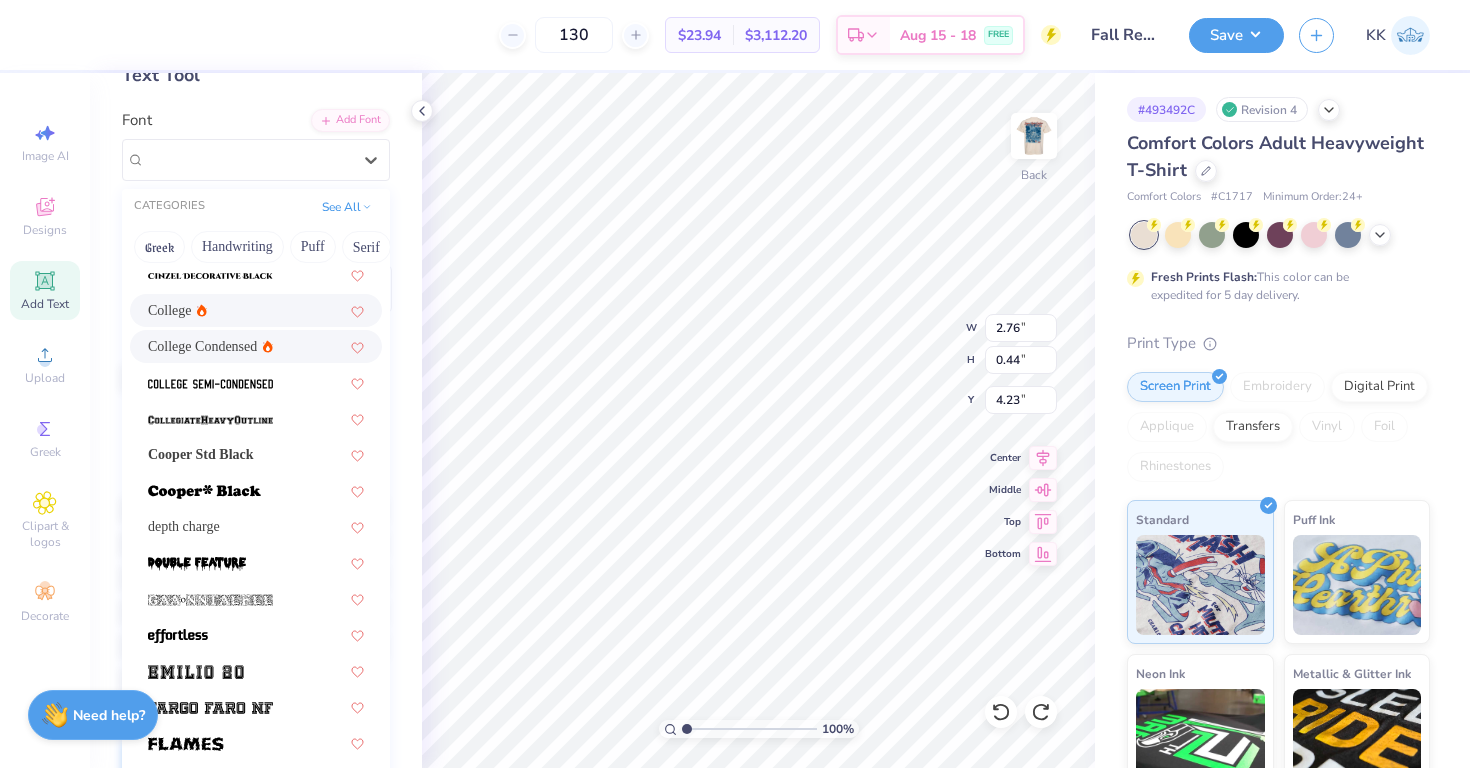scroll, scrollTop: 243, scrollLeft: 0, axis: vertical 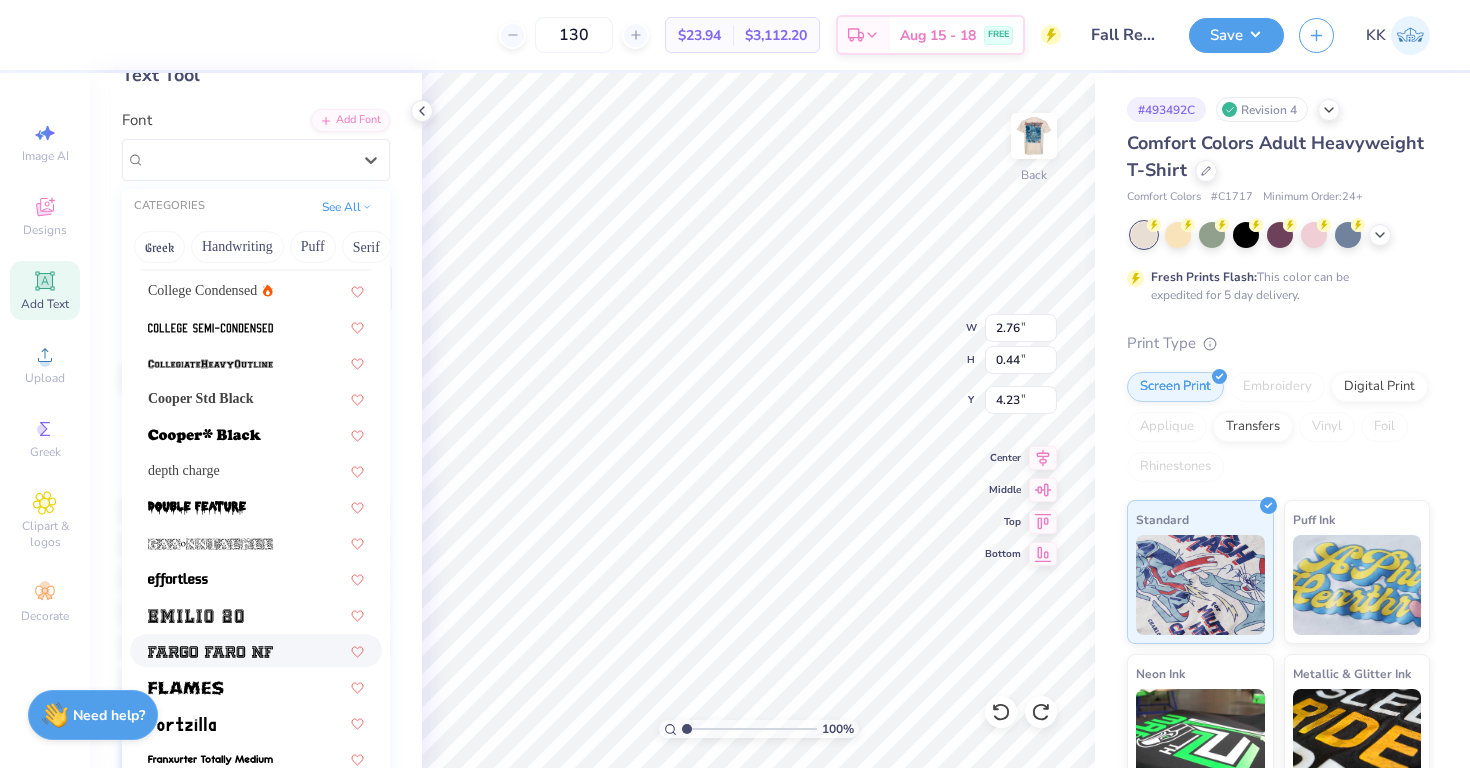 click at bounding box center [210, 652] 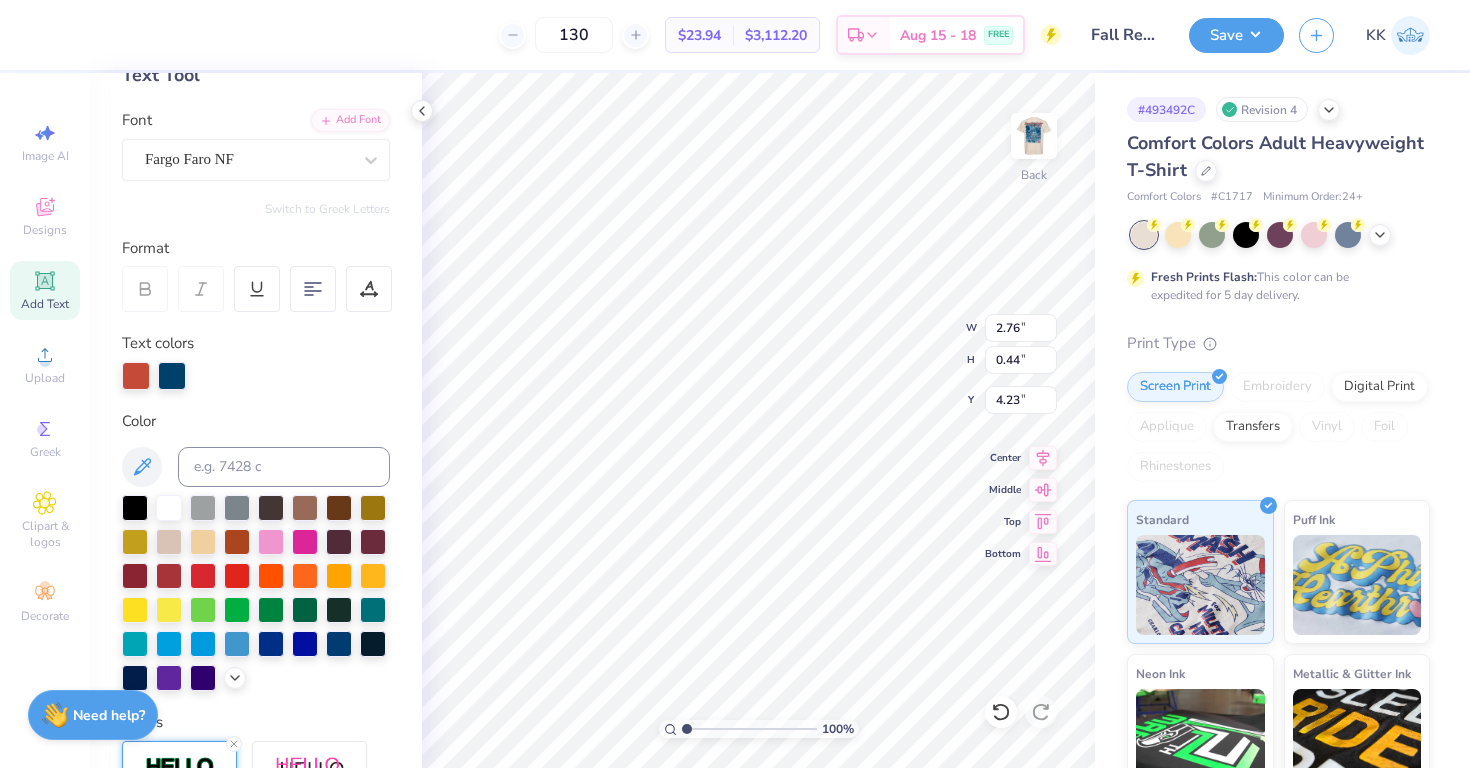 type on "3.24" 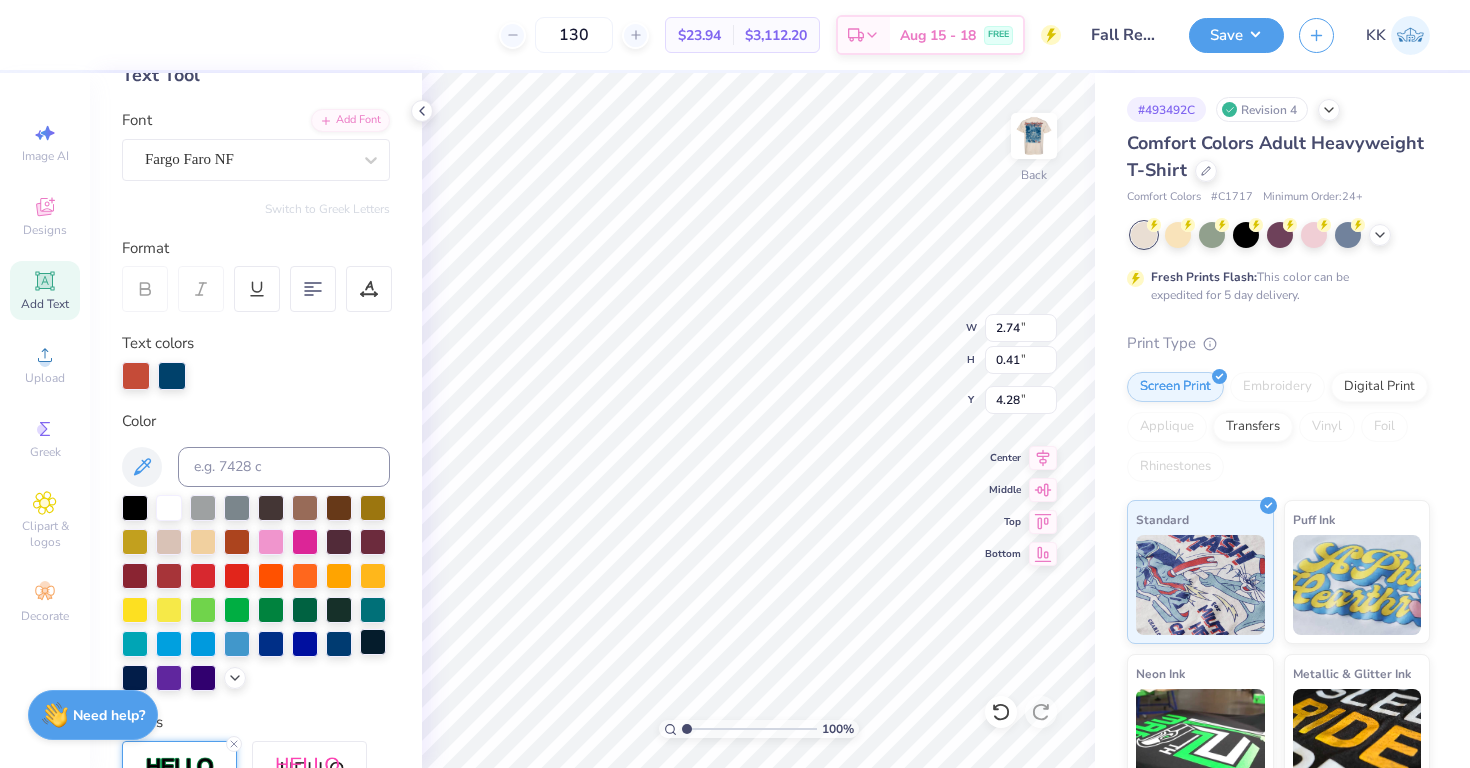 type on "2.74" 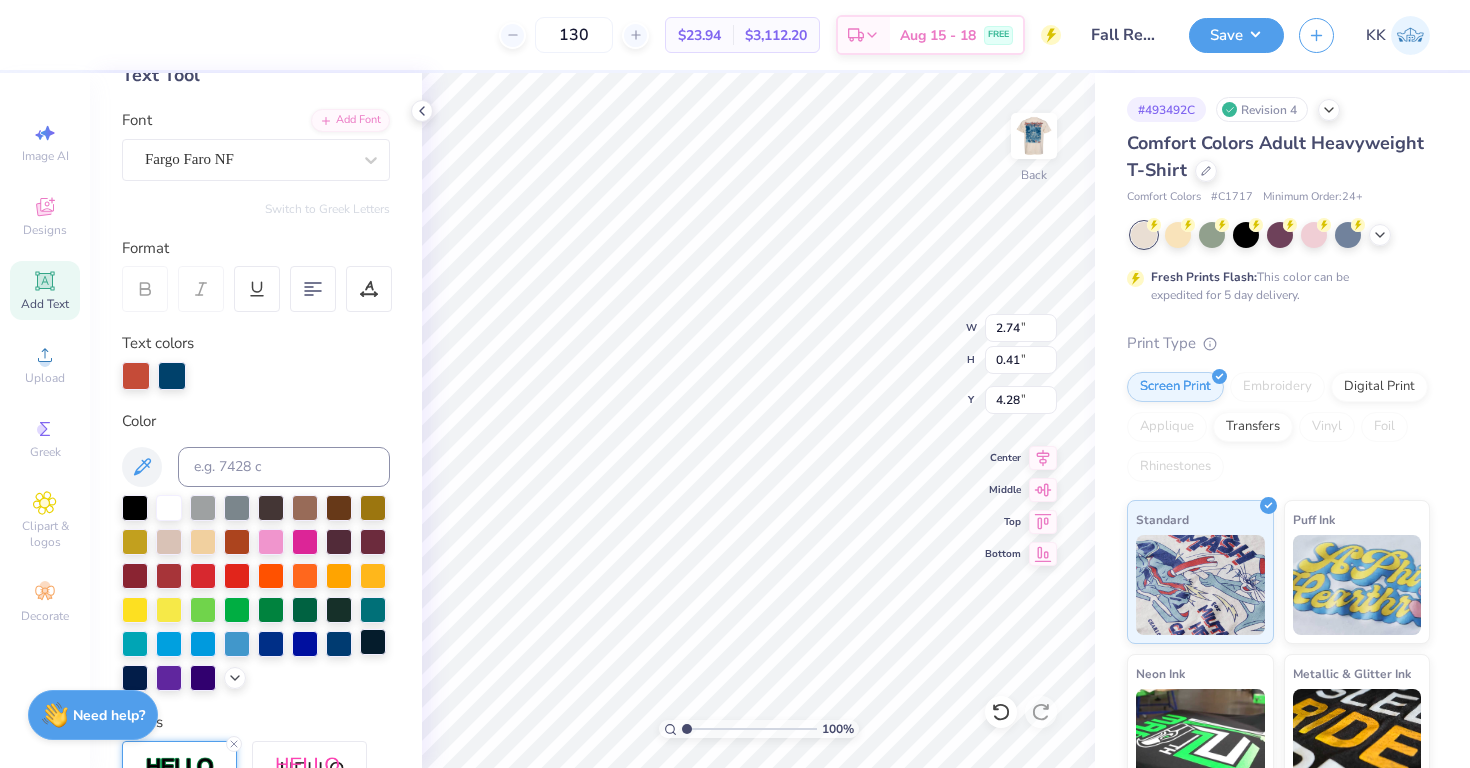 type on "4.48" 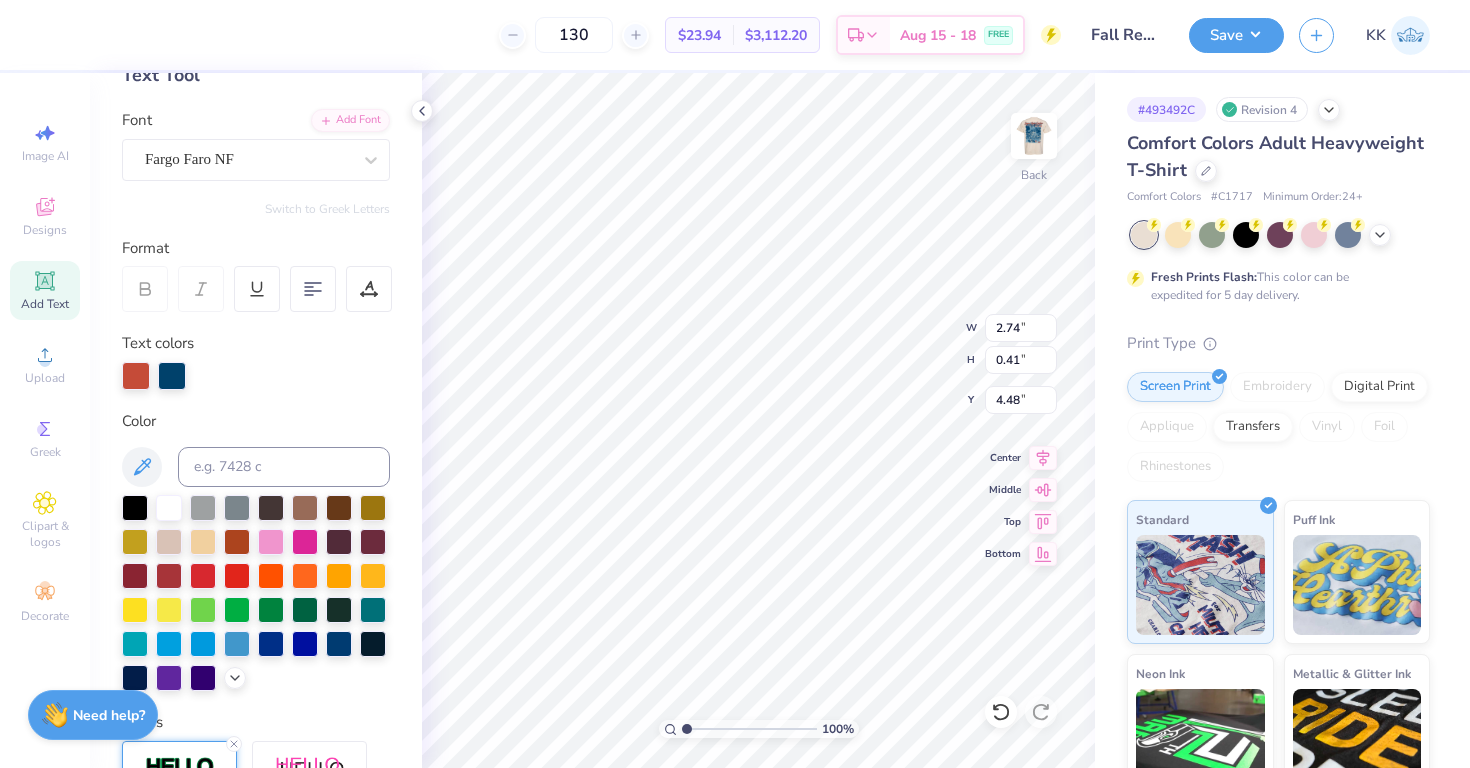 click on "100  % Back W 2.74 2.74 " H 0.41 0.41 " Y 4.48 4.48 " Center Middle Top Bottom" at bounding box center [758, 420] 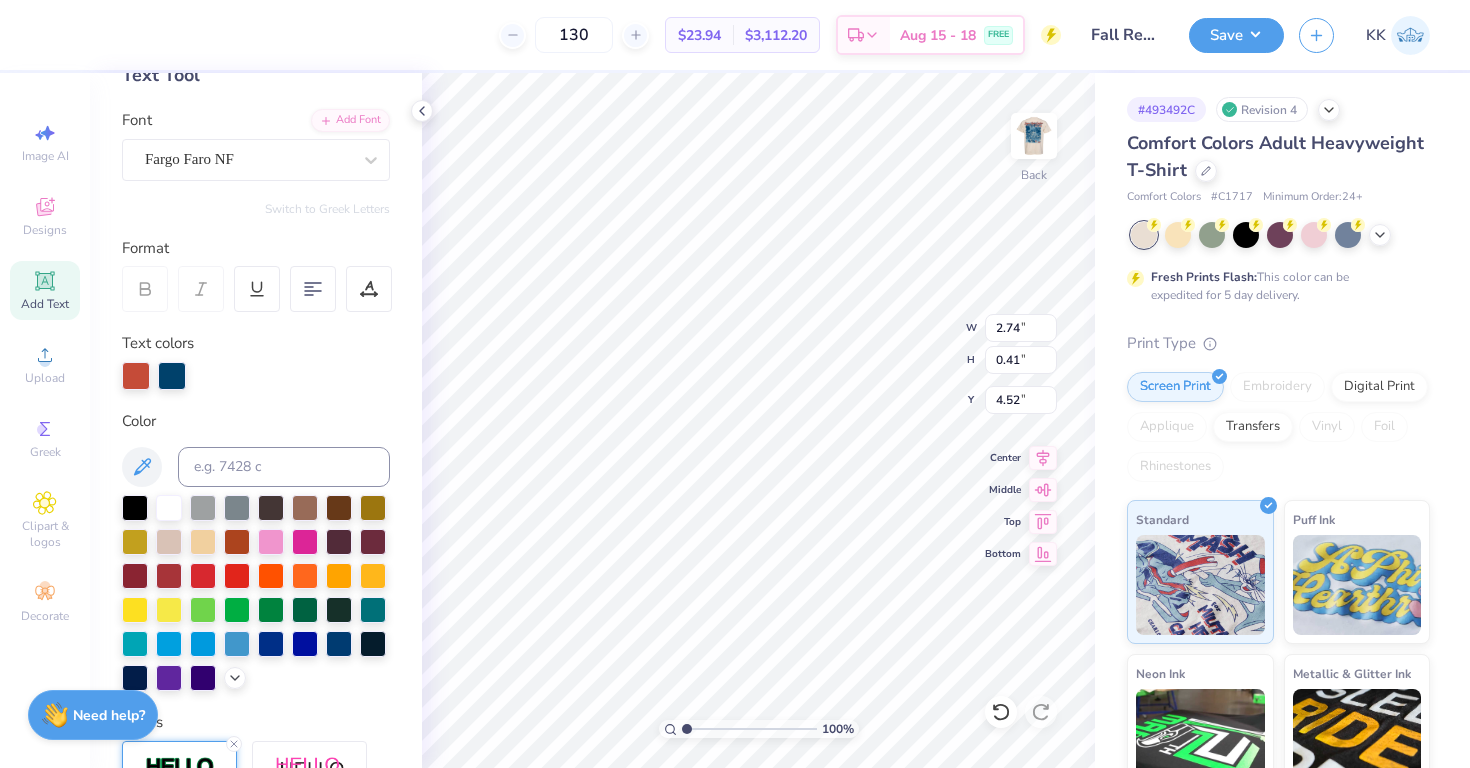 type on "4.52" 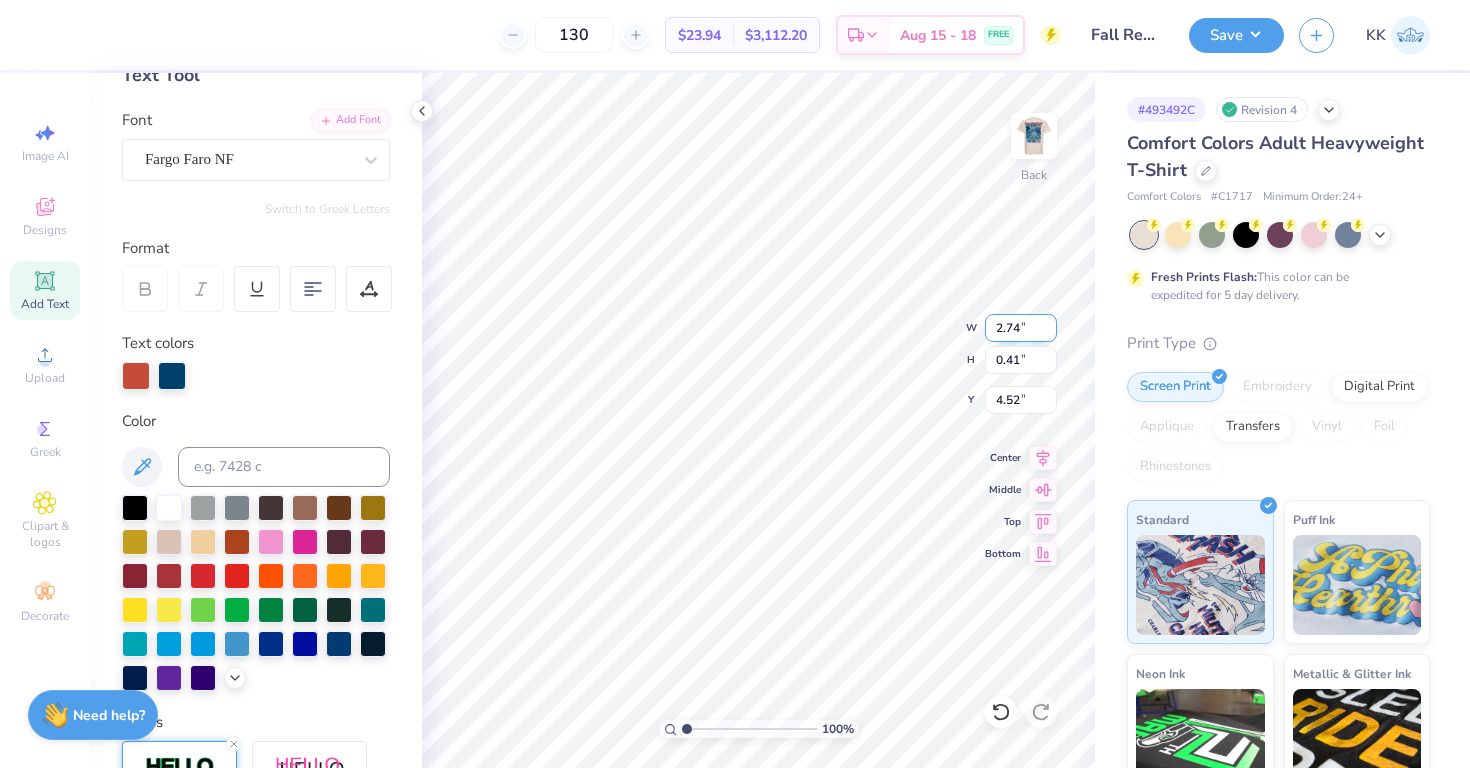 click on "100  % Back W 2.74 2.74 " H 0.41 0.41 " Y 4.52 4.52 " Center Middle Top Bottom" at bounding box center (758, 420) 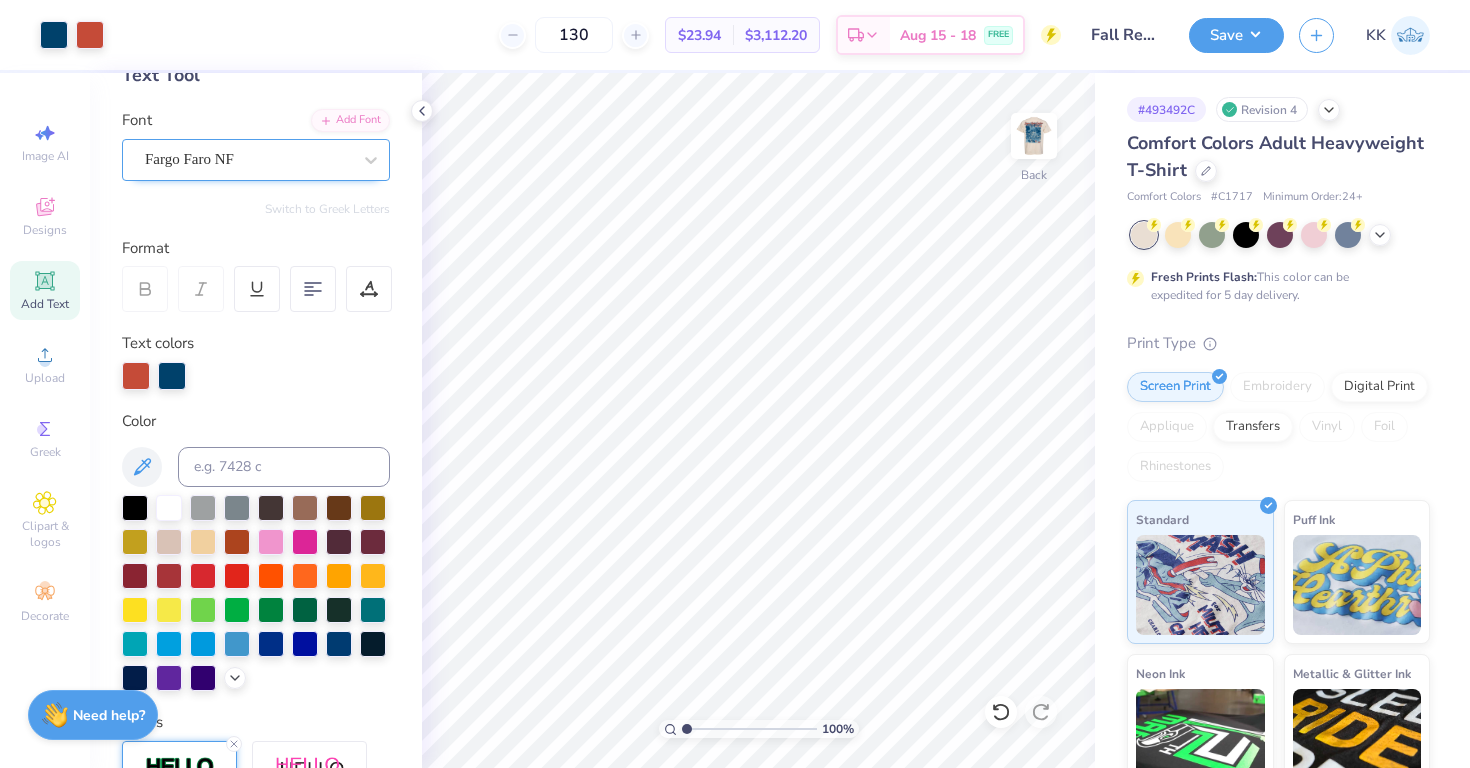 click on "Fargo Faro NF" at bounding box center (248, 159) 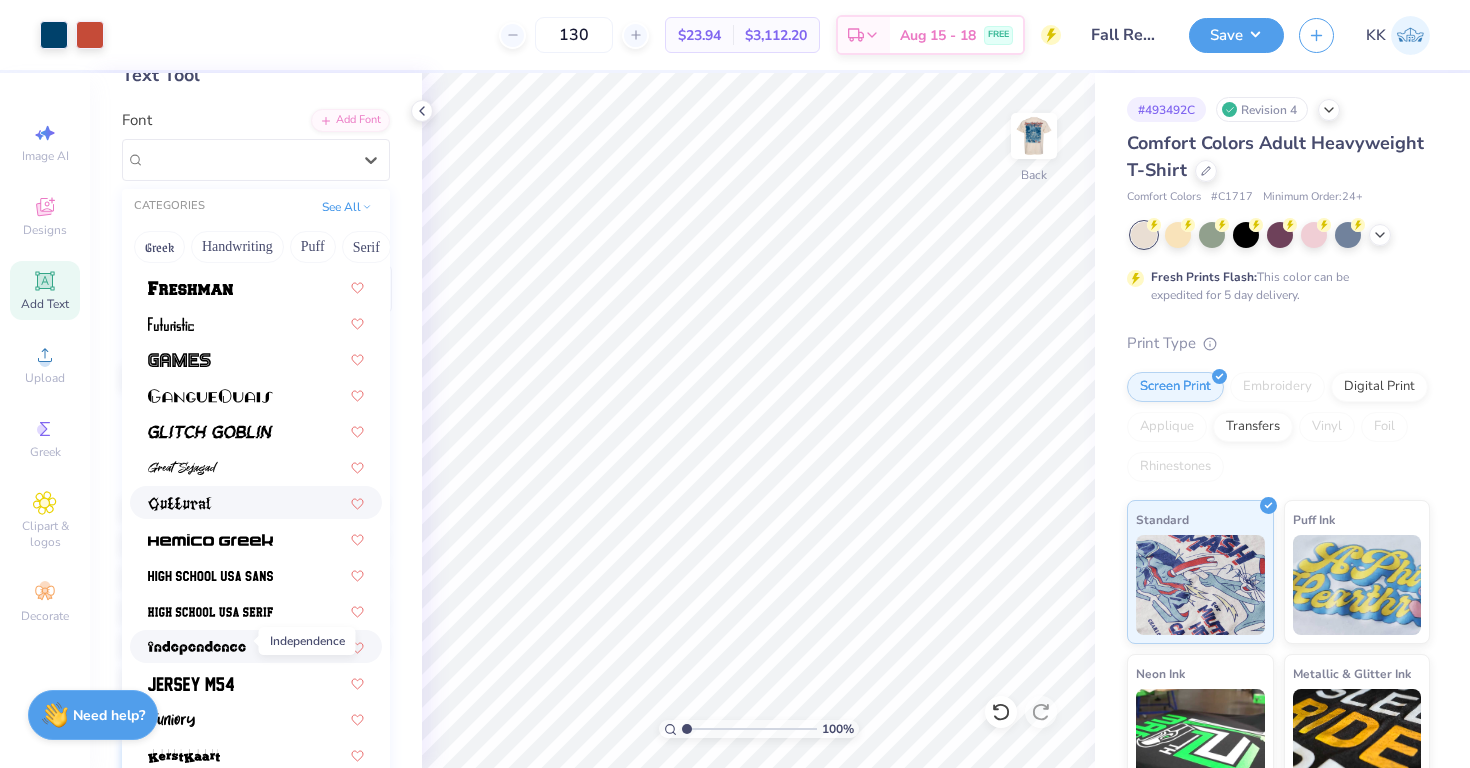 scroll, scrollTop: 750, scrollLeft: 0, axis: vertical 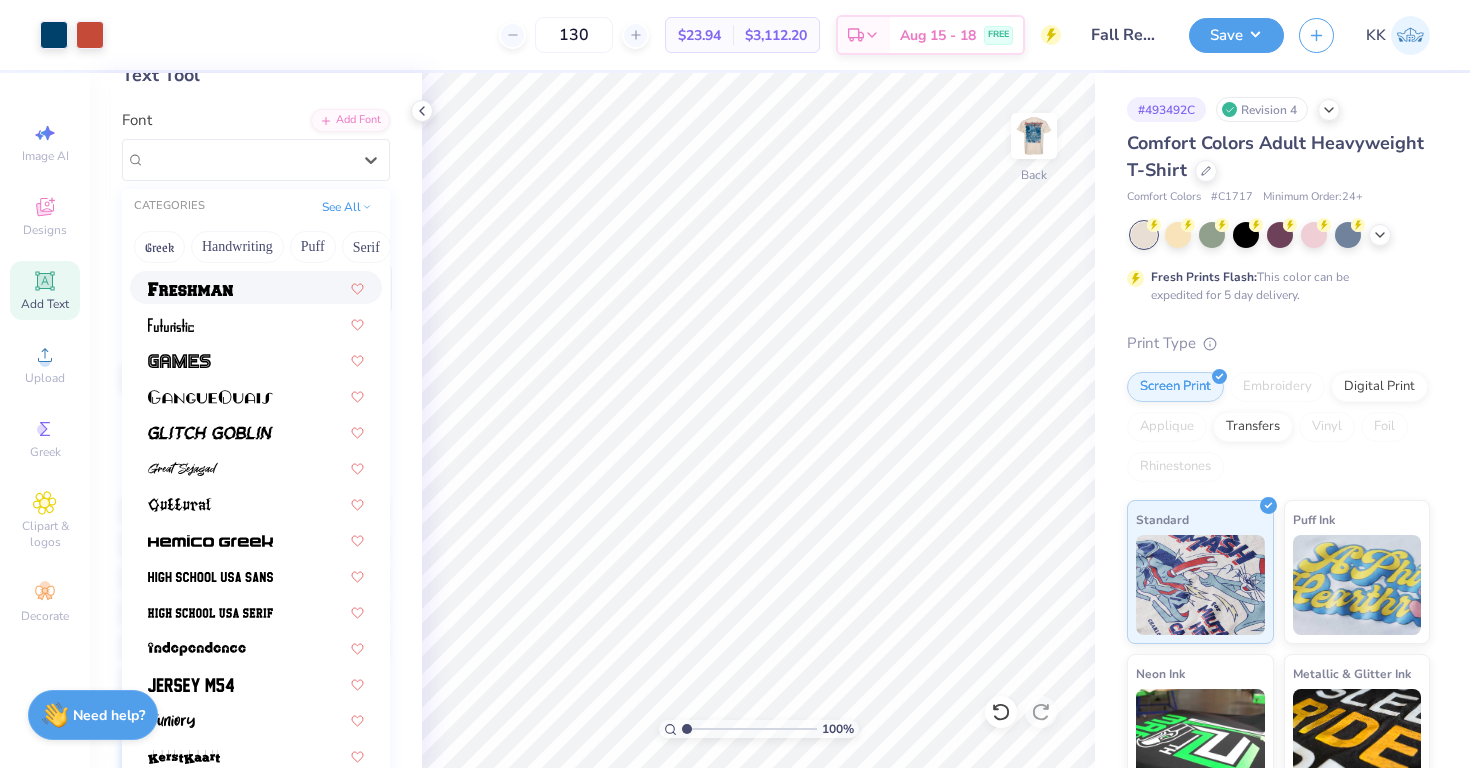 click at bounding box center (256, 287) 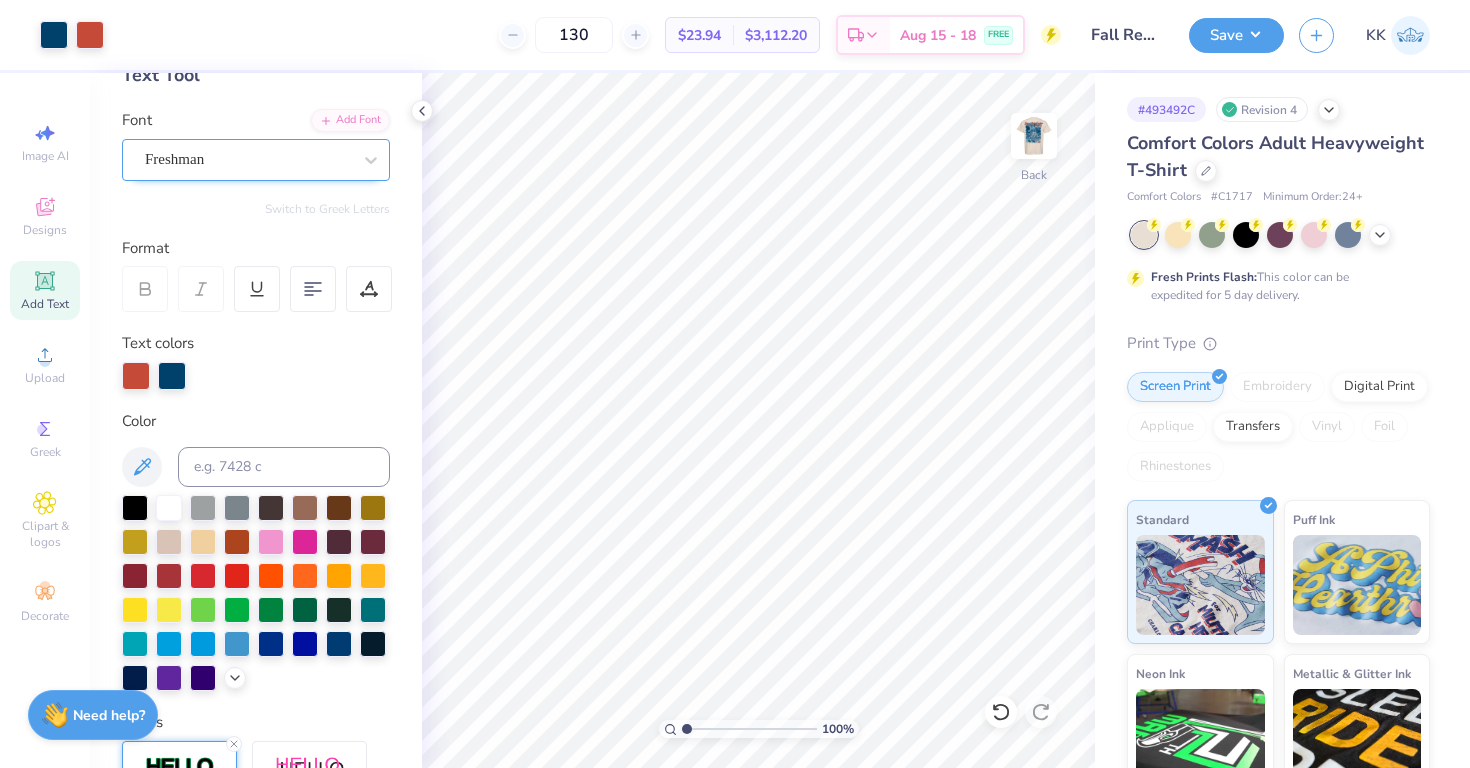 click on "Freshman" at bounding box center (248, 159) 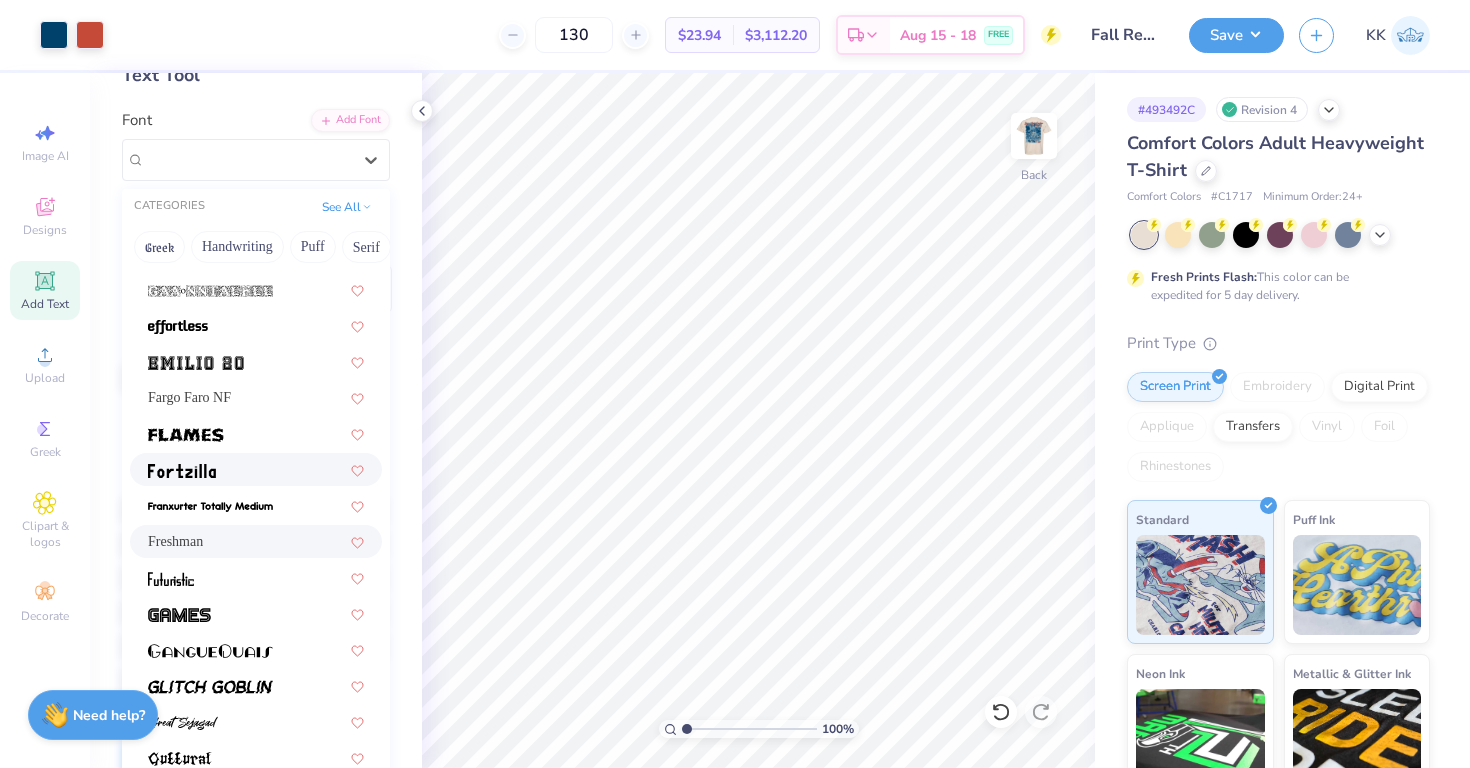 scroll, scrollTop: 560, scrollLeft: 0, axis: vertical 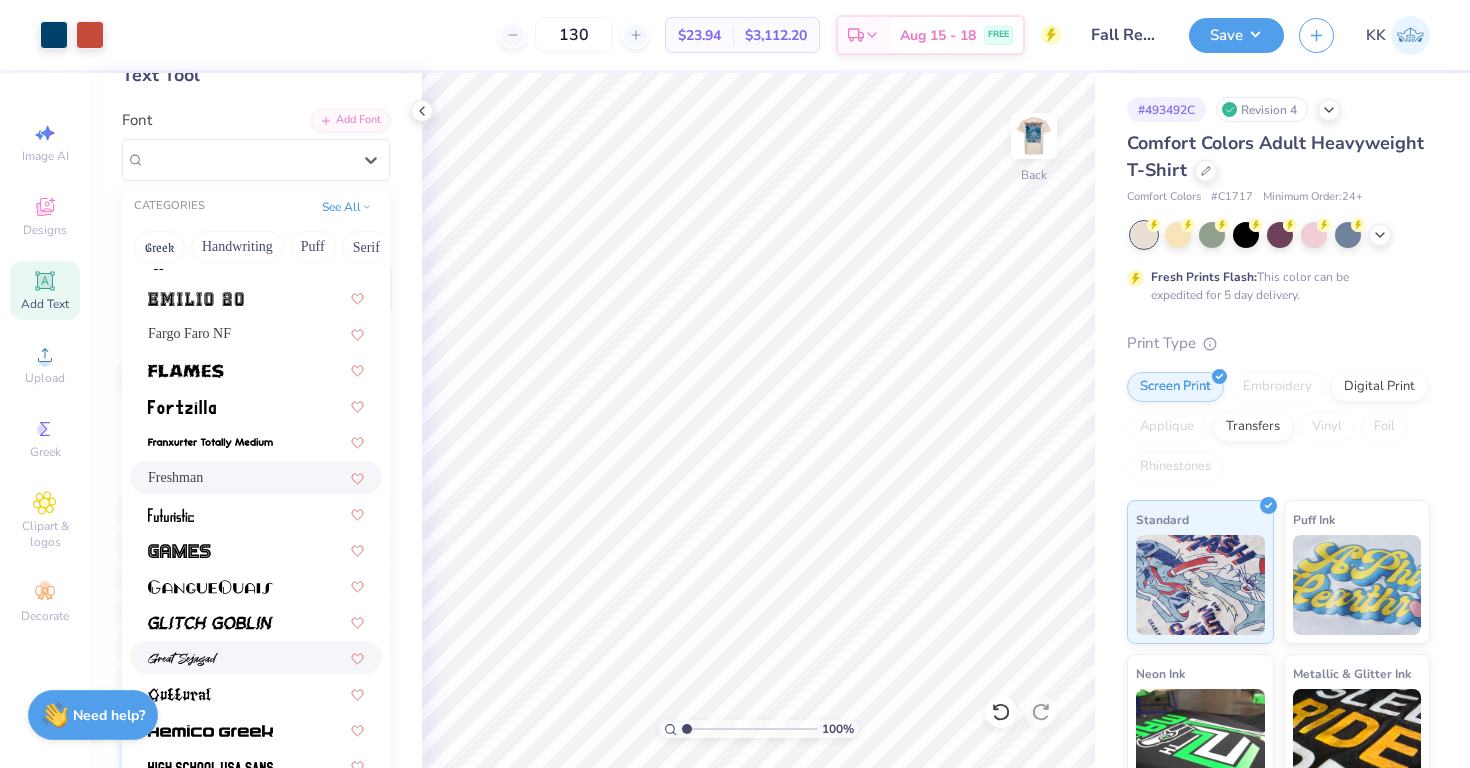 click at bounding box center [256, 657] 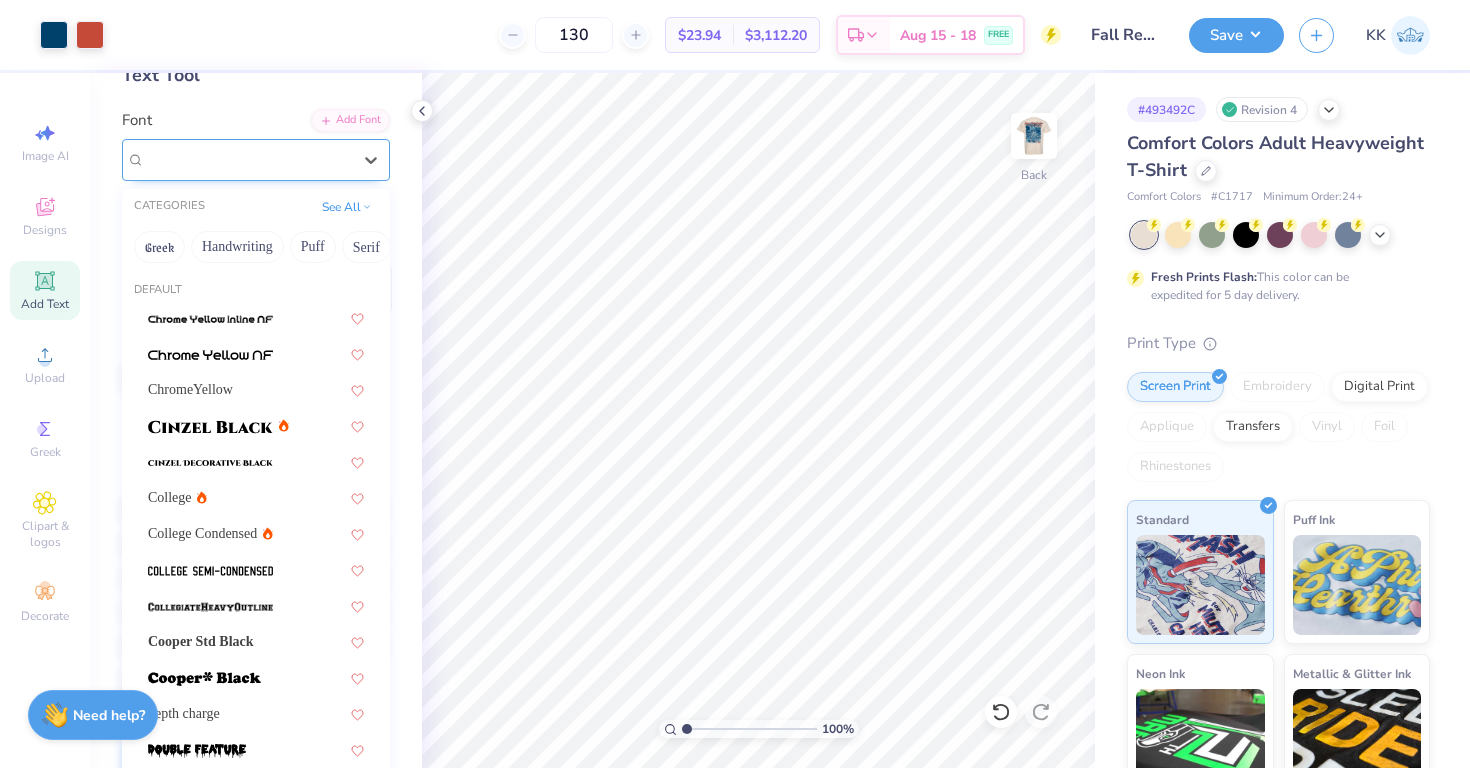 click on "Great Sejagad" at bounding box center (248, 159) 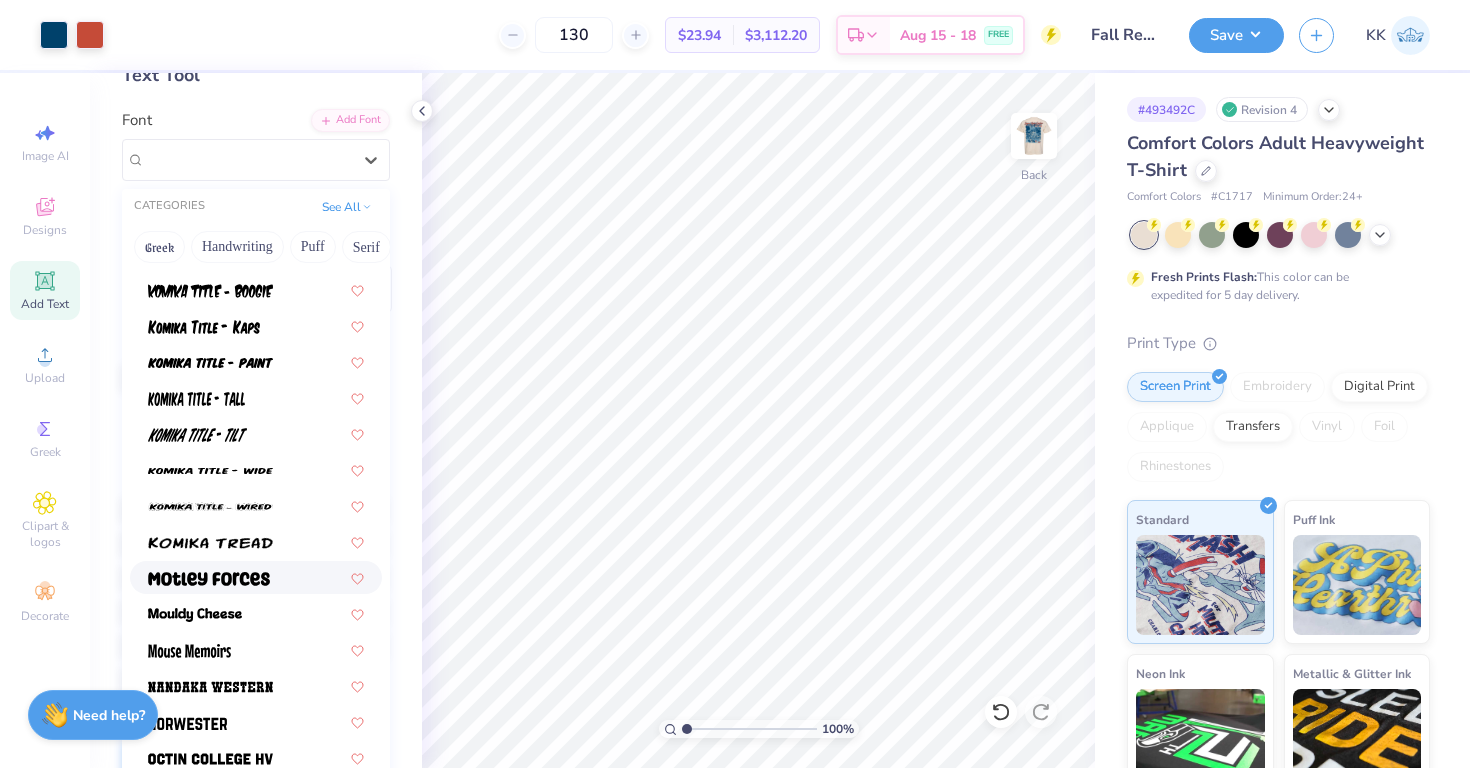 scroll, scrollTop: 2182, scrollLeft: 0, axis: vertical 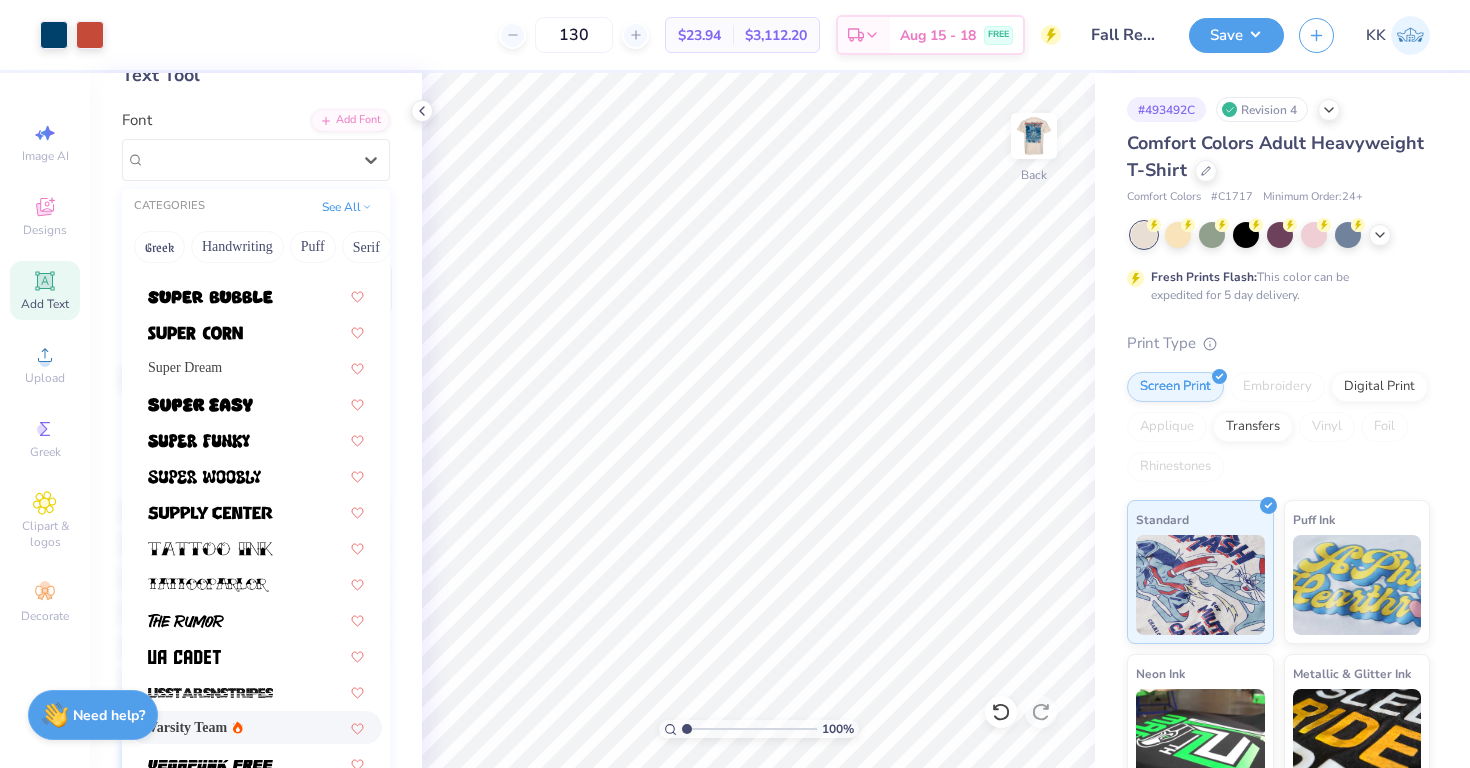 click on "Varsity Team" at bounding box center (187, 727) 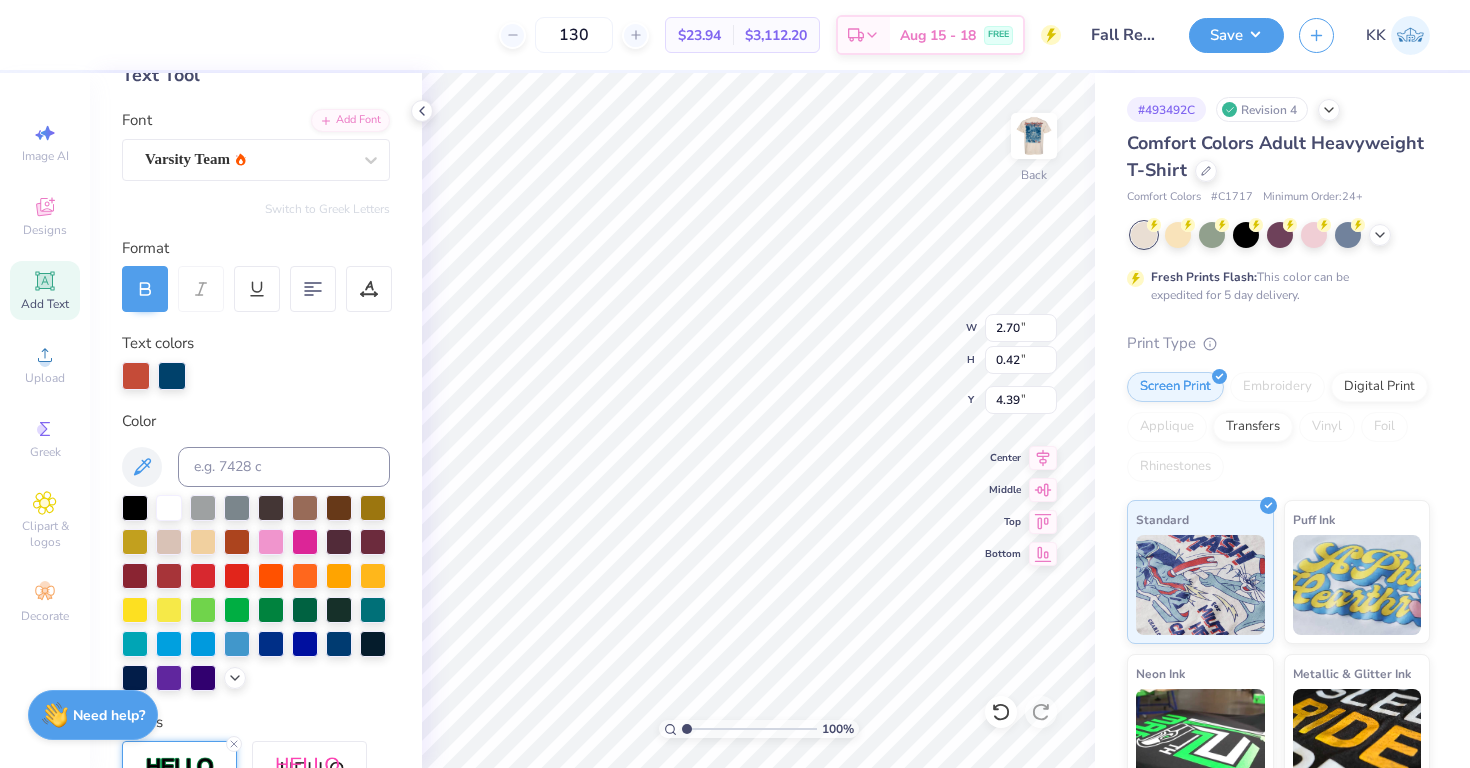 type on "2.70" 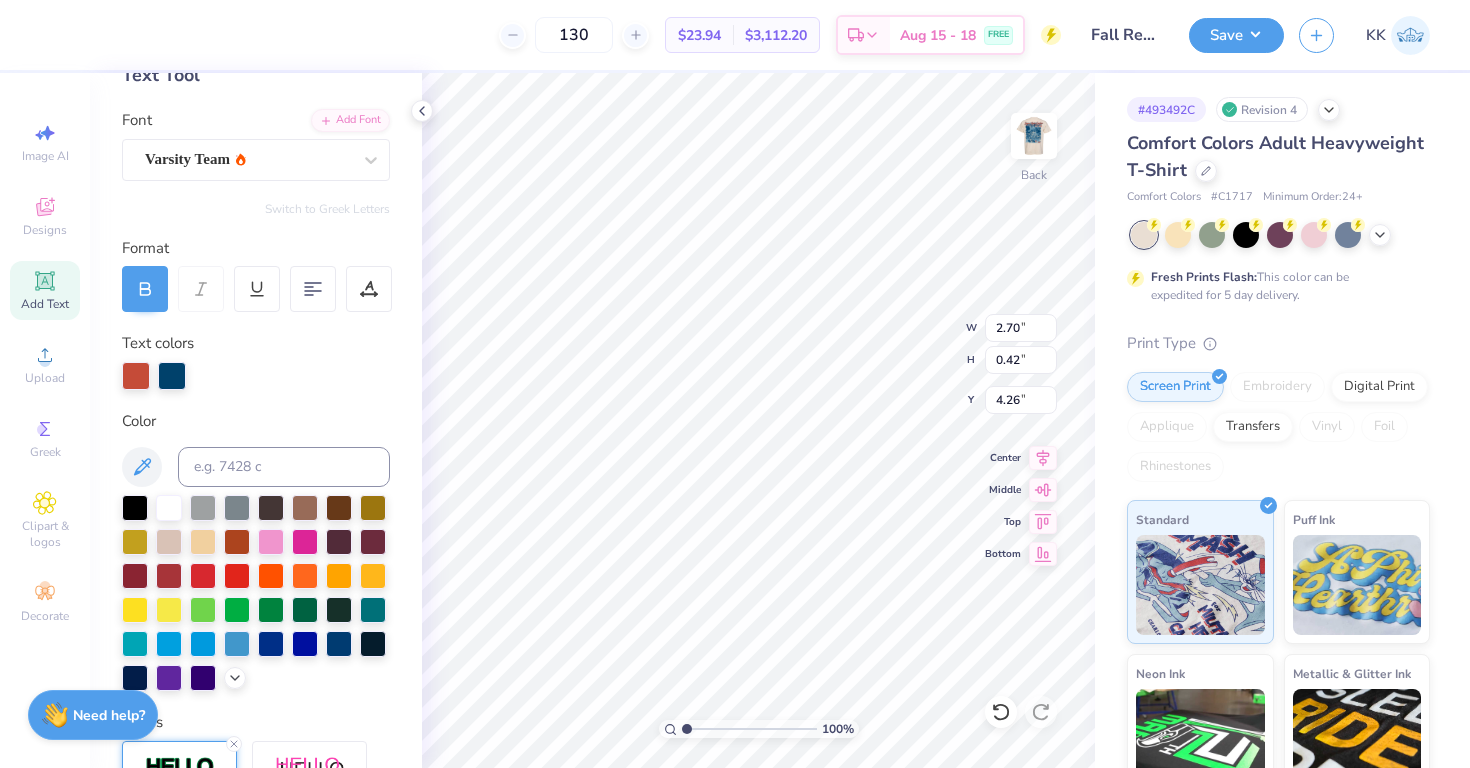 type on "2.92" 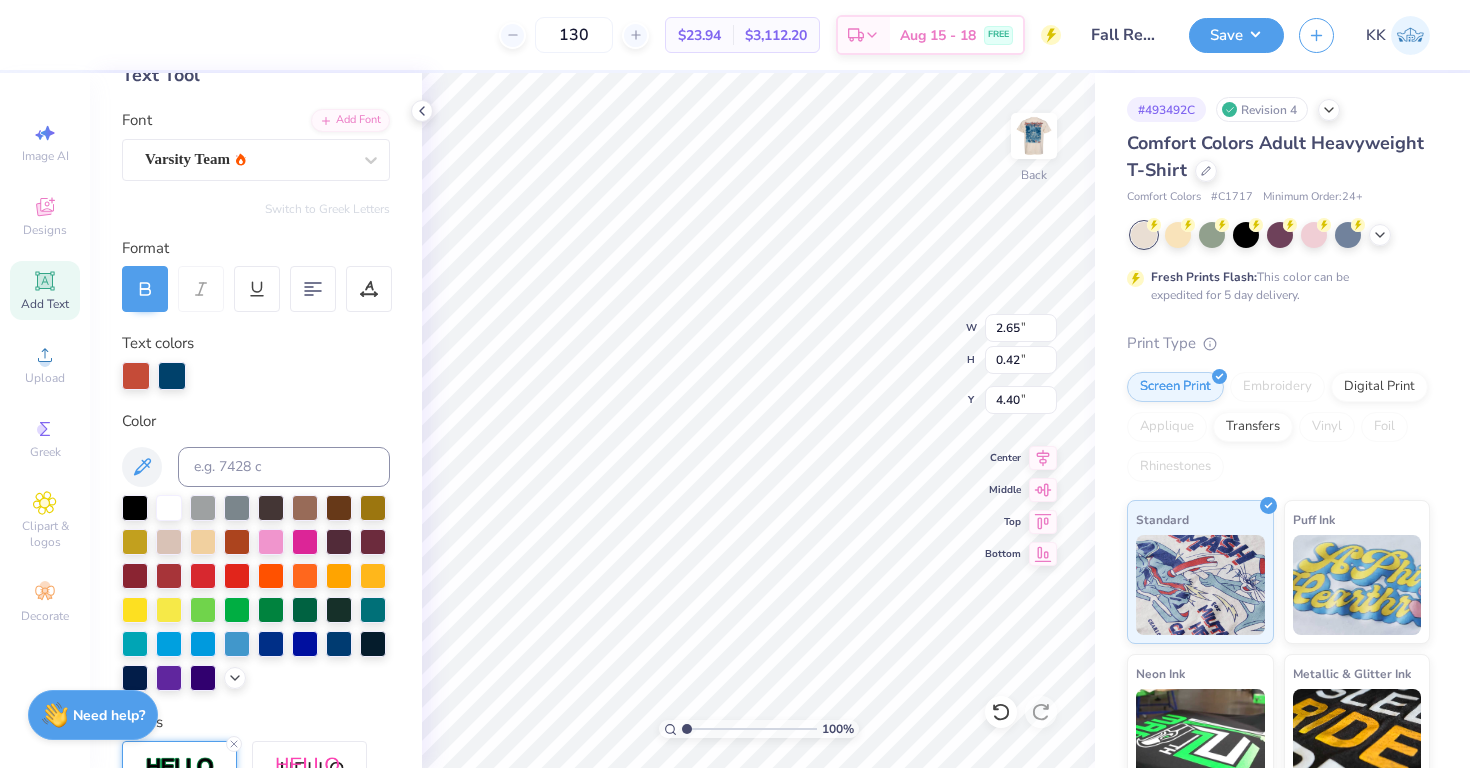 type on "2.65" 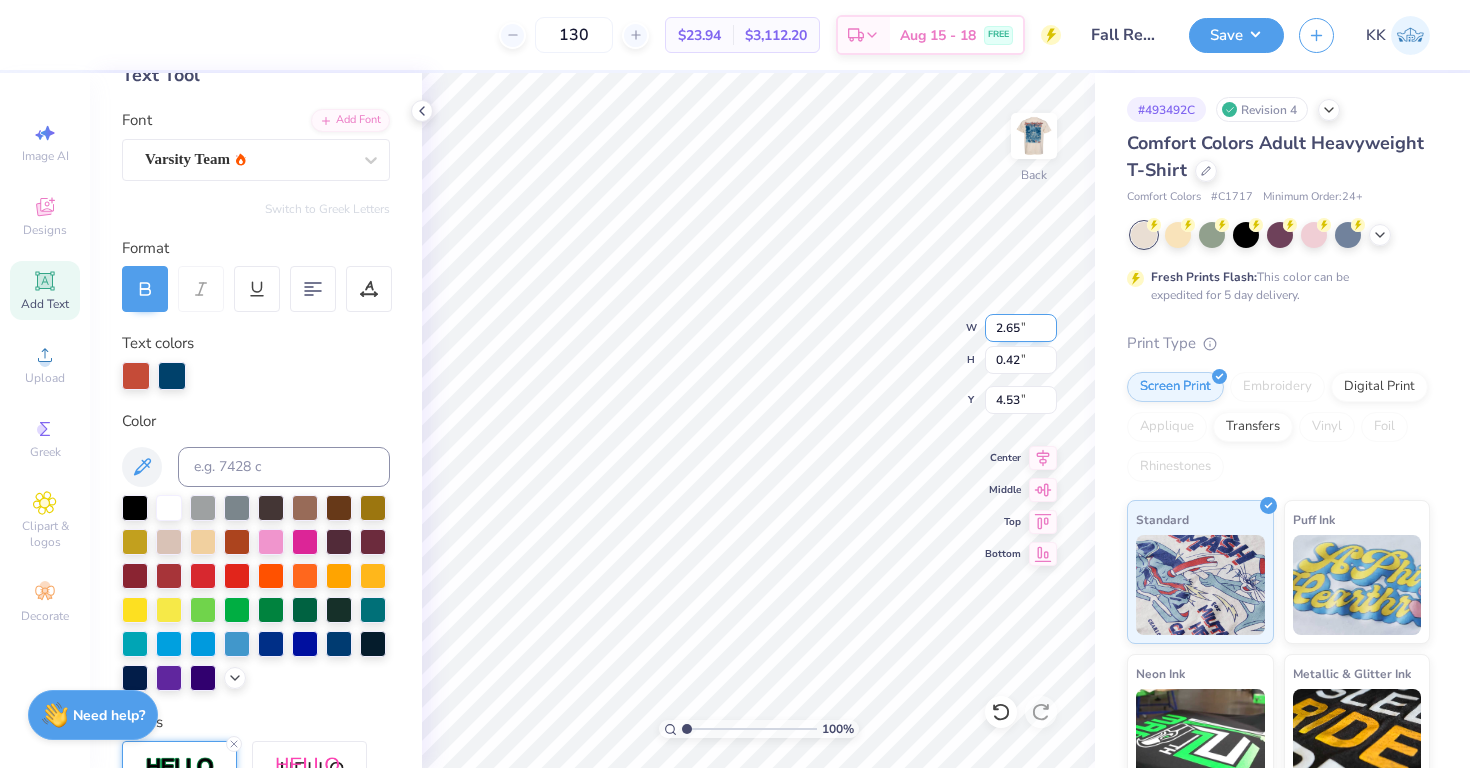 click on "100  % Back W 2.65 2.65 " H 0.42 0.42 " Y 4.53 4.53 " Center Middle Top Bottom" at bounding box center (758, 420) 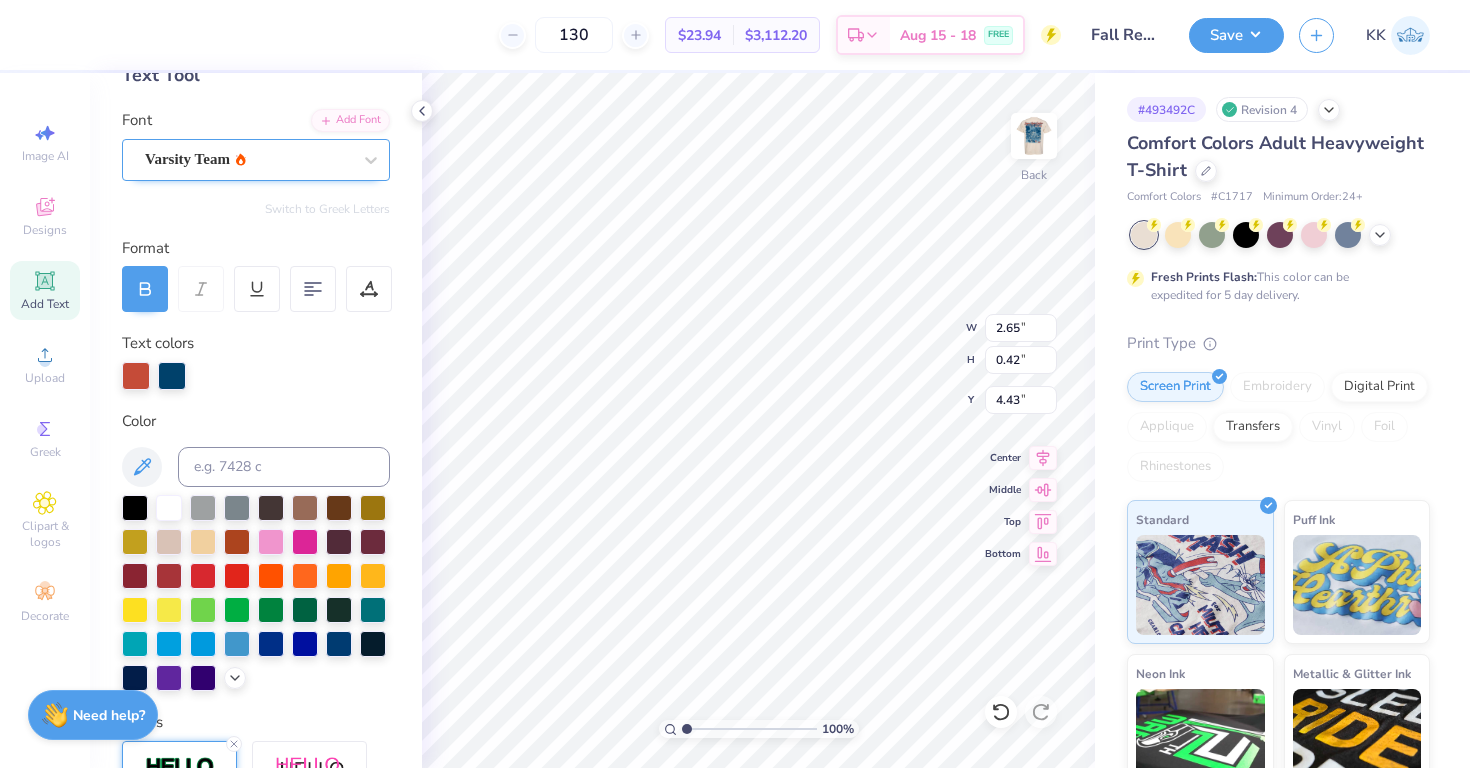 click on "Varsity Team" at bounding box center (248, 159) 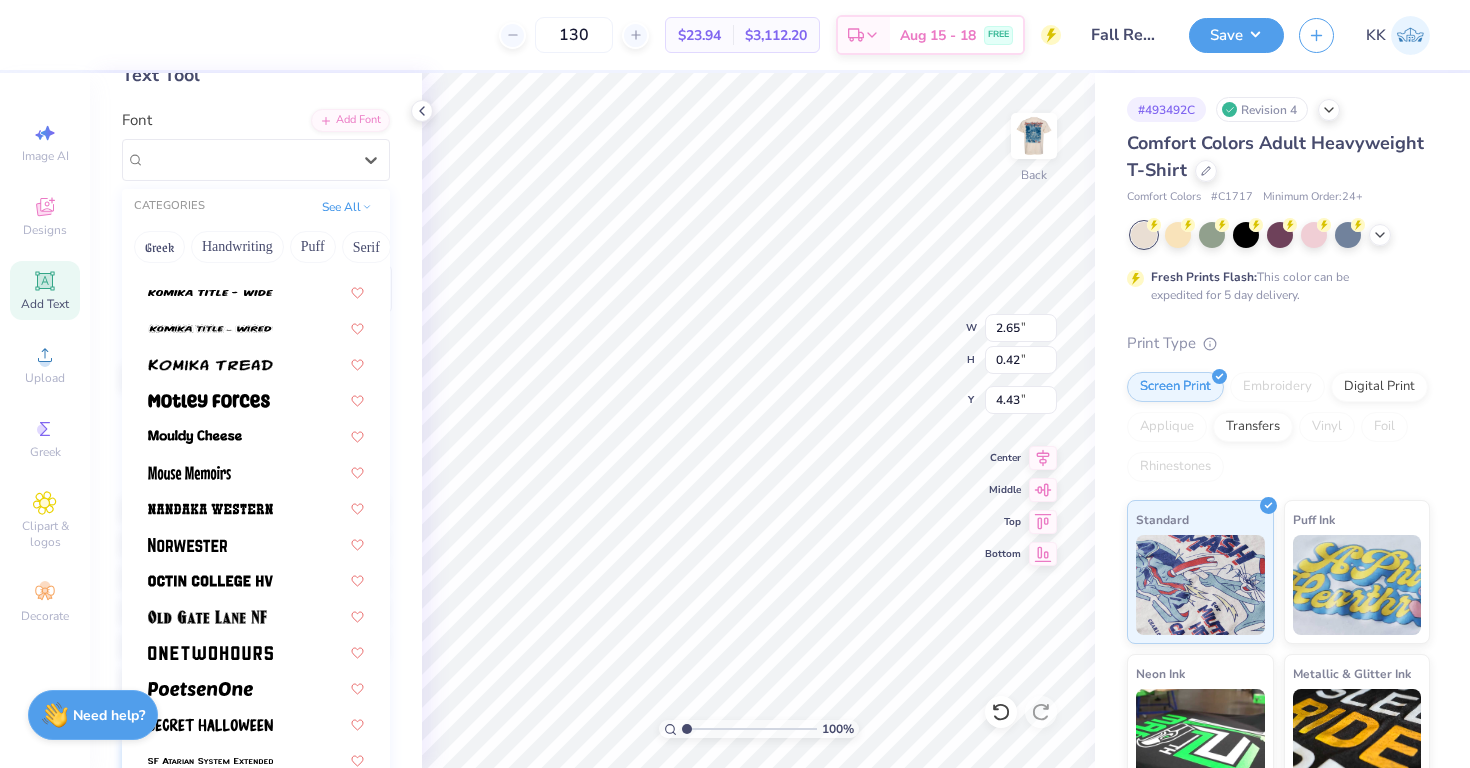 scroll, scrollTop: 2182, scrollLeft: 0, axis: vertical 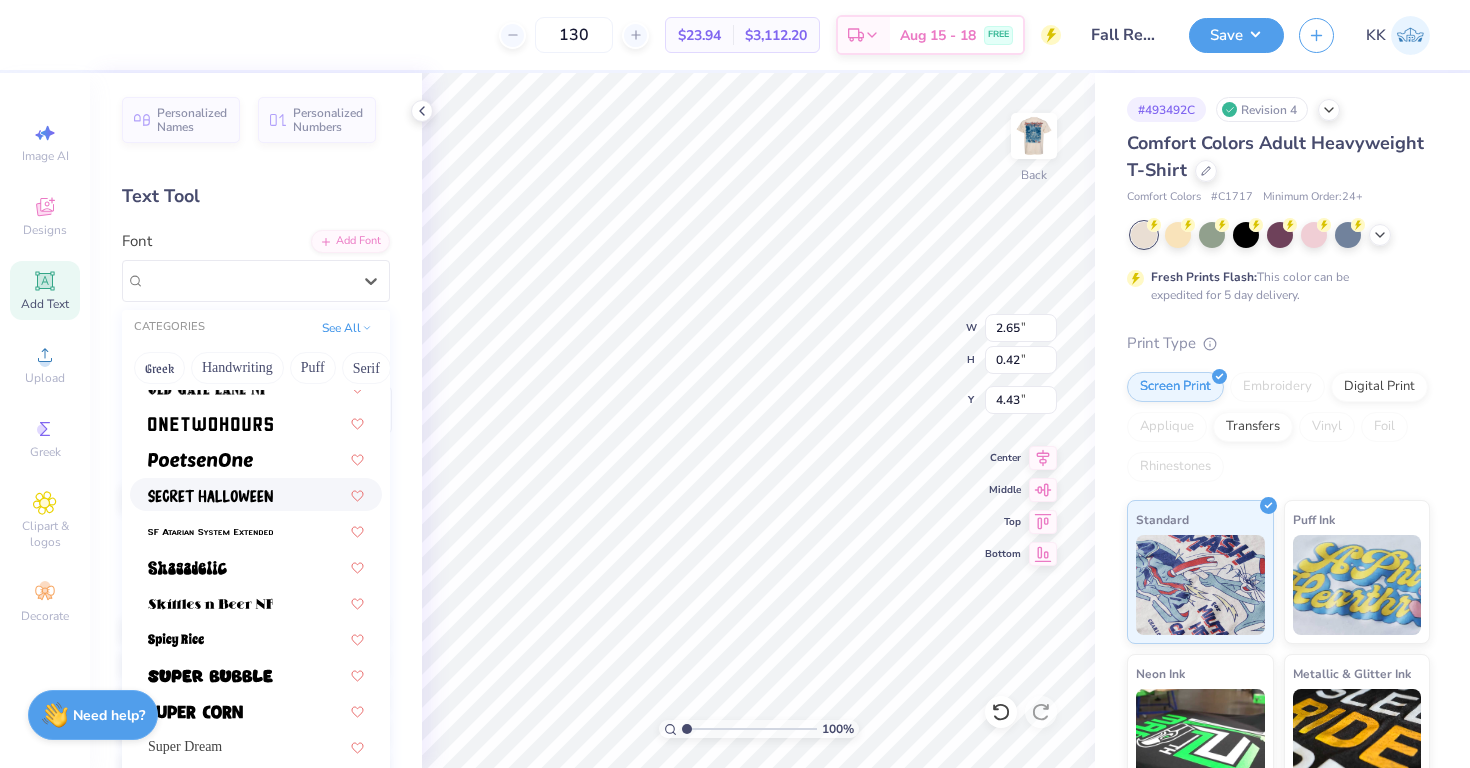 click at bounding box center [256, 494] 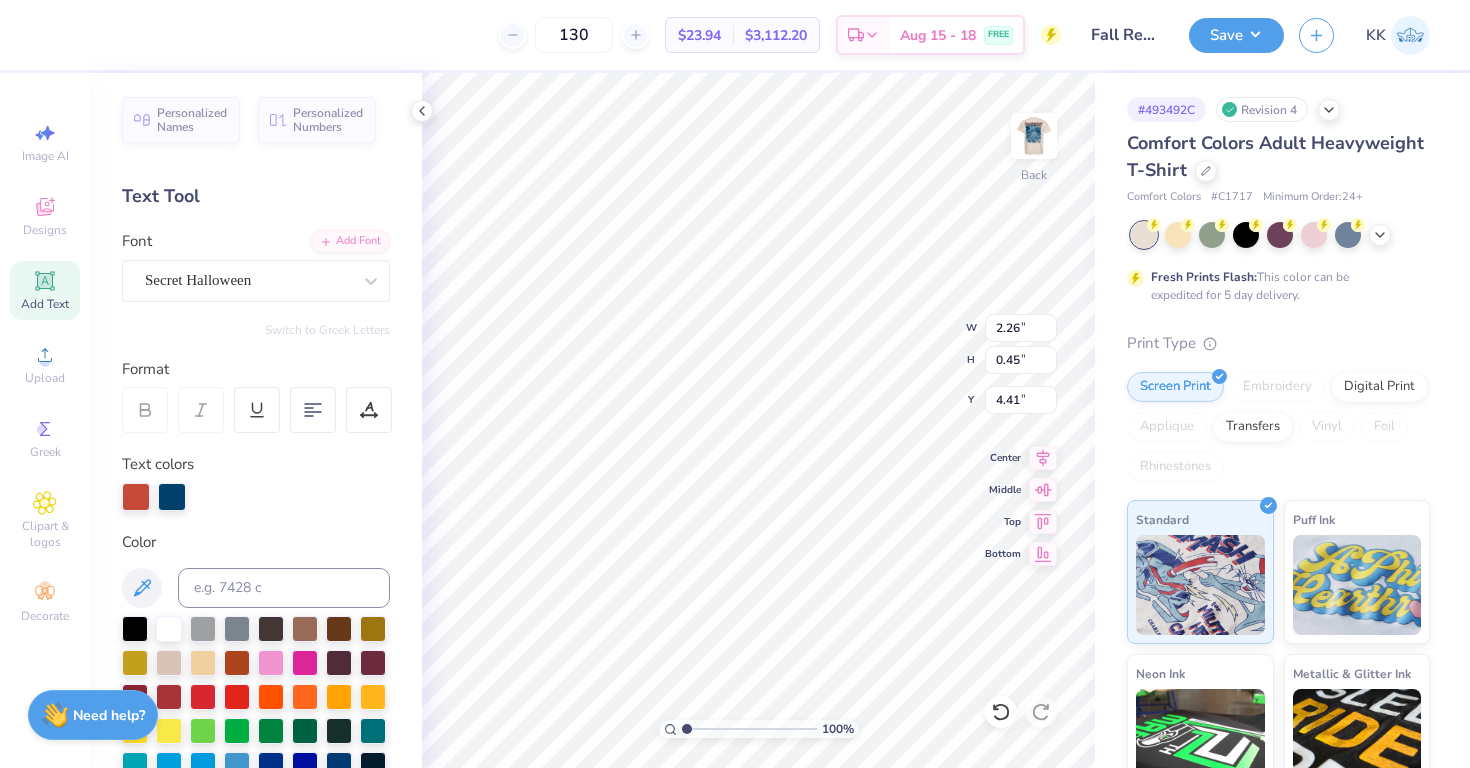 type on "2.26" 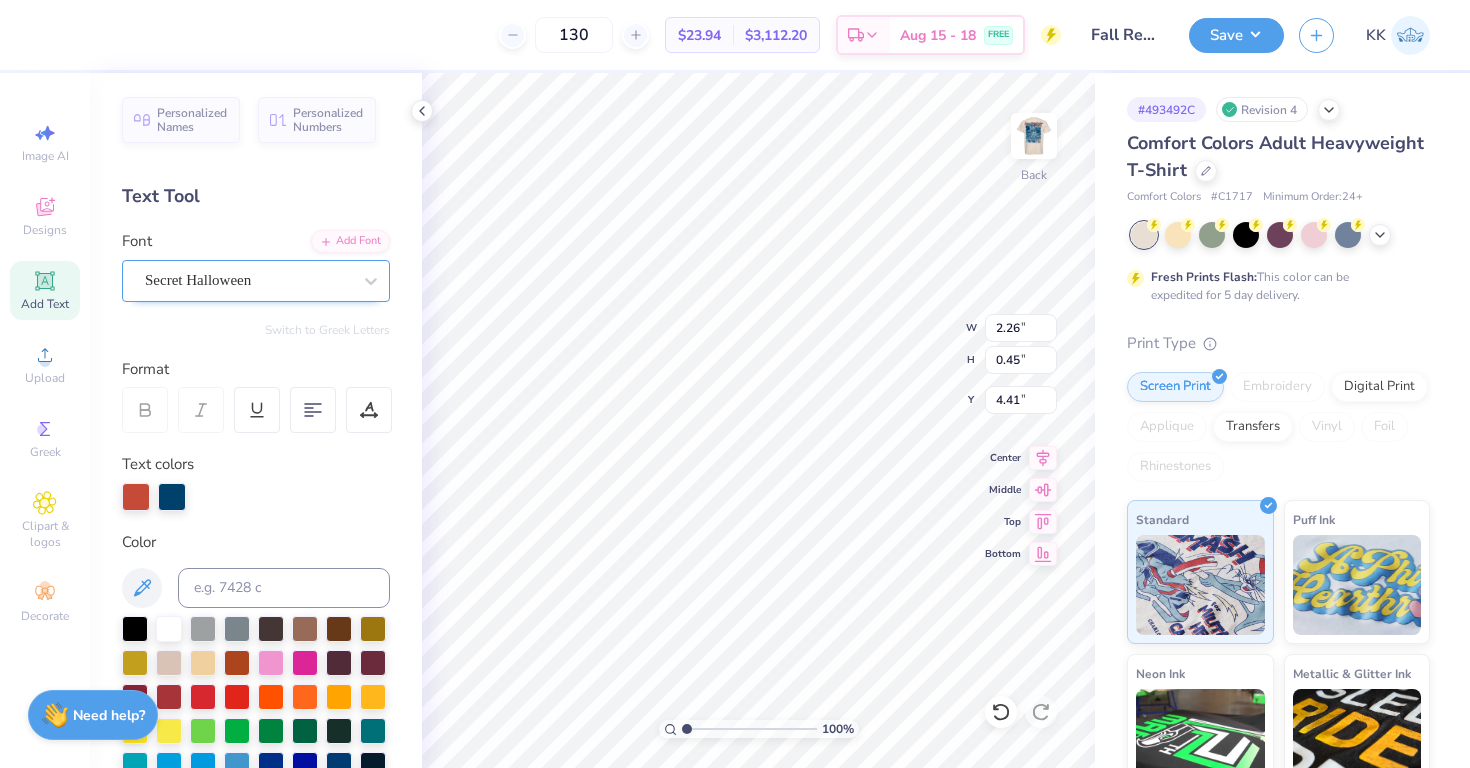 click on "Secret Halloween" at bounding box center (248, 280) 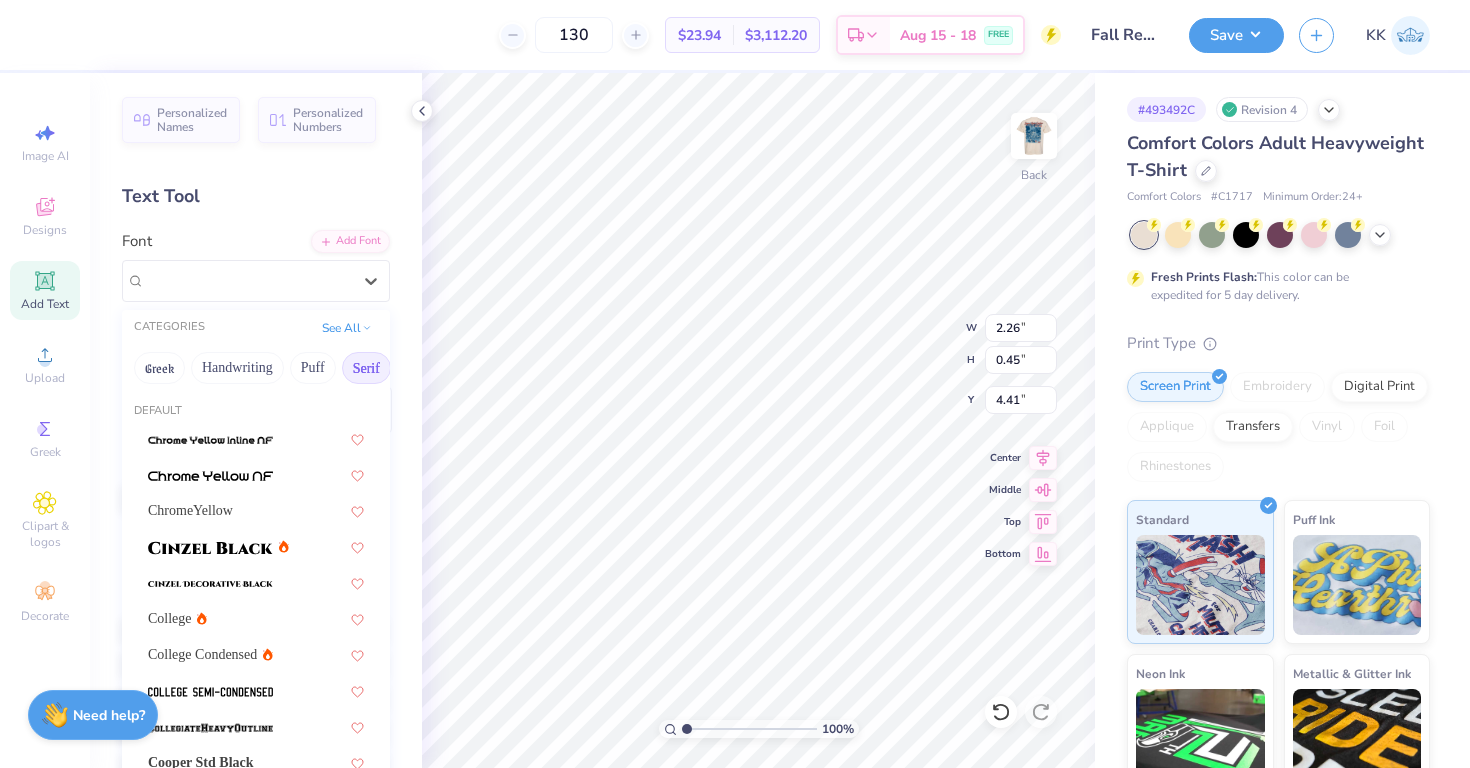 scroll, scrollTop: 1, scrollLeft: 0, axis: vertical 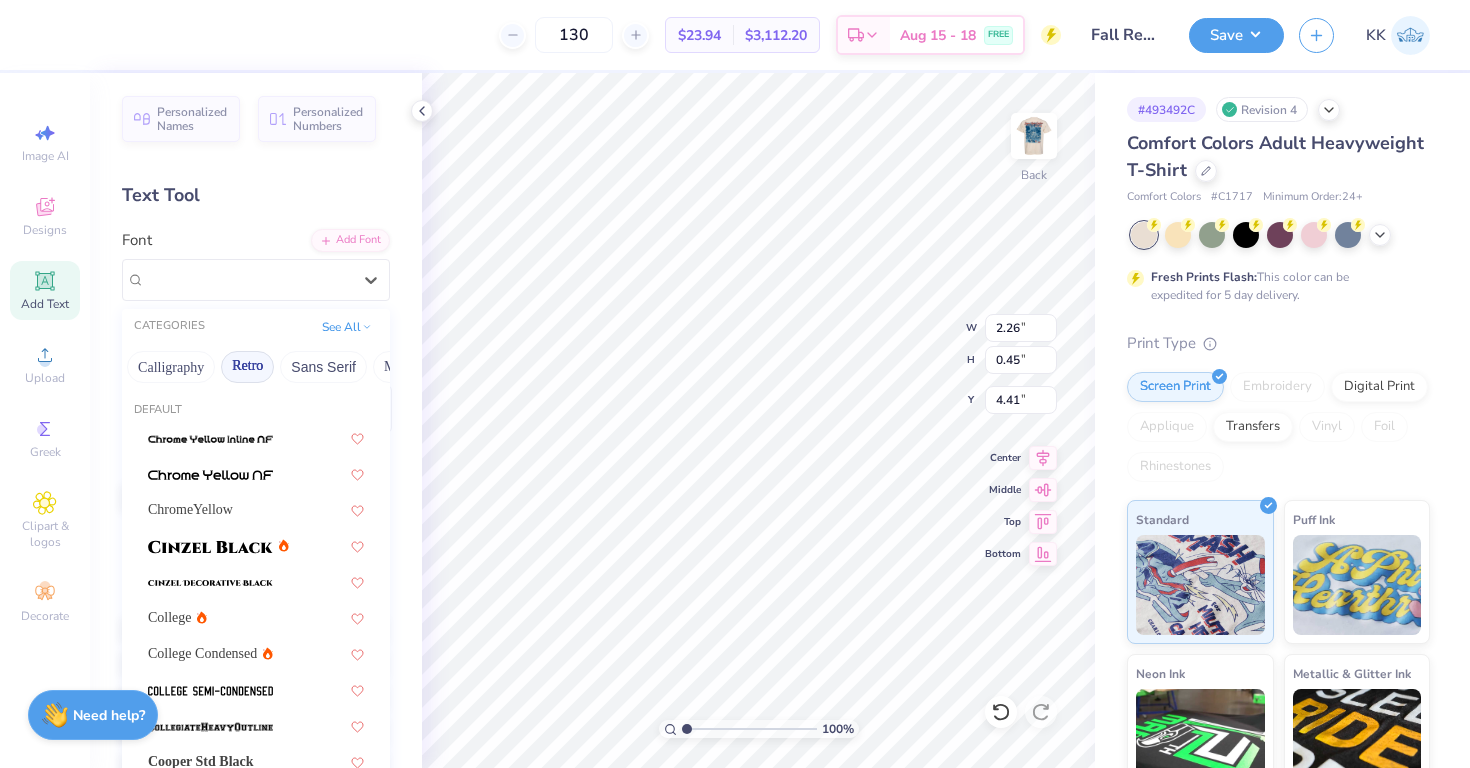 click on "Retro" at bounding box center [247, 367] 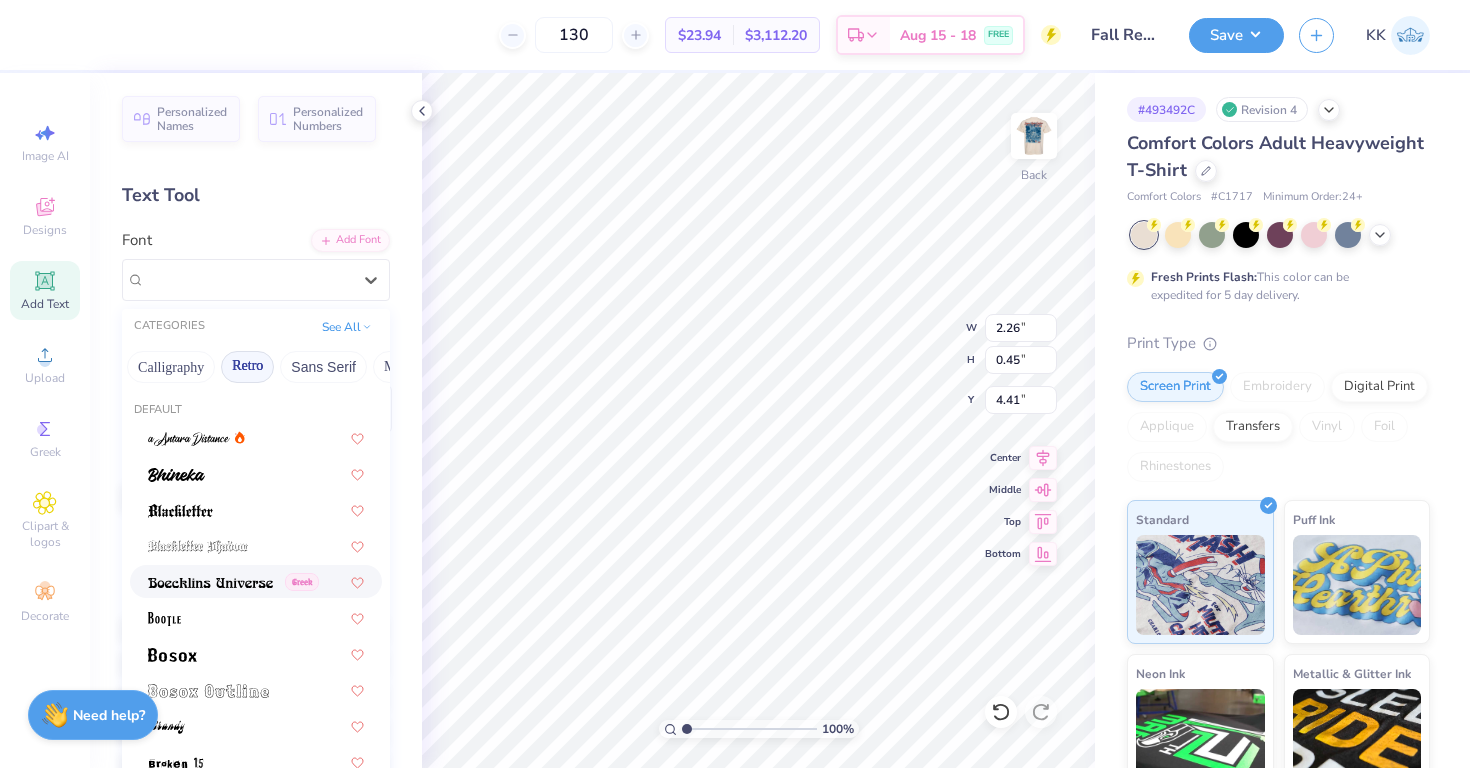 click at bounding box center (210, 583) 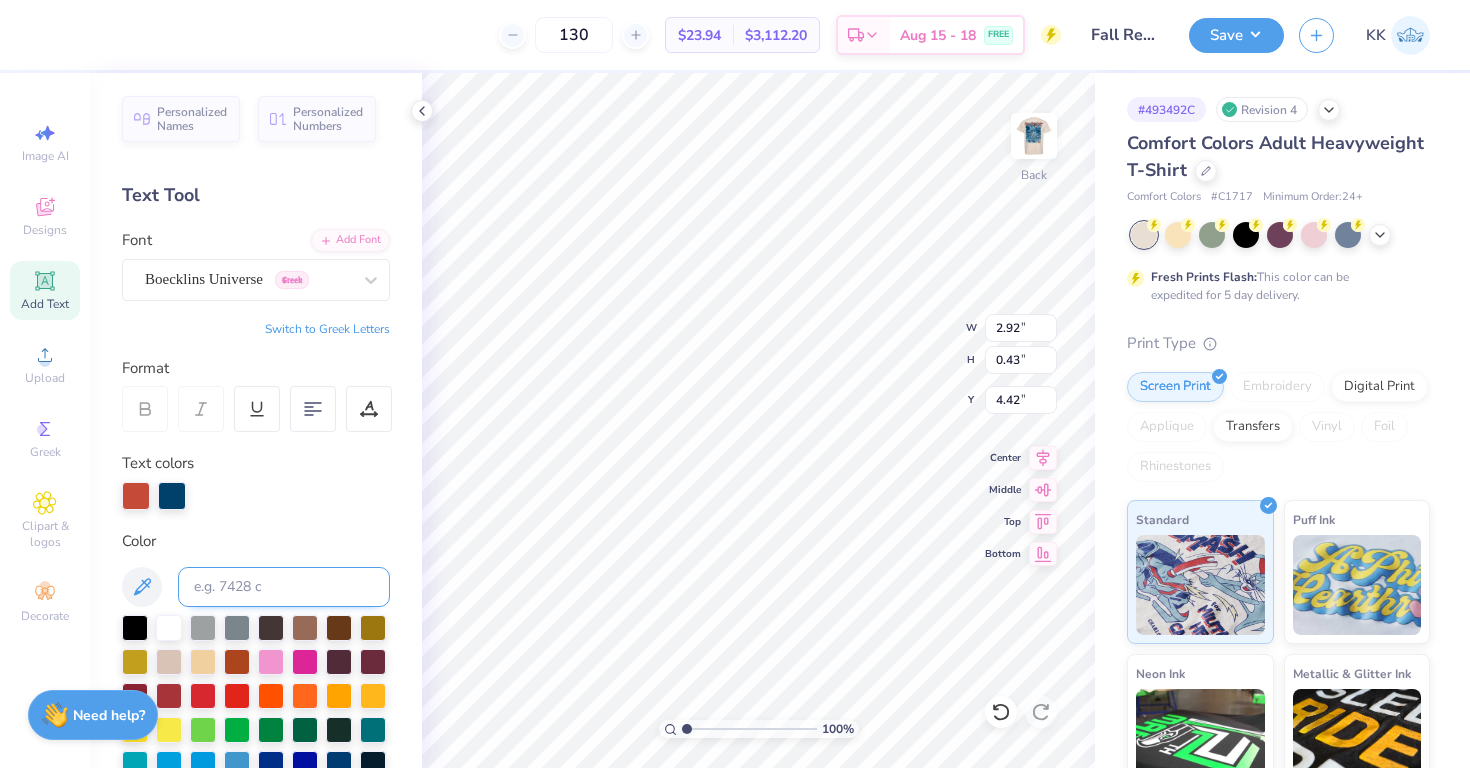 type on "2.92" 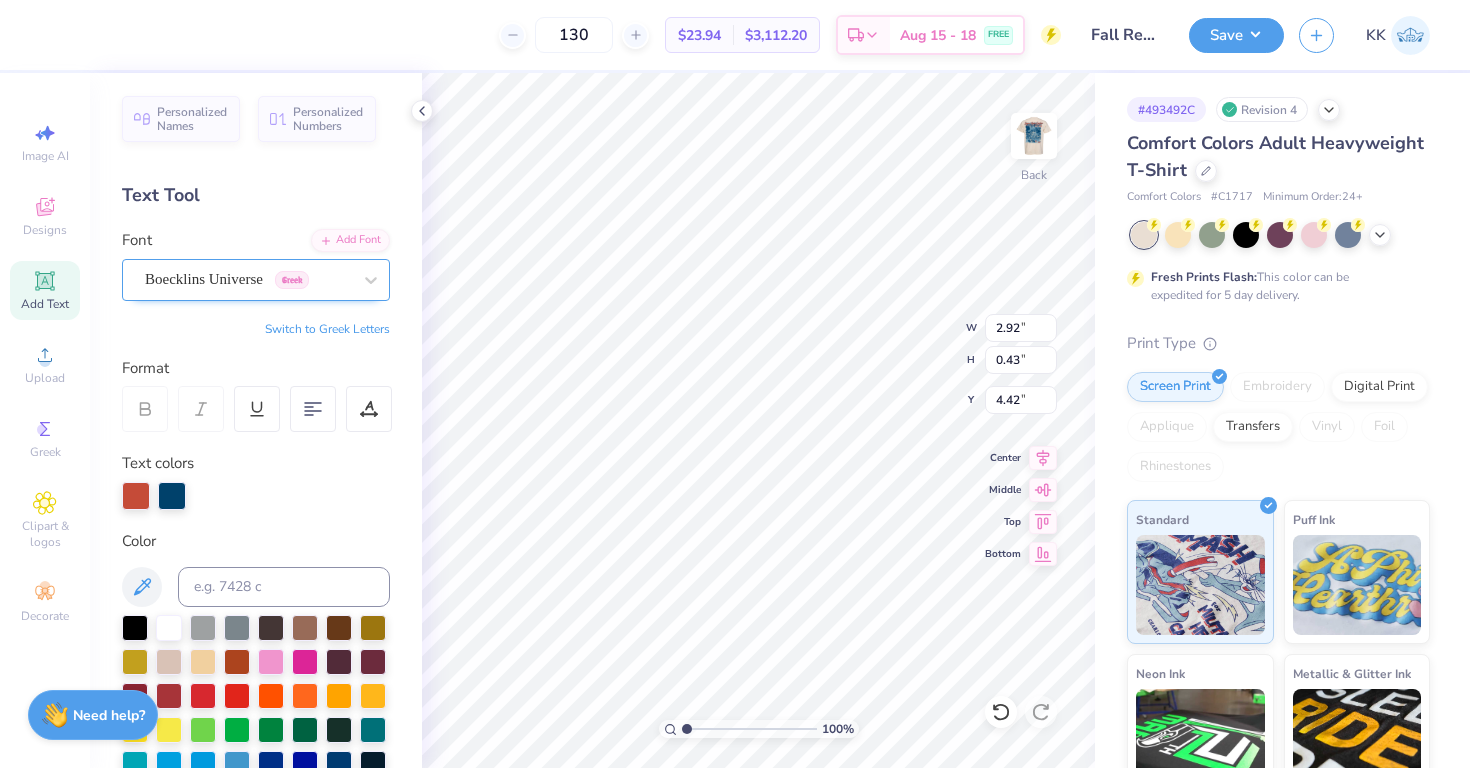 click on "Boecklins Universe Greek" at bounding box center [248, 279] 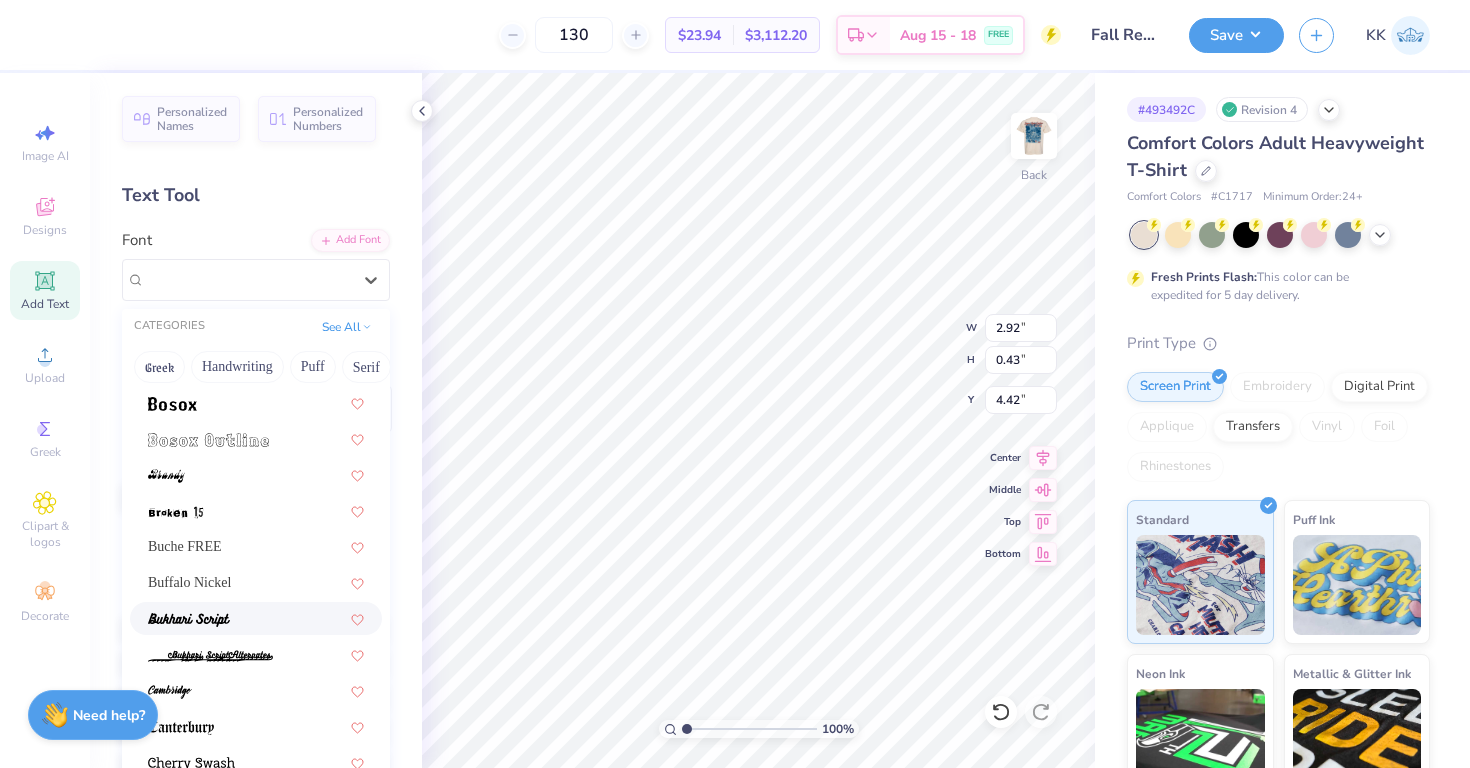 scroll, scrollTop: 254, scrollLeft: 0, axis: vertical 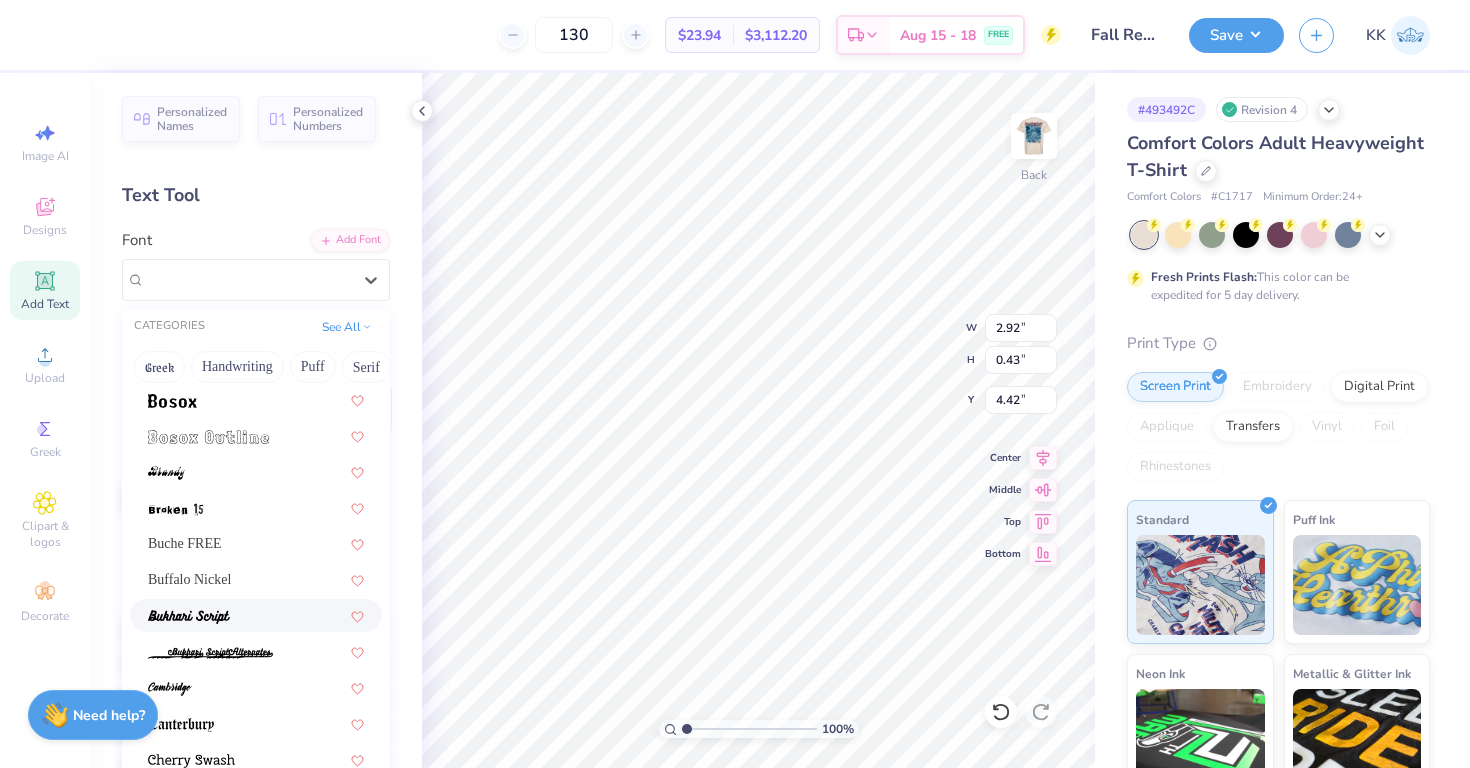click at bounding box center (256, 615) 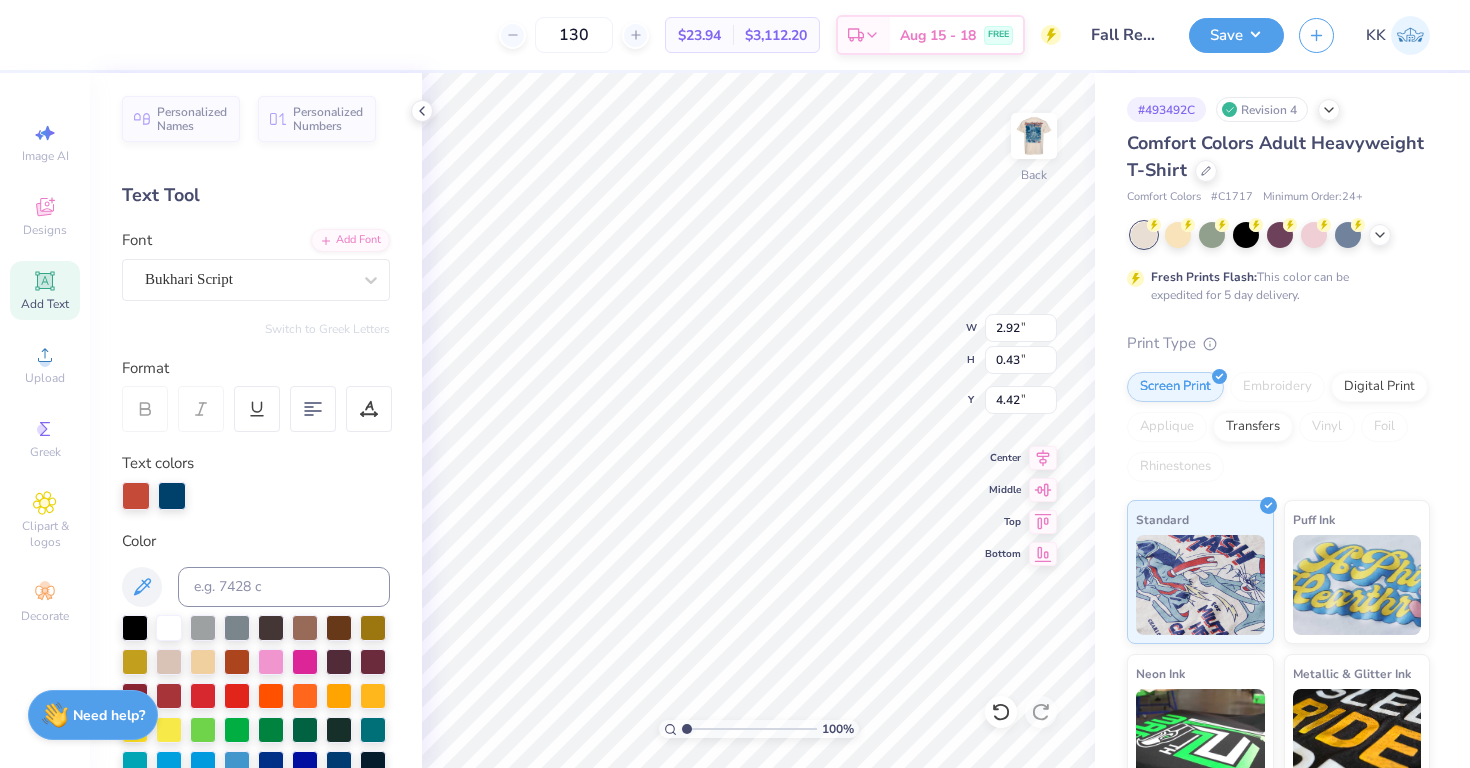 type on "3.27" 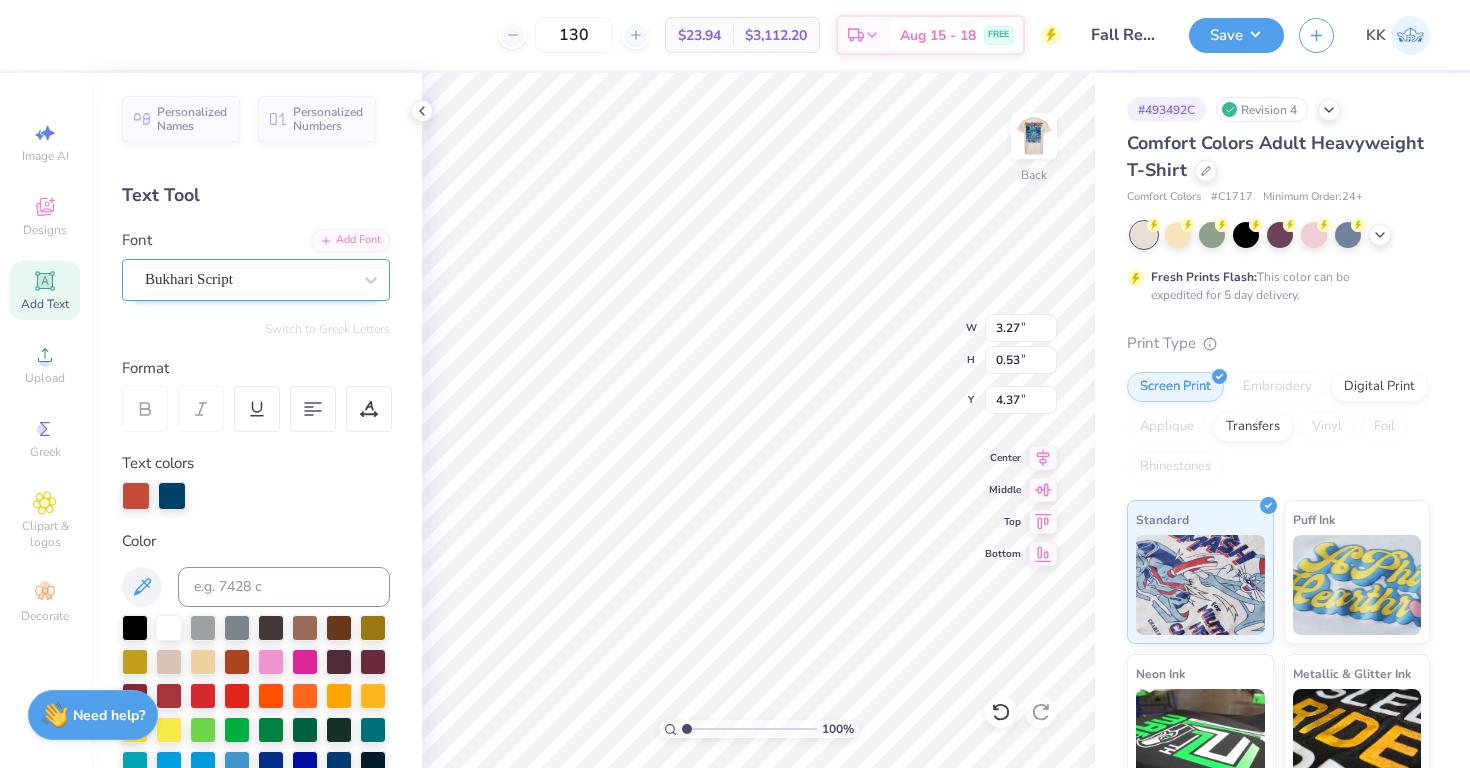 click on "Bukhari Script" at bounding box center (248, 279) 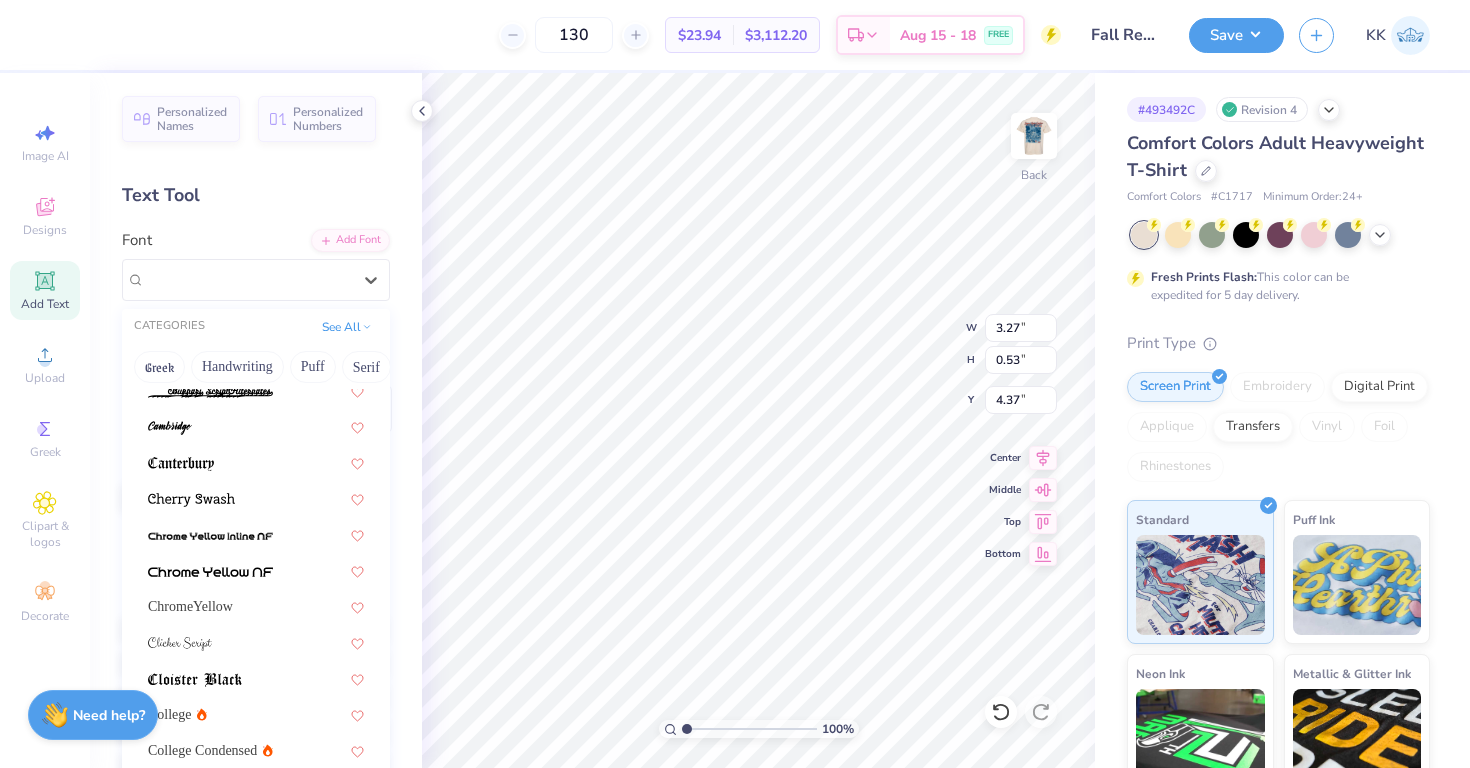 scroll, scrollTop: 657, scrollLeft: 0, axis: vertical 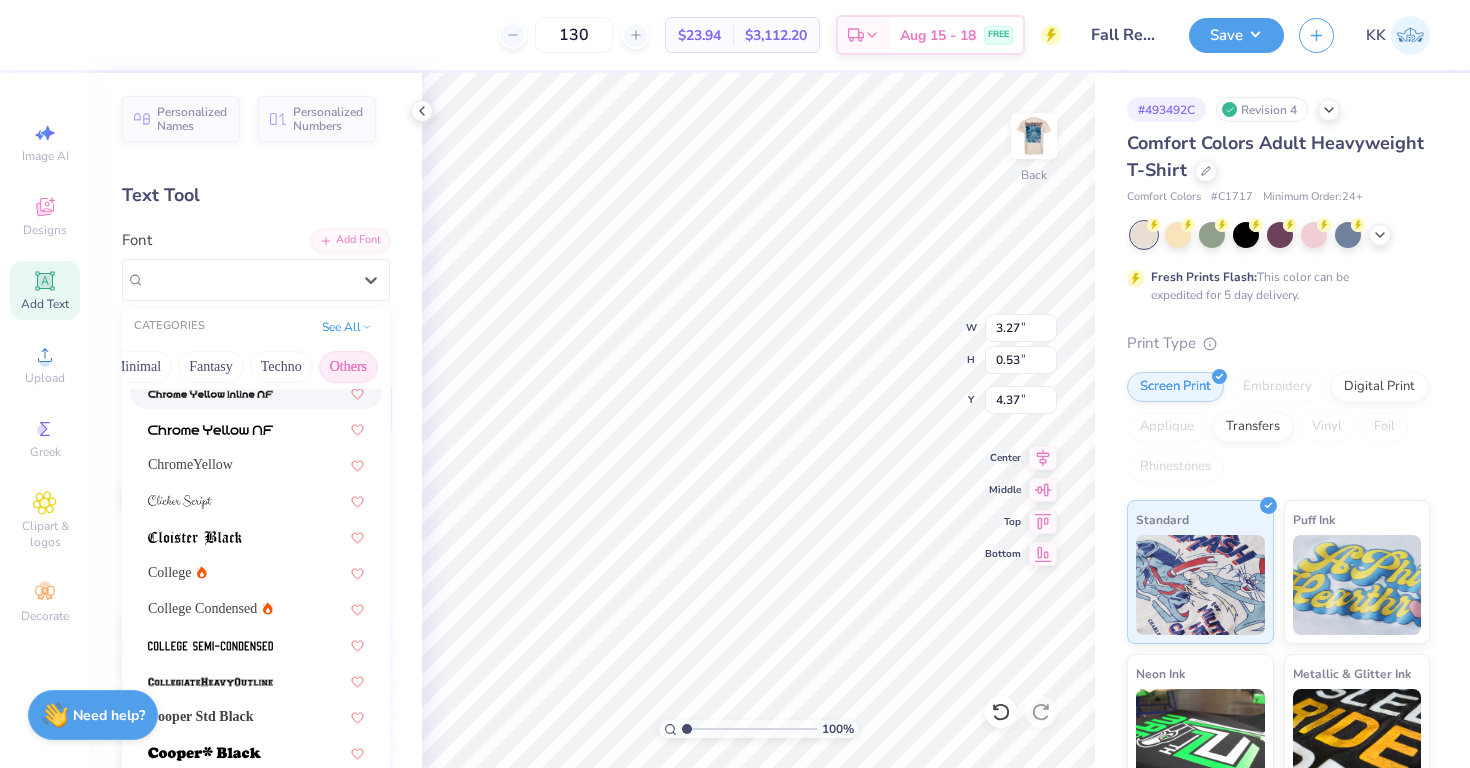click on "Others" at bounding box center [348, 367] 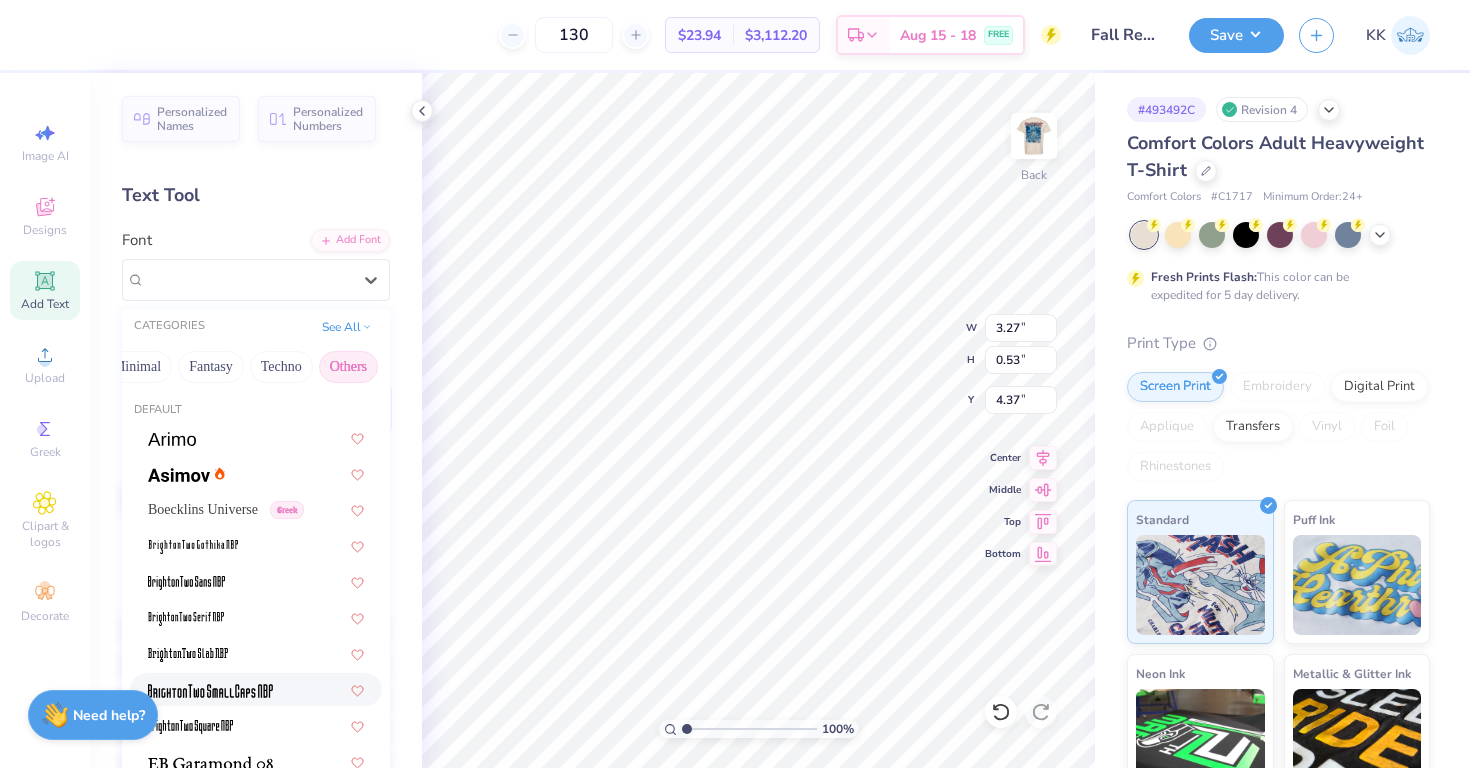 scroll, scrollTop: 130, scrollLeft: 0, axis: vertical 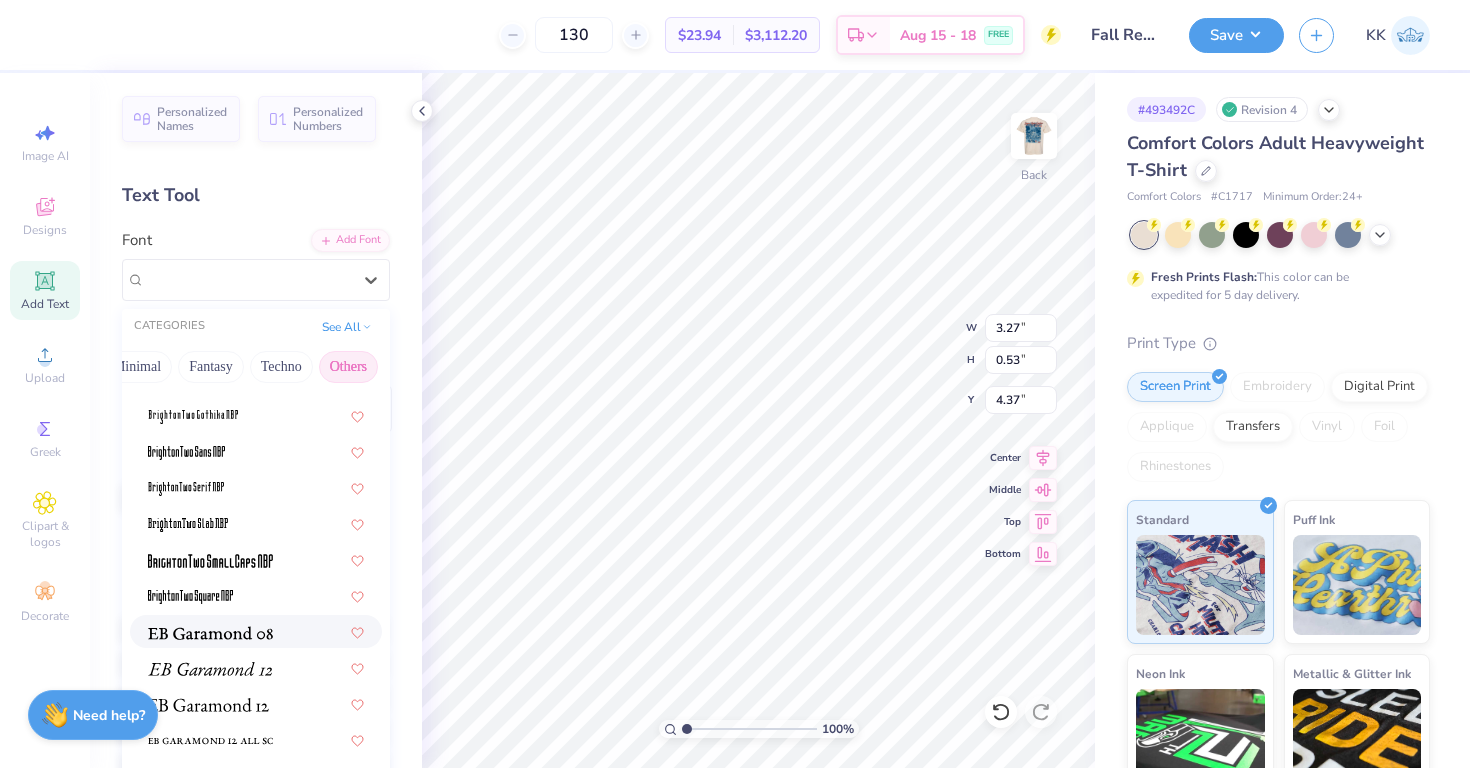 click at bounding box center [210, 631] 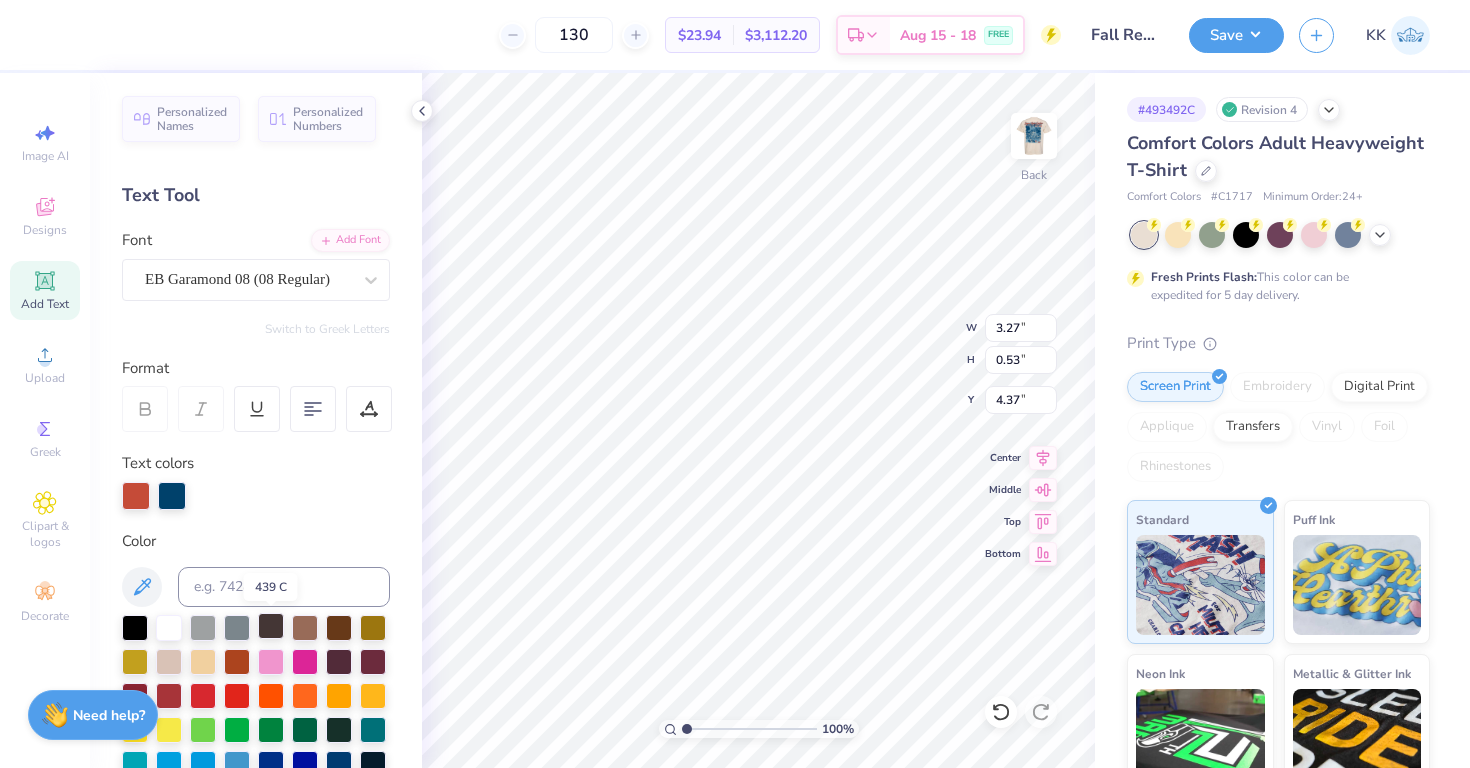 type on "2.39" 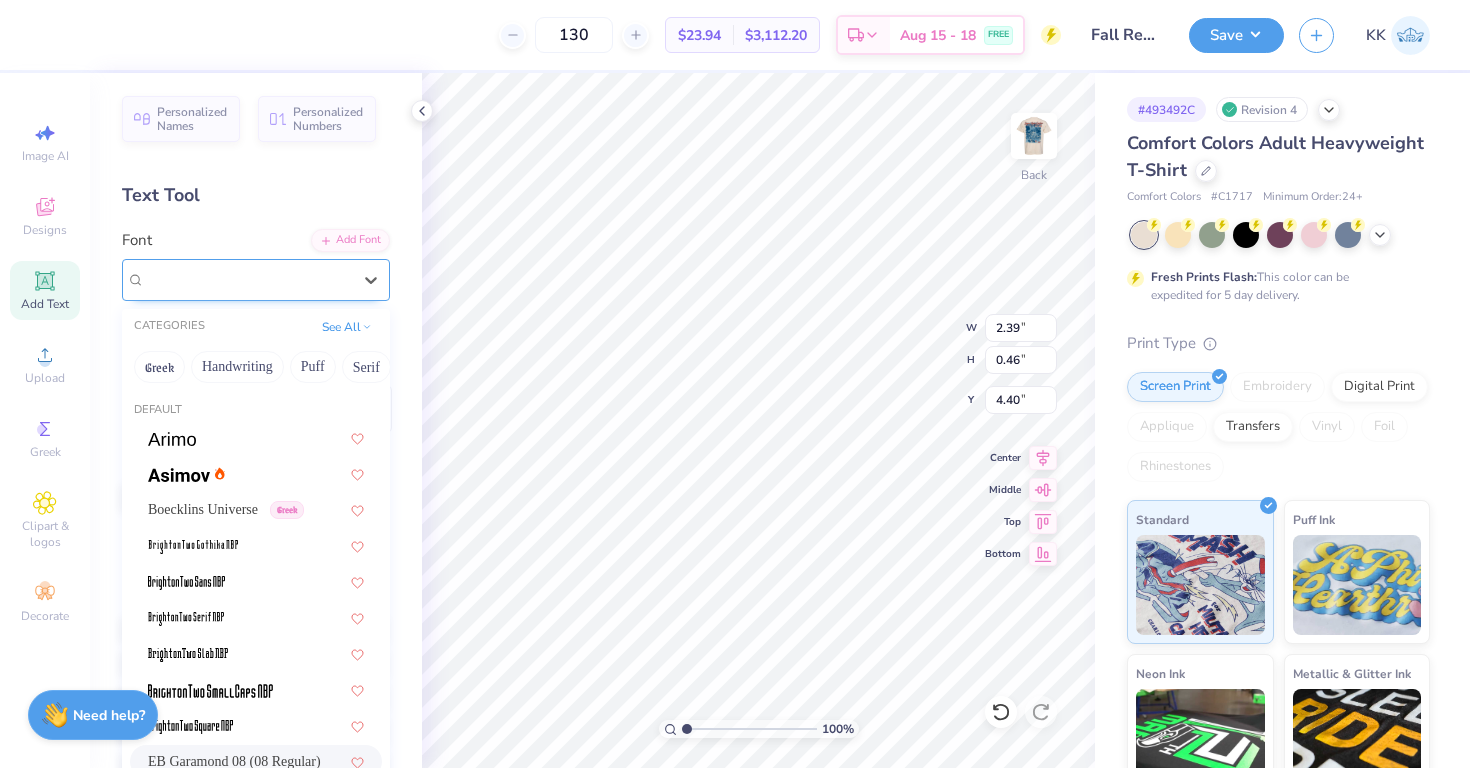 click on "EB Garamond 08 (08 Regular)" at bounding box center (248, 279) 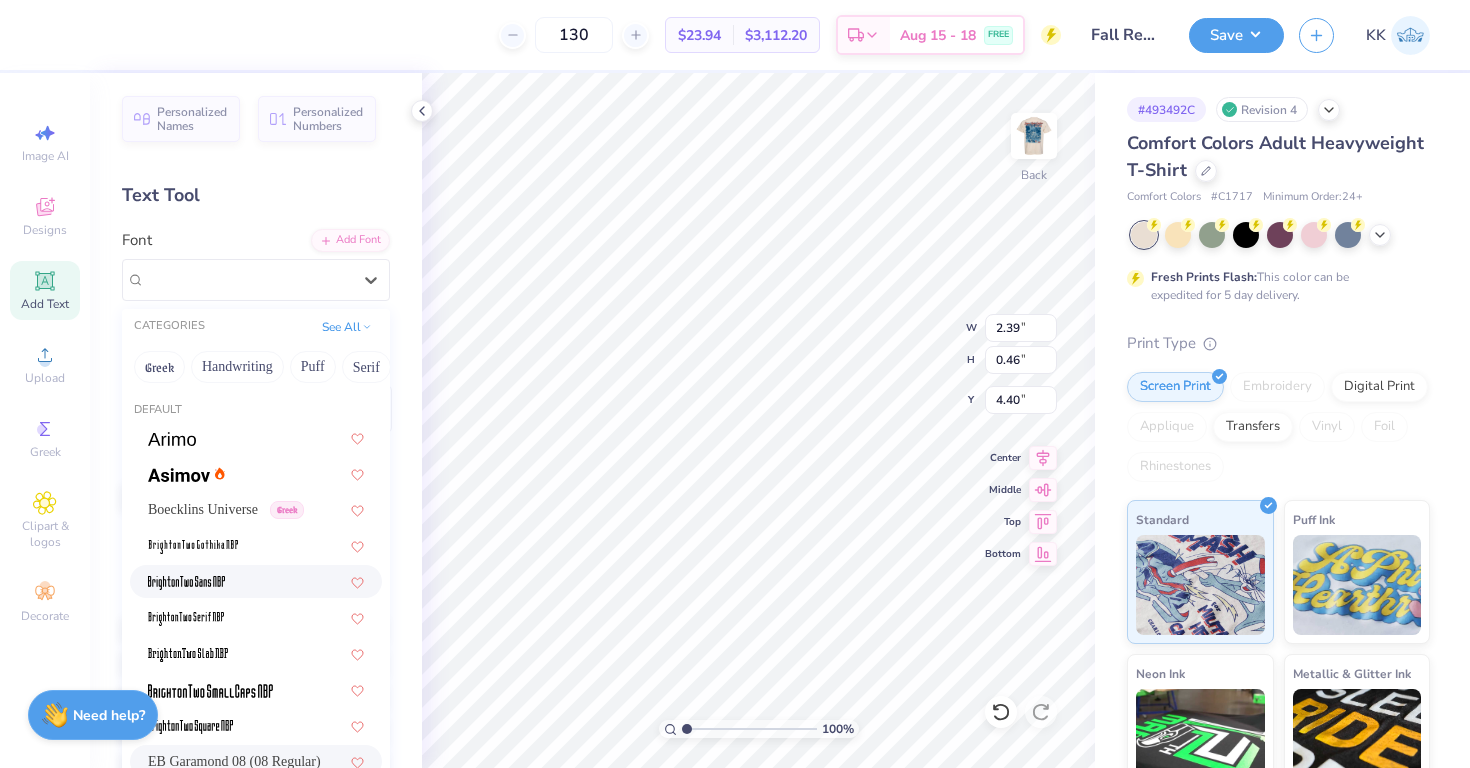 scroll, scrollTop: 130, scrollLeft: 0, axis: vertical 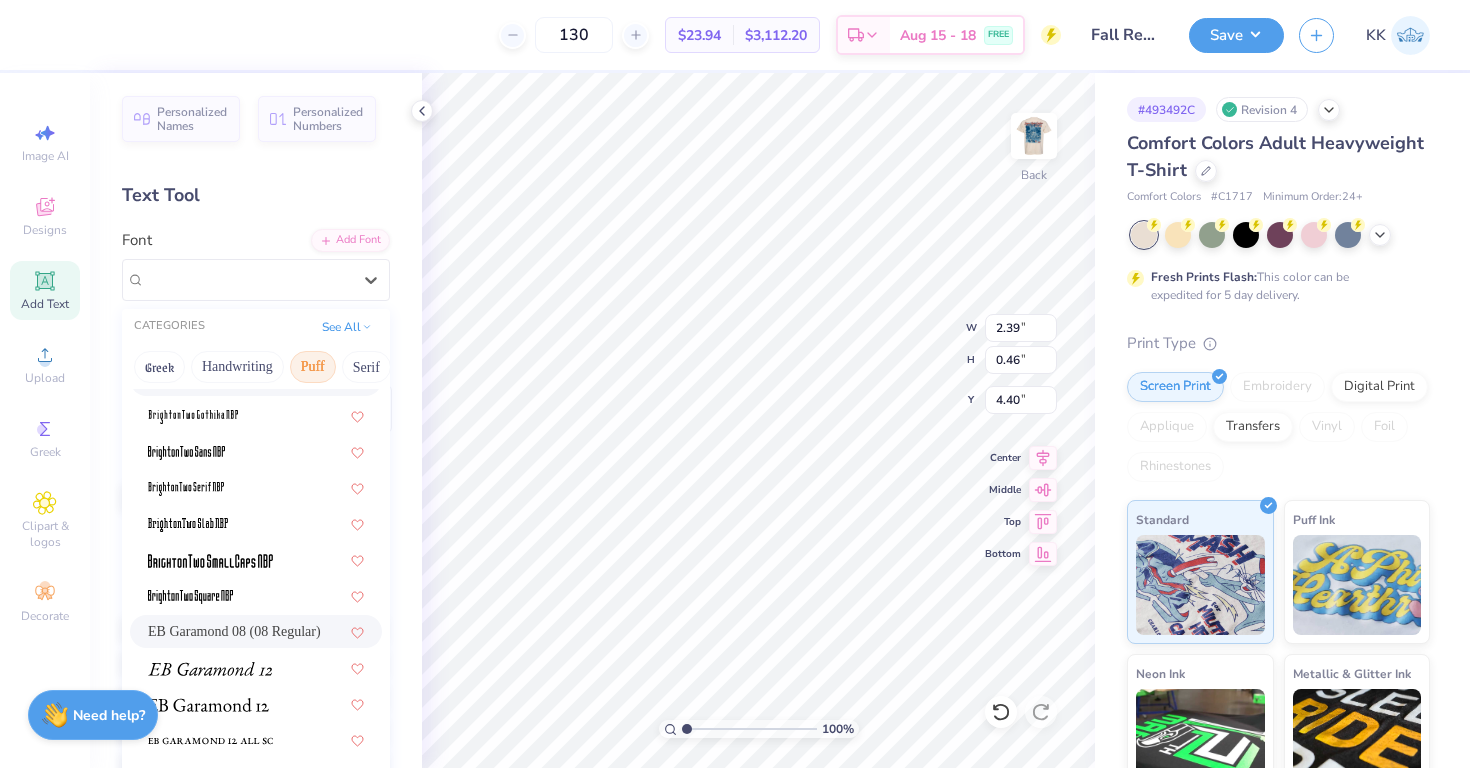 click on "Puff" at bounding box center (313, 367) 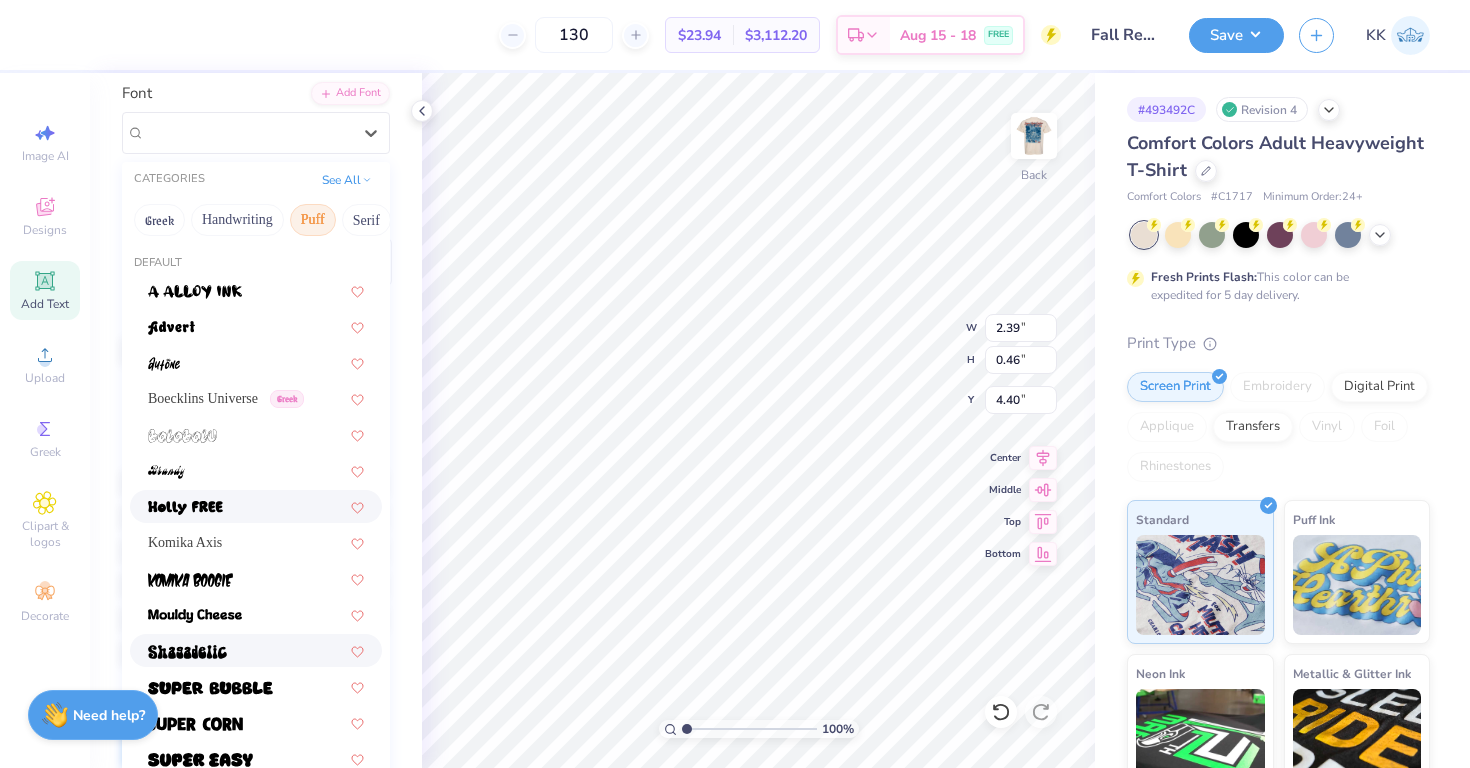 scroll, scrollTop: 0, scrollLeft: 0, axis: both 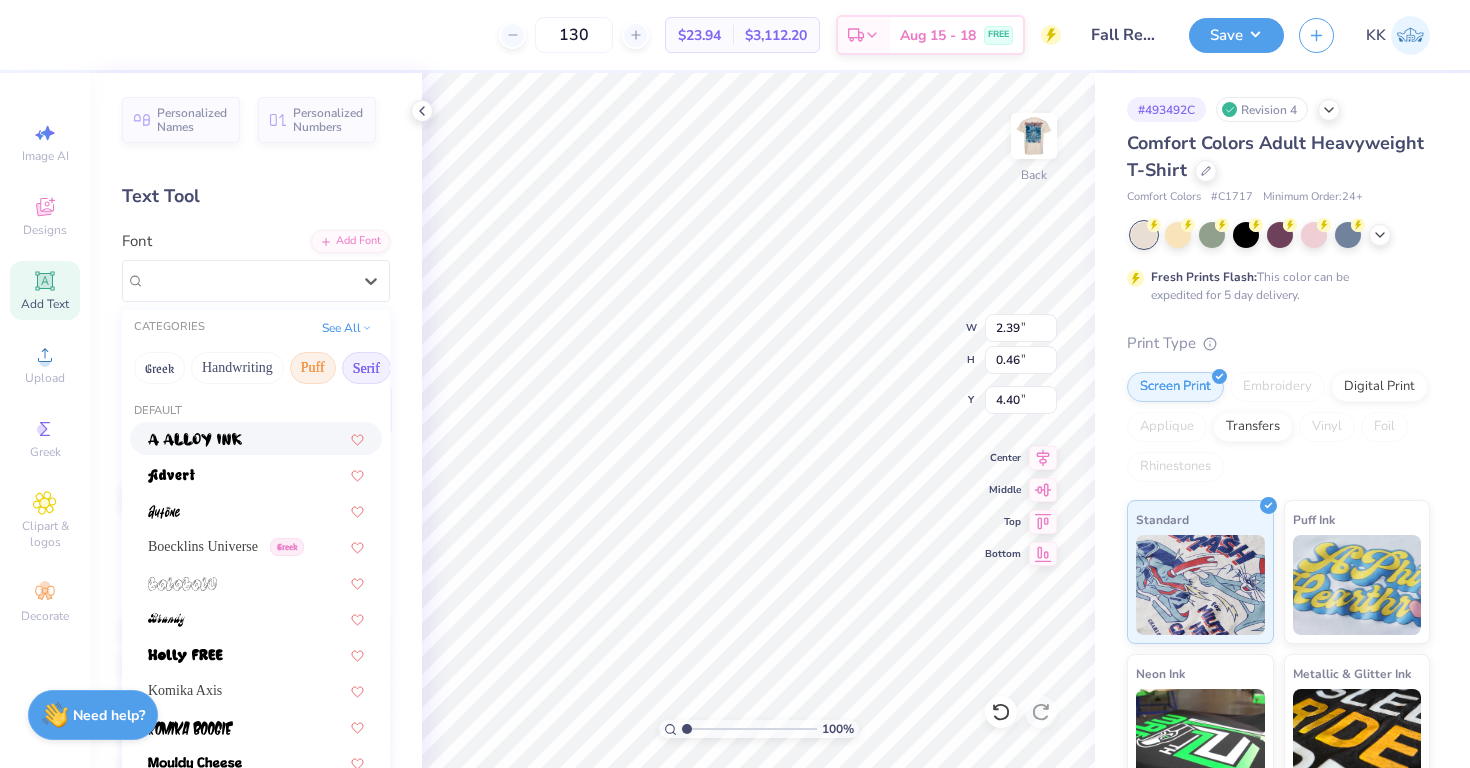 click on "Serif" at bounding box center [366, 368] 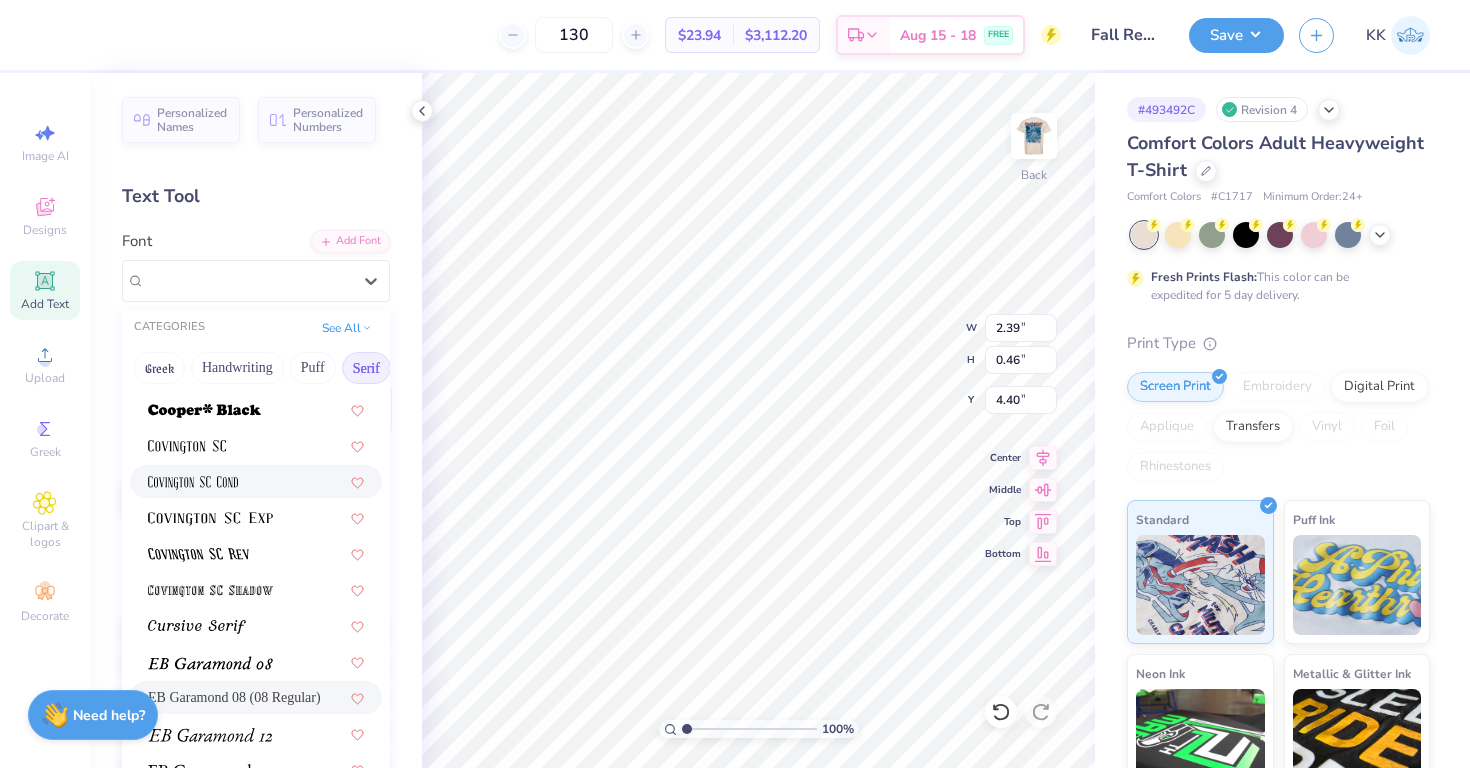 scroll, scrollTop: 964, scrollLeft: 0, axis: vertical 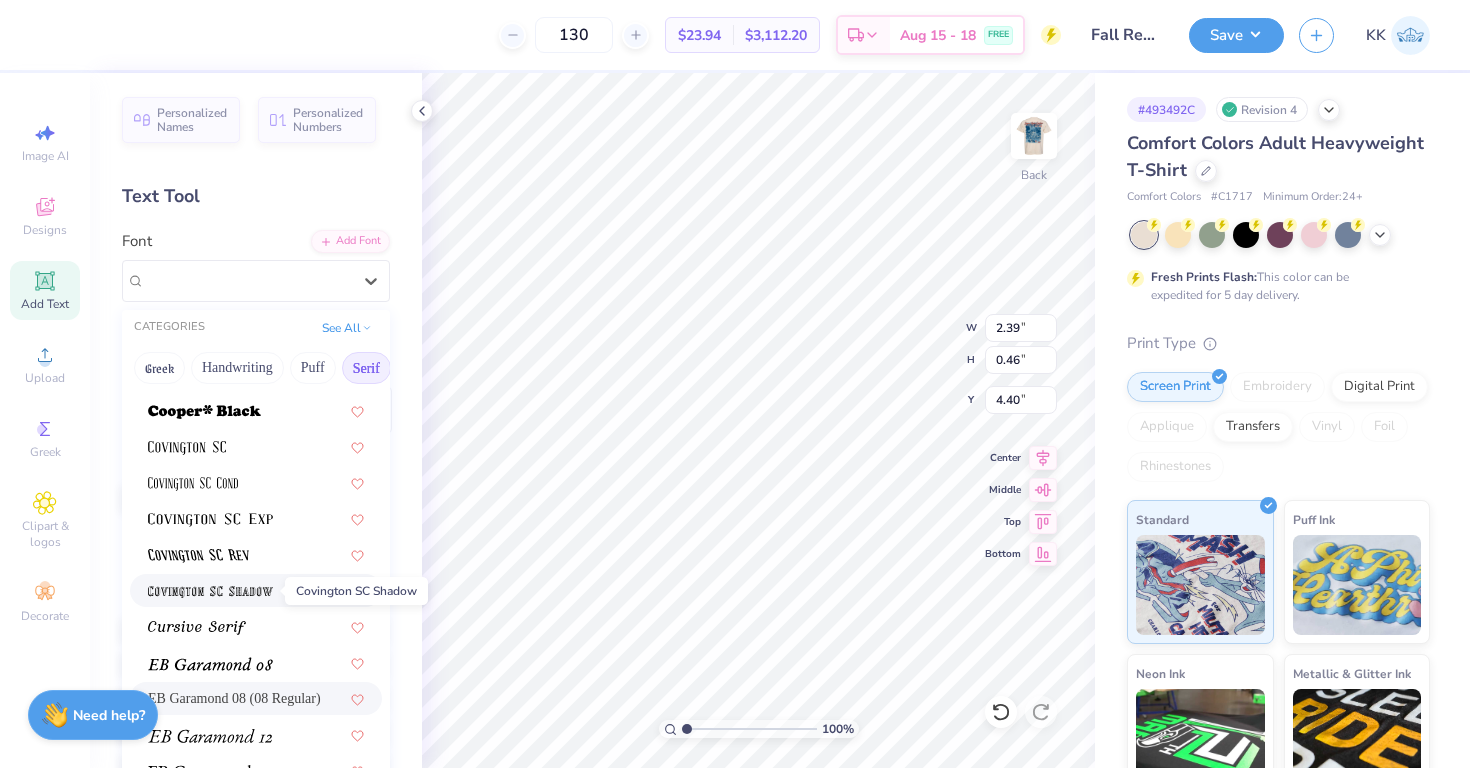 click at bounding box center [210, 590] 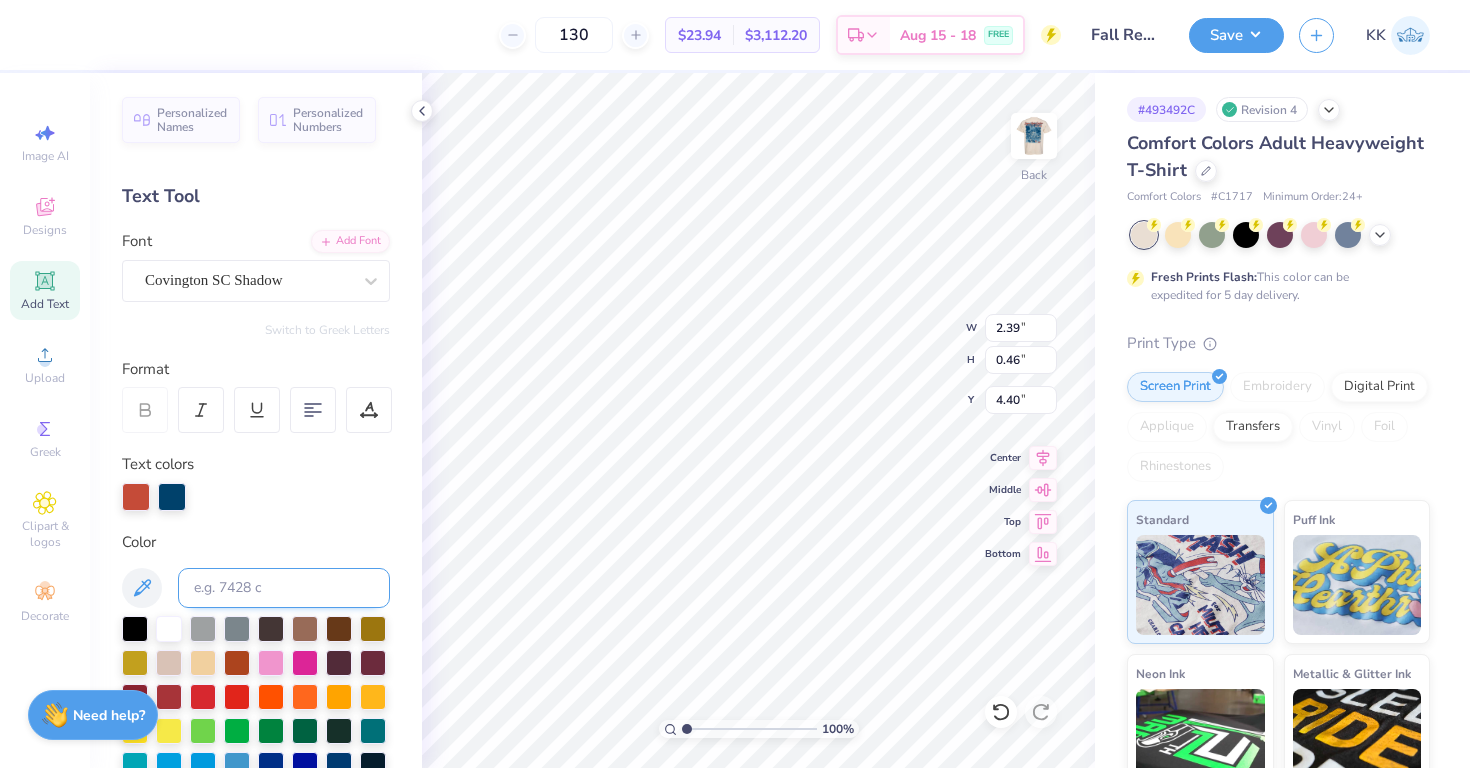 type on "2.69" 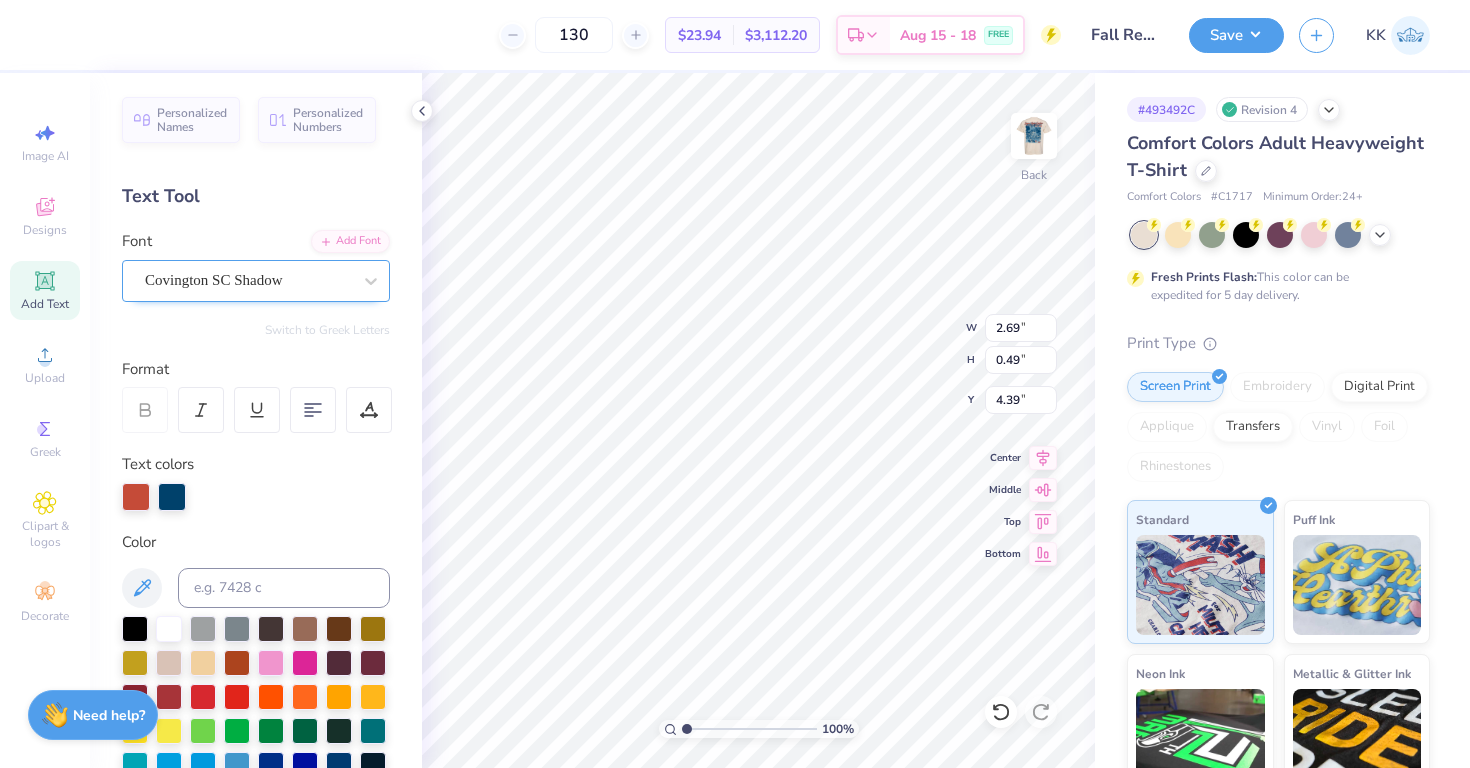 click on "Covington SC Shadow" at bounding box center [248, 280] 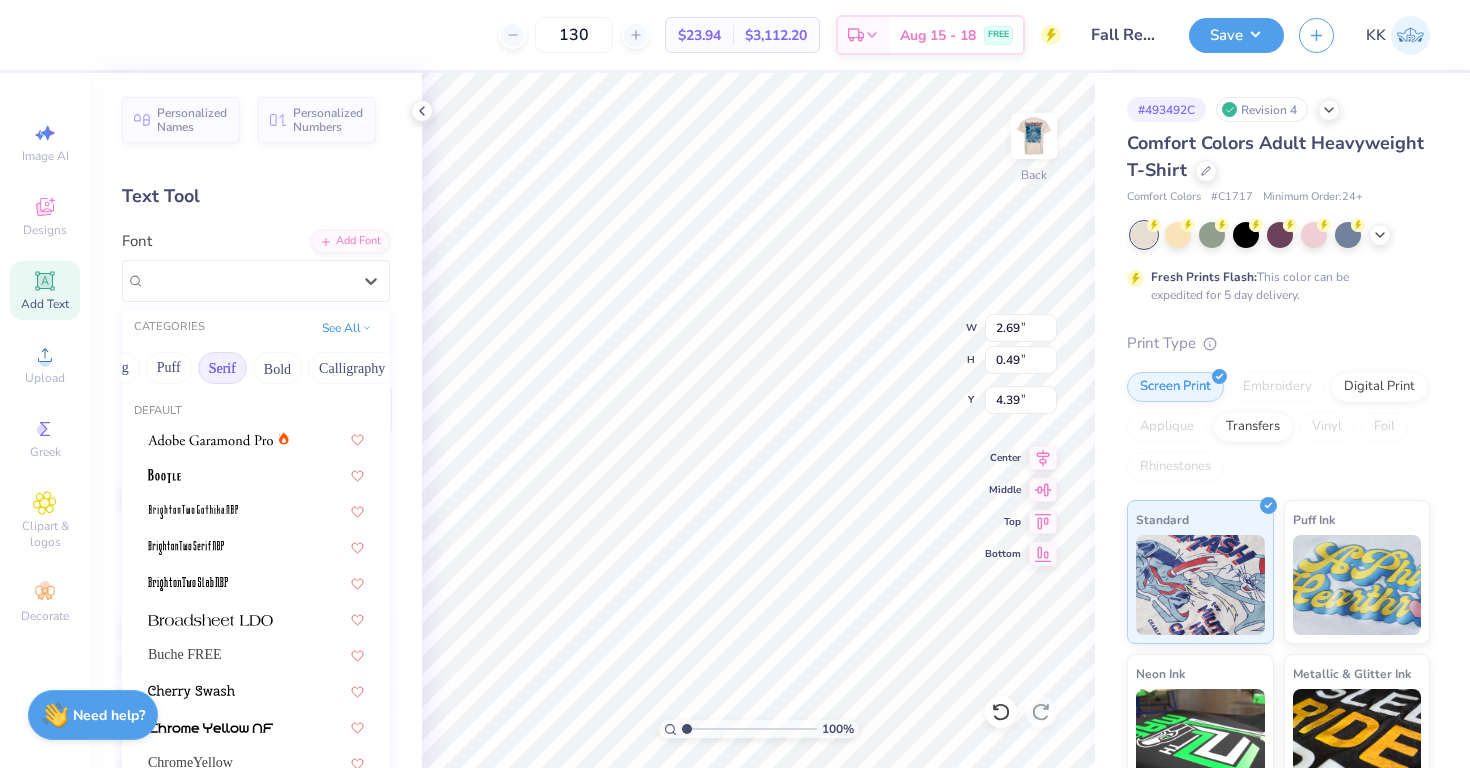 scroll, scrollTop: 0, scrollLeft: 150, axis: horizontal 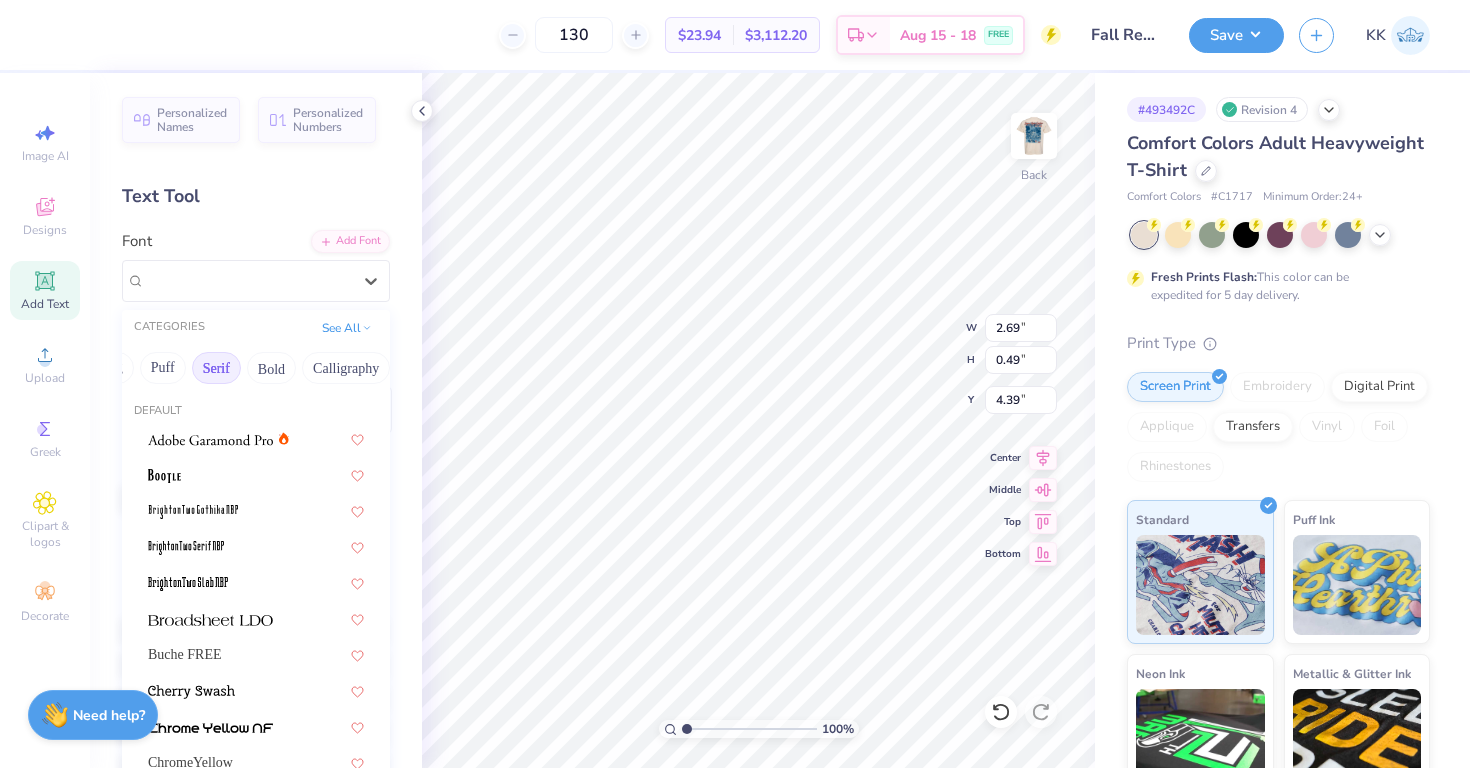 click on "Calligraphy" at bounding box center (346, 368) 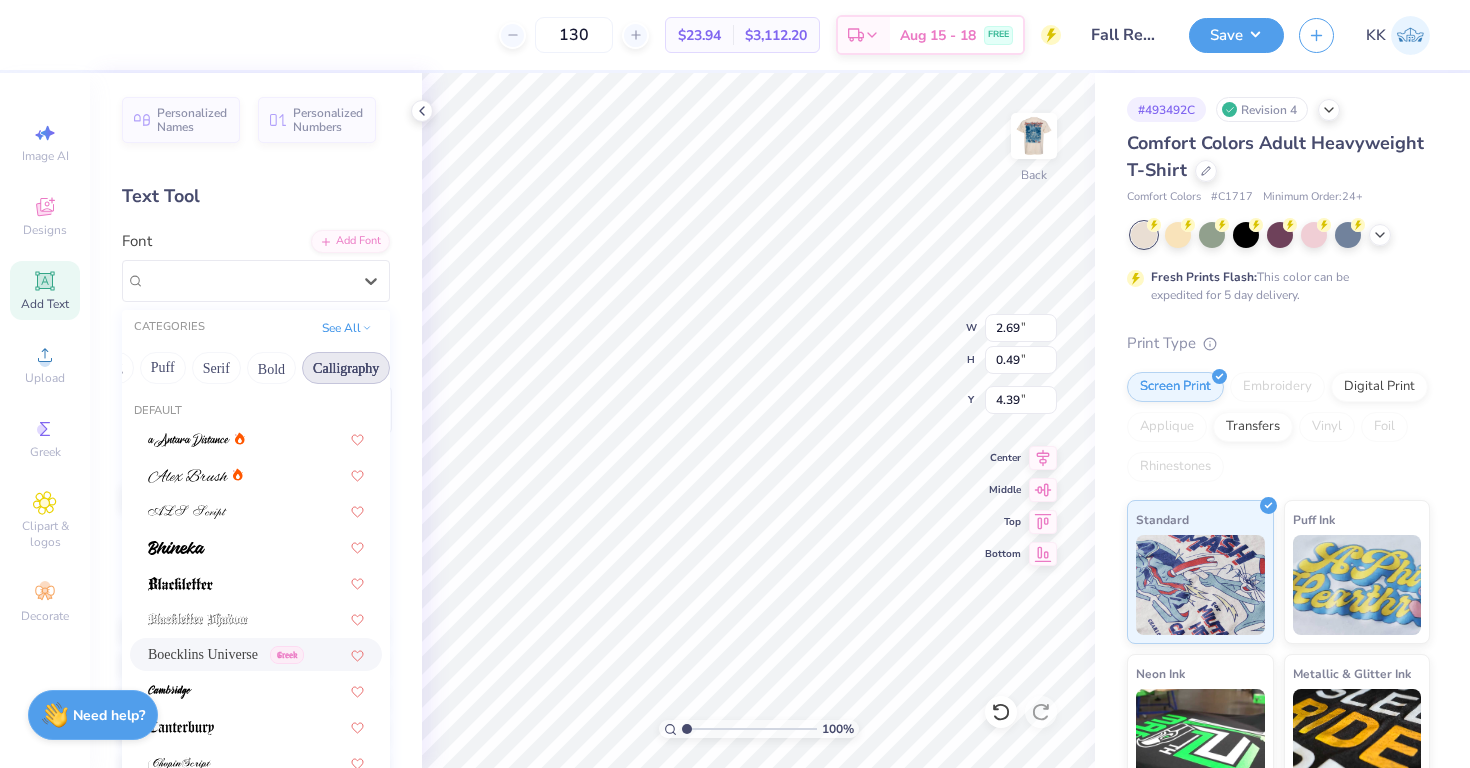 scroll, scrollTop: 490, scrollLeft: 0, axis: vertical 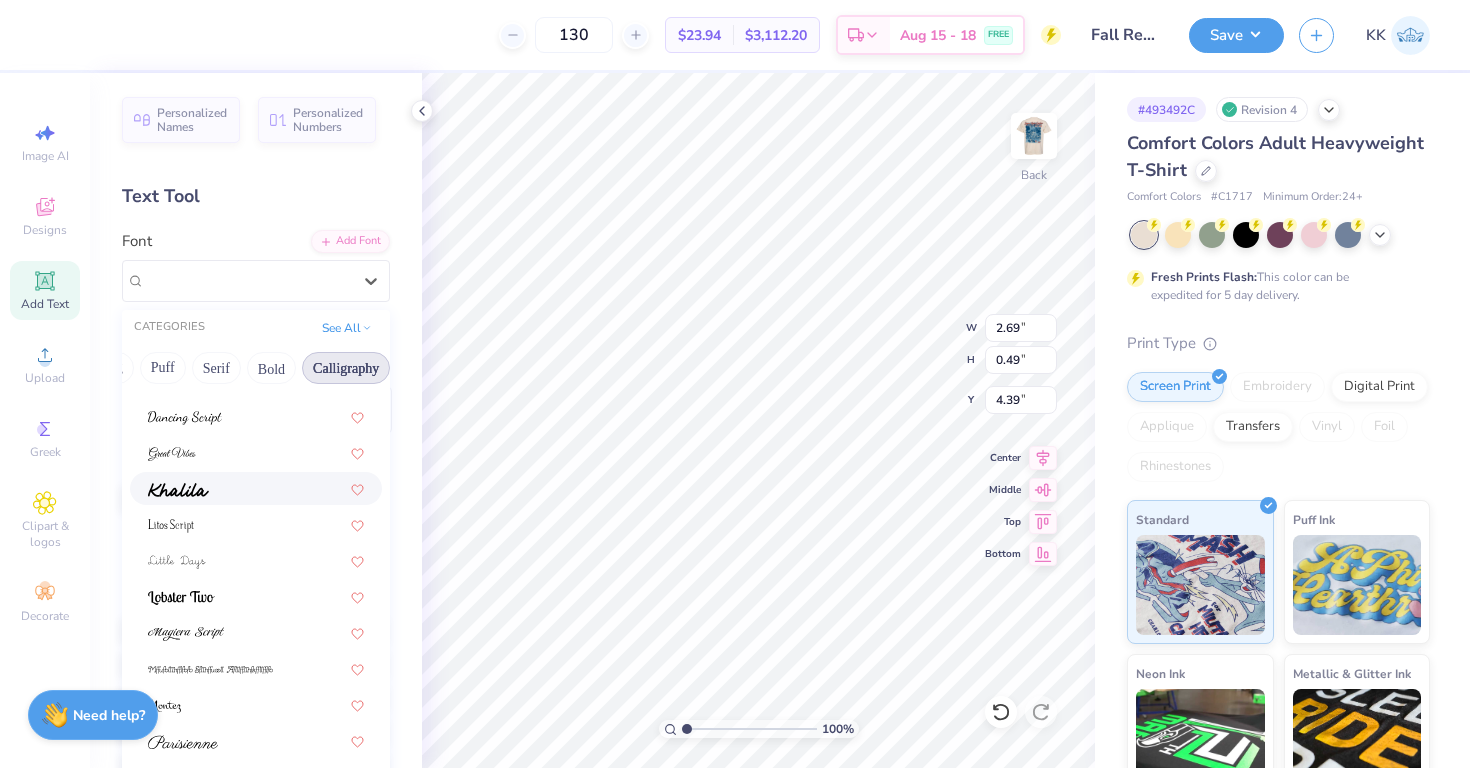 click at bounding box center [256, 488] 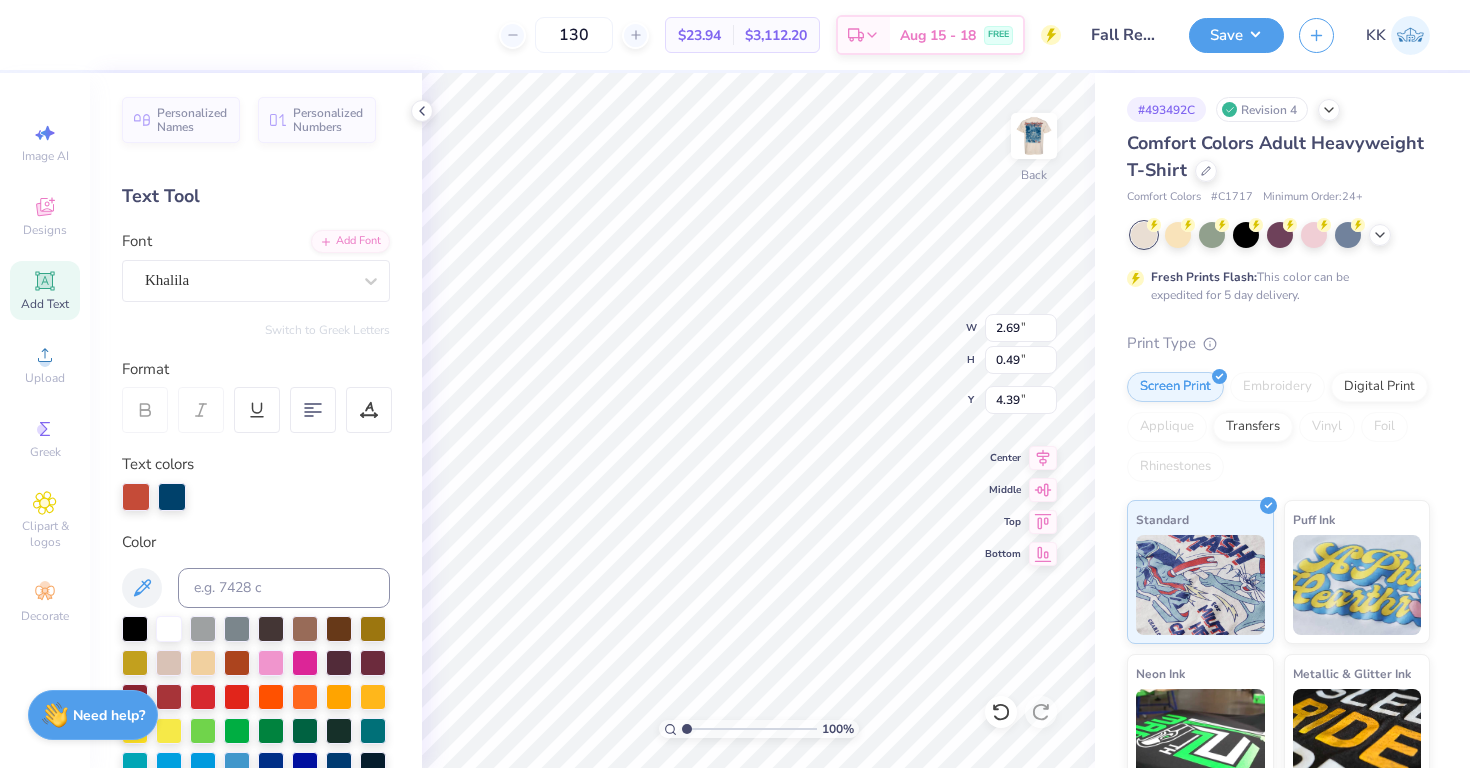 type on "2.68" 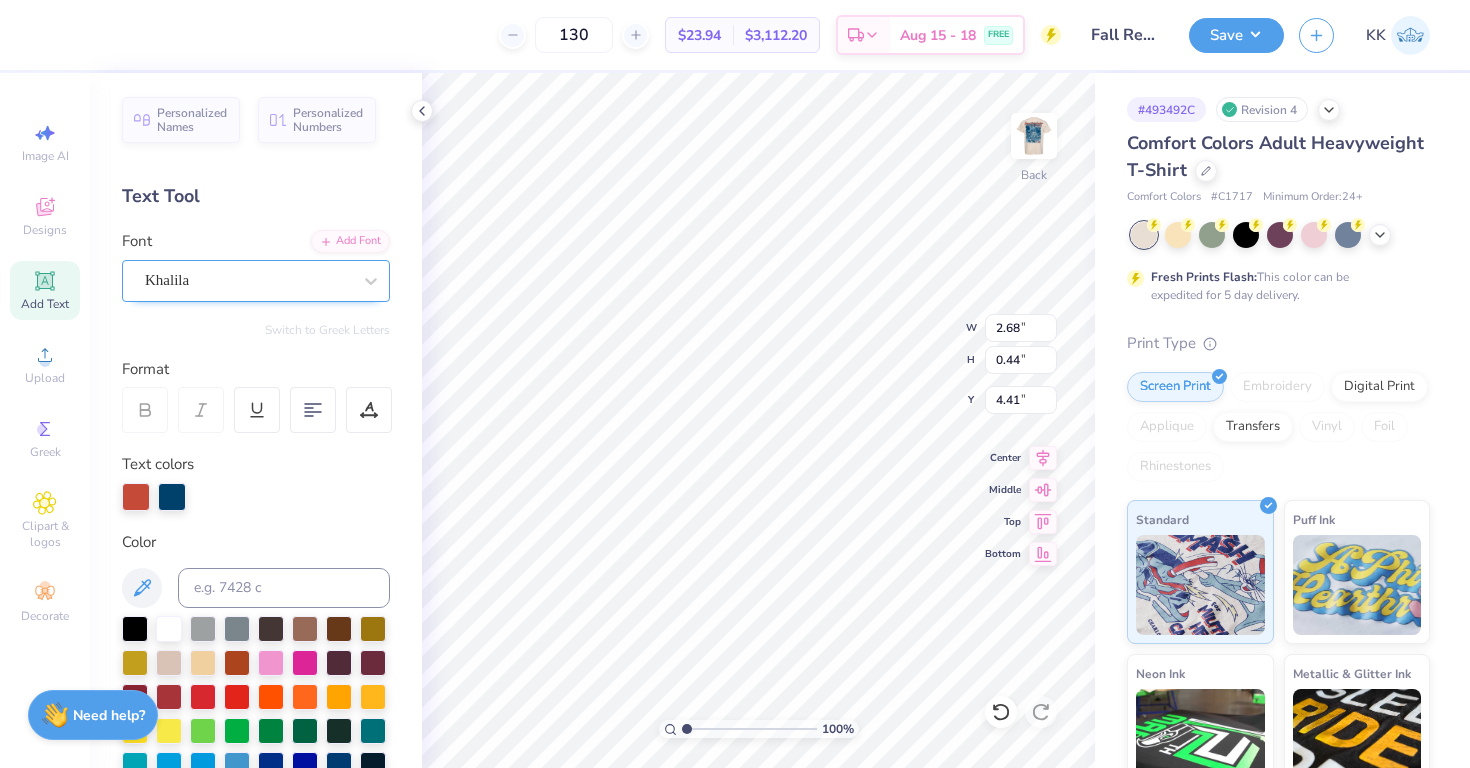 click on "Khalila" at bounding box center [248, 280] 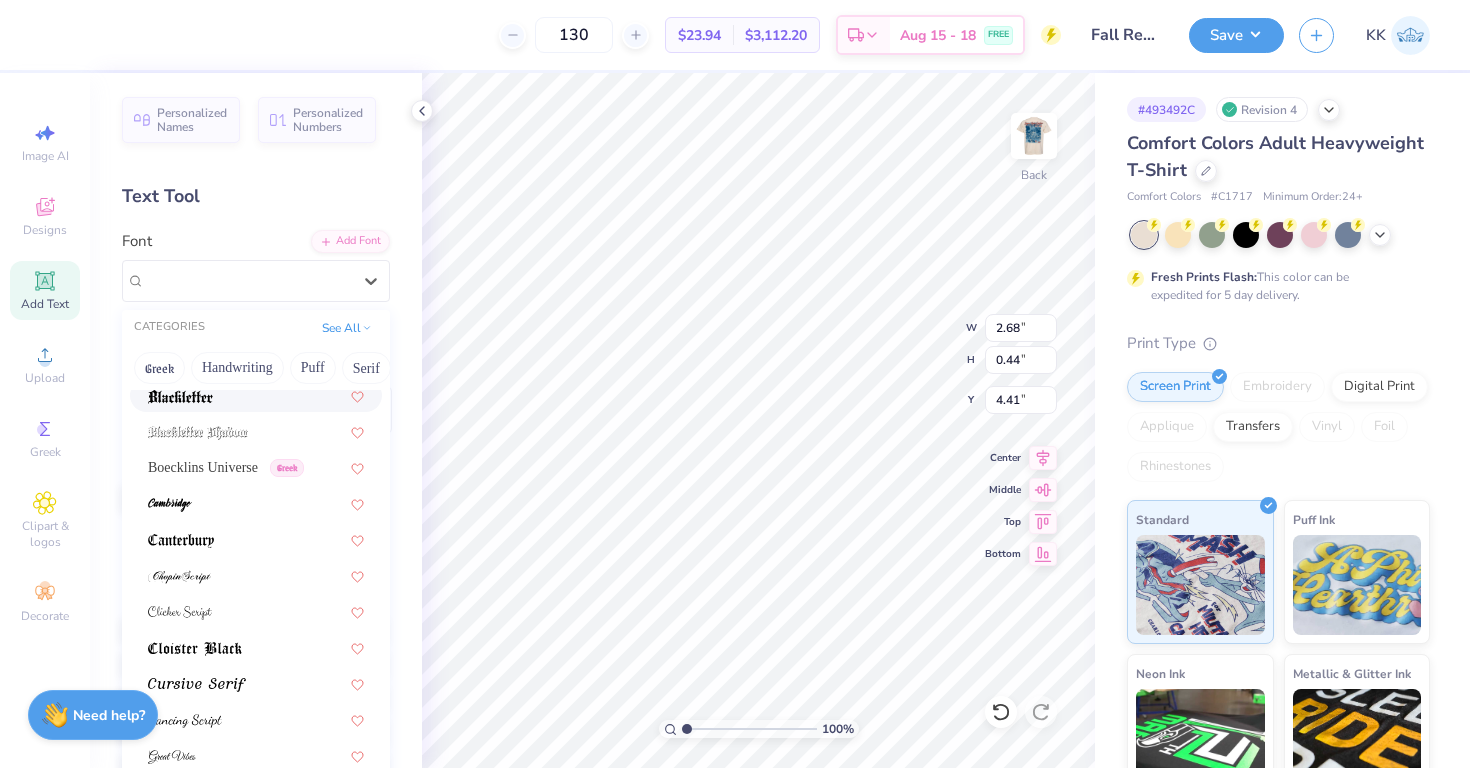 scroll, scrollTop: 192, scrollLeft: 0, axis: vertical 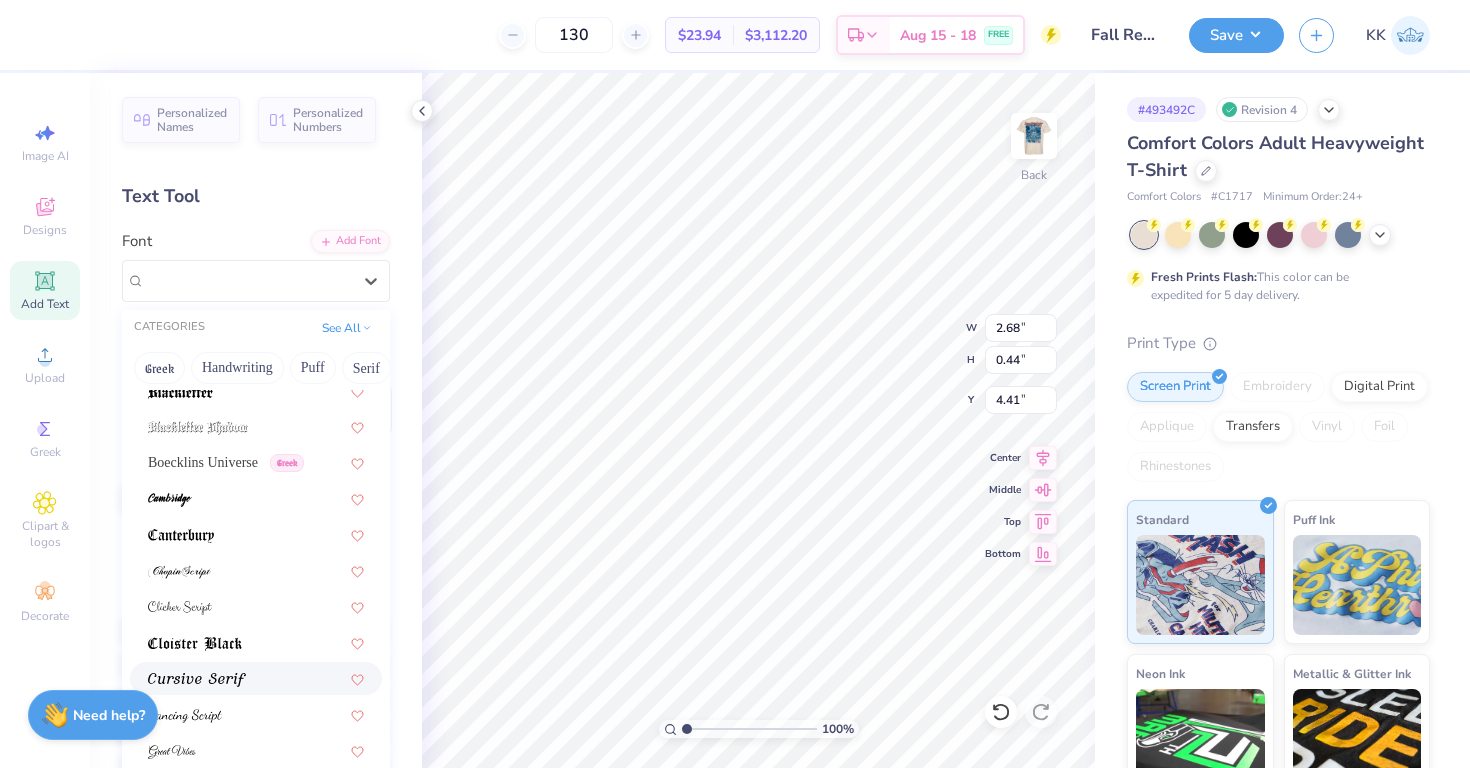 click at bounding box center (256, 678) 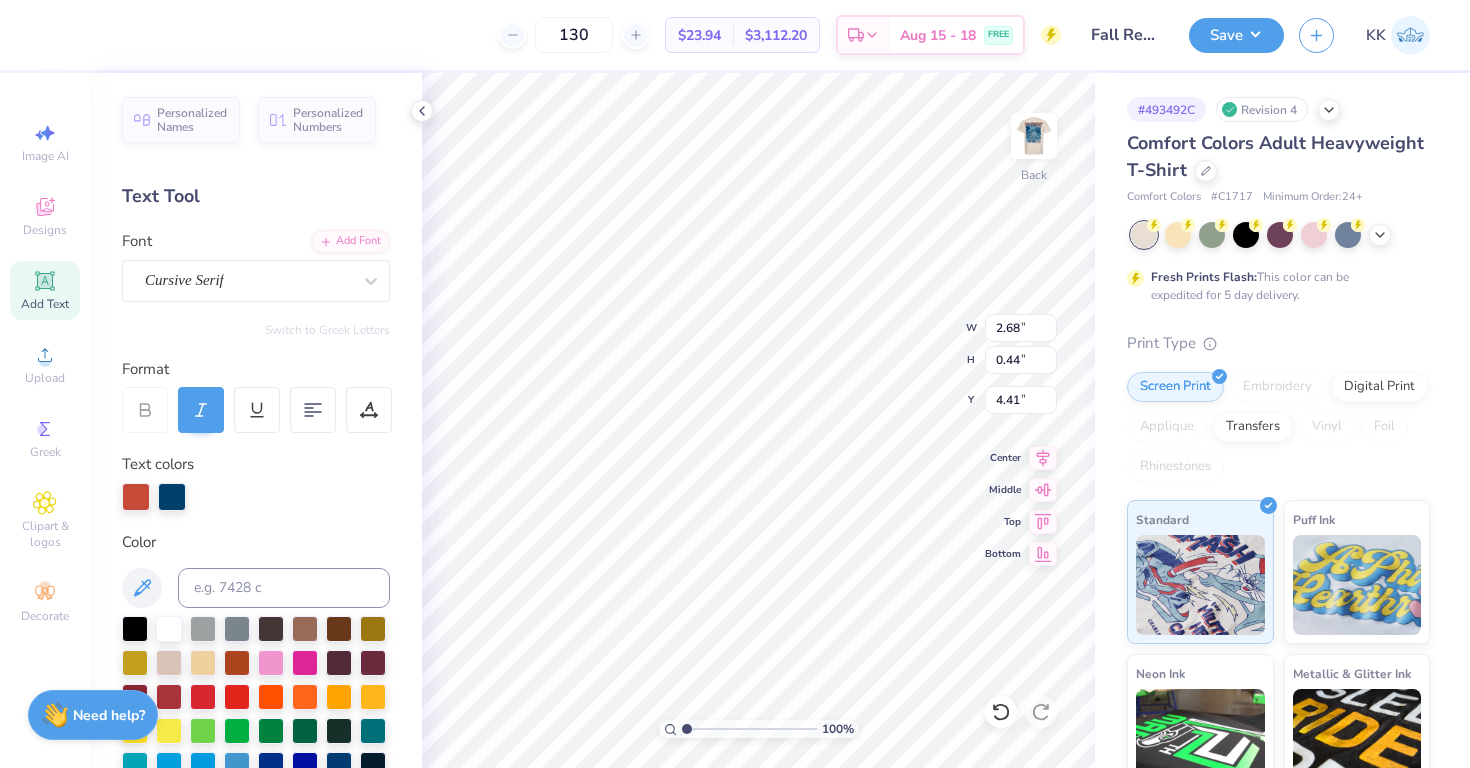 type on "3.15" 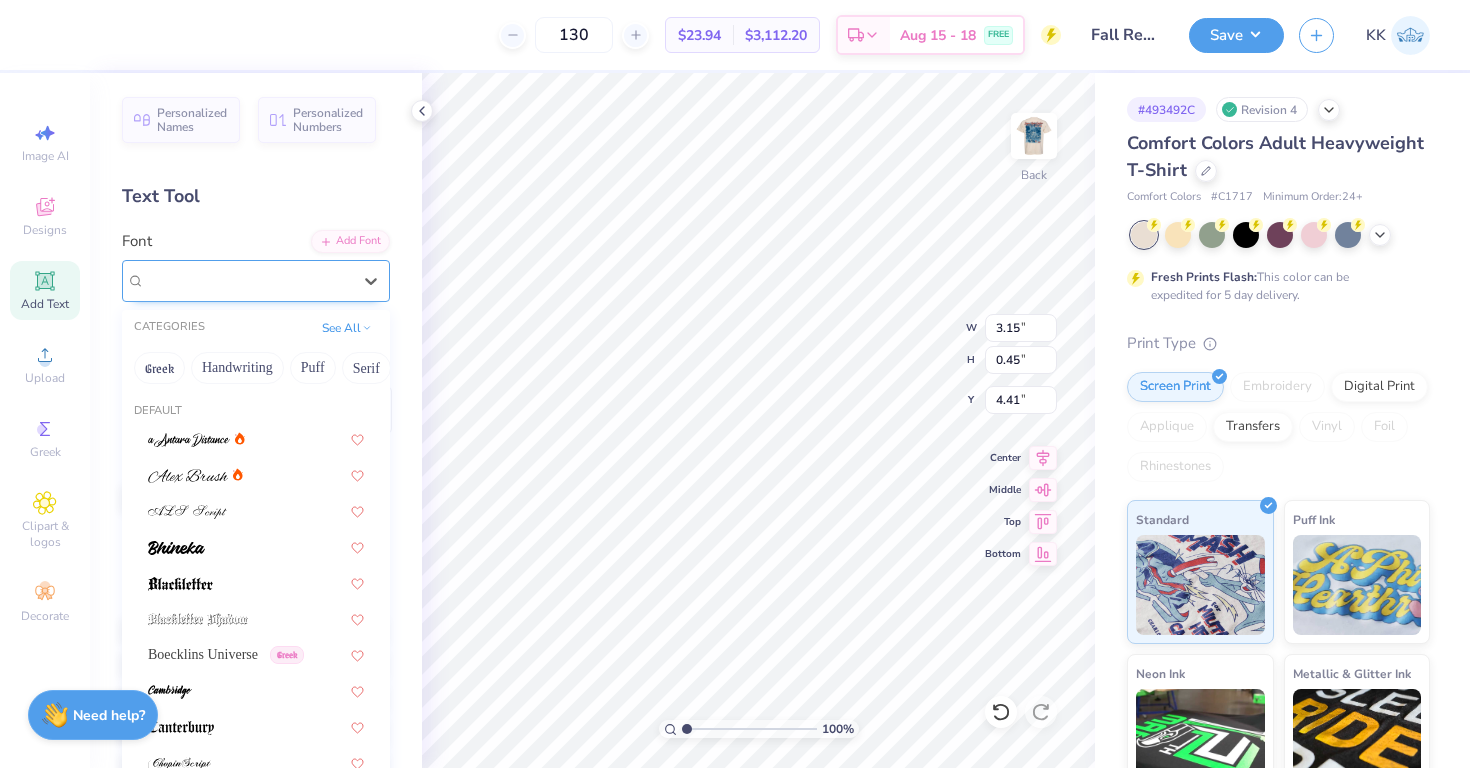 click on "Cursive Serif" at bounding box center (248, 280) 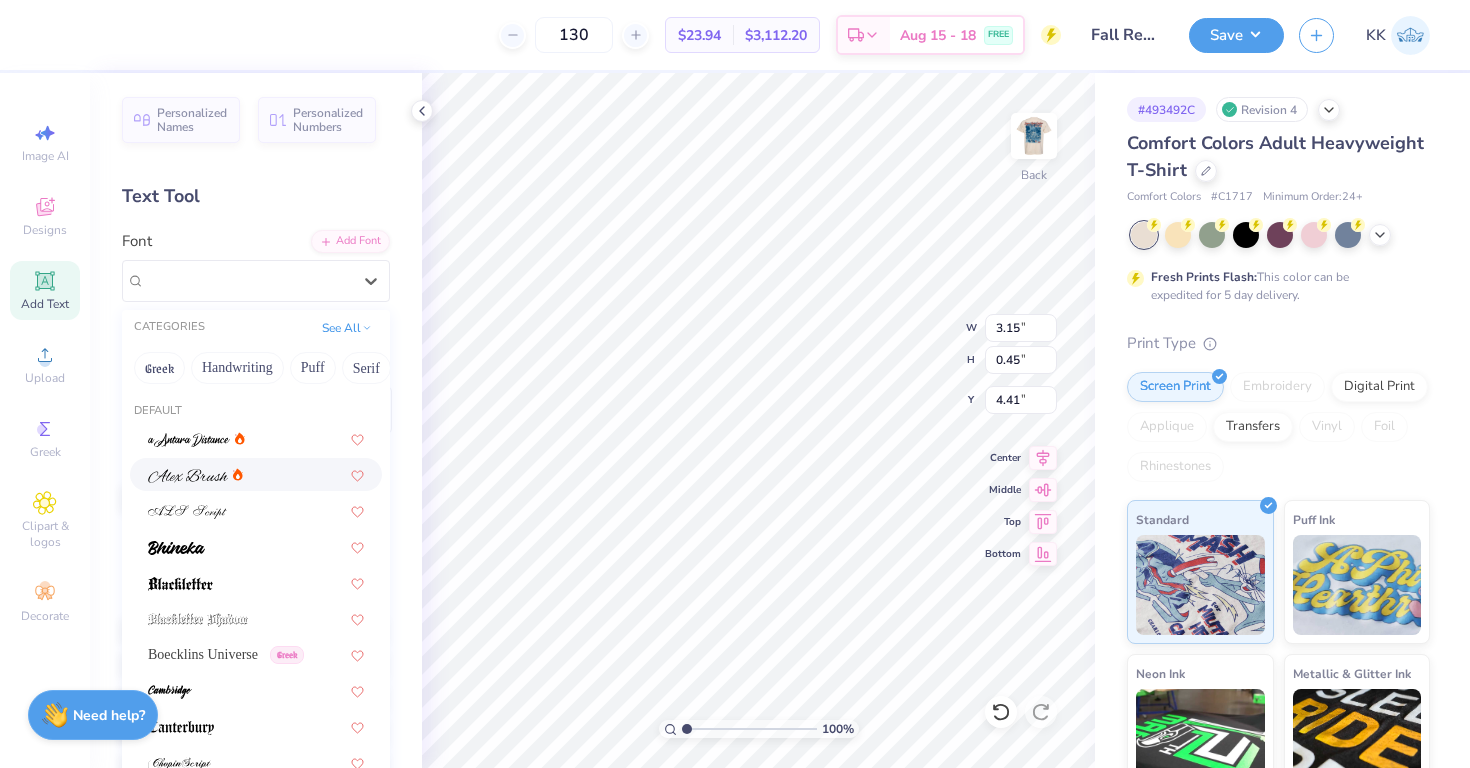 click at bounding box center [256, 474] 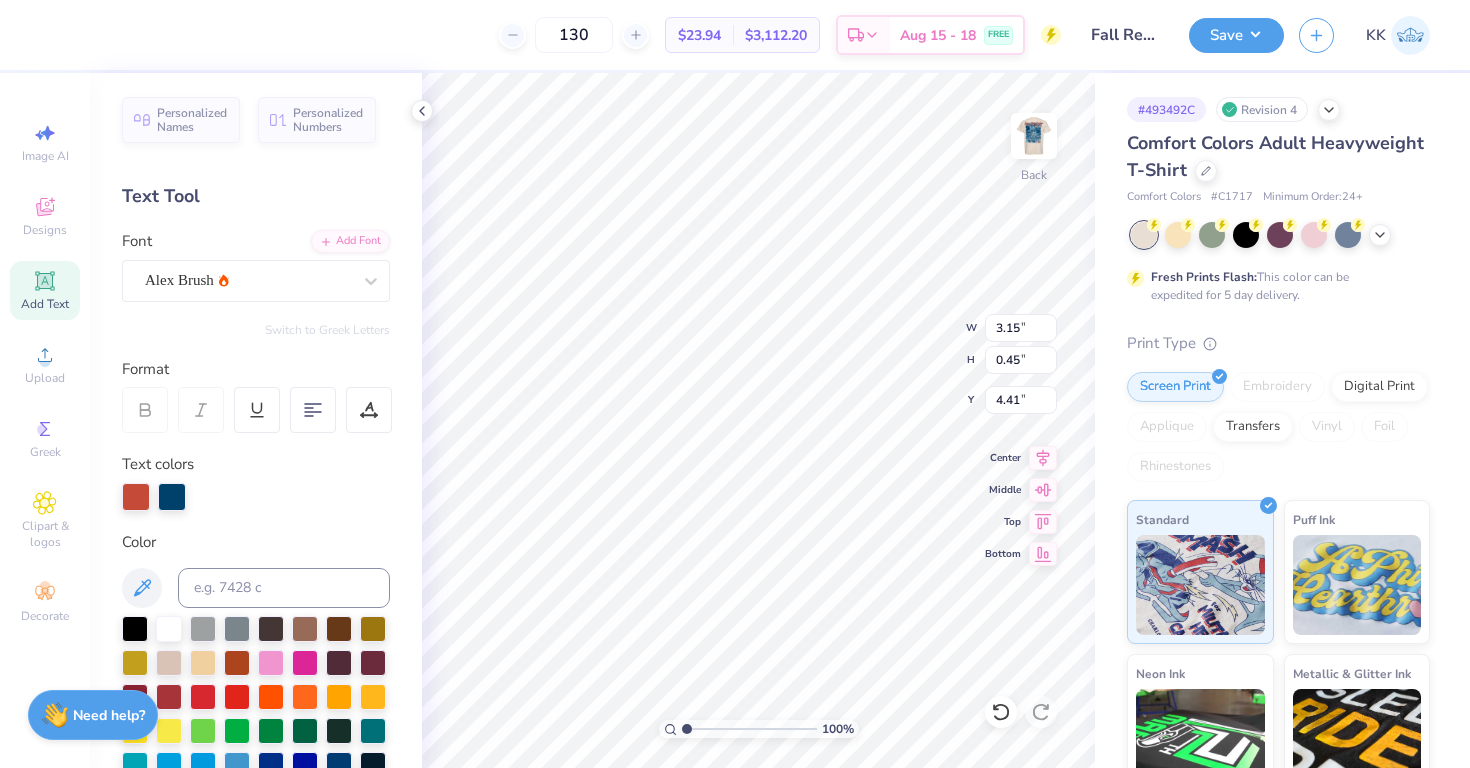type on "3.36" 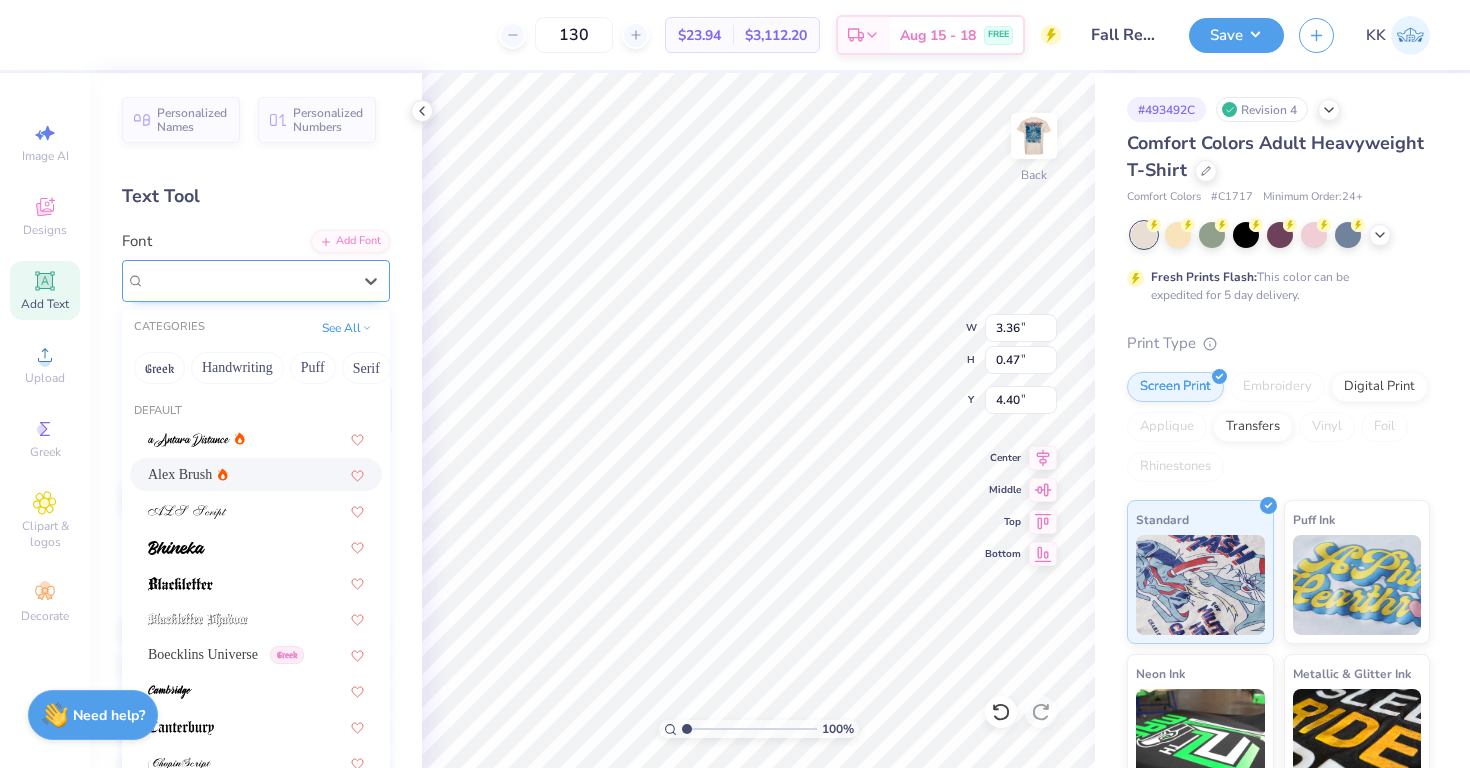 click on "Alex Brush" at bounding box center (248, 280) 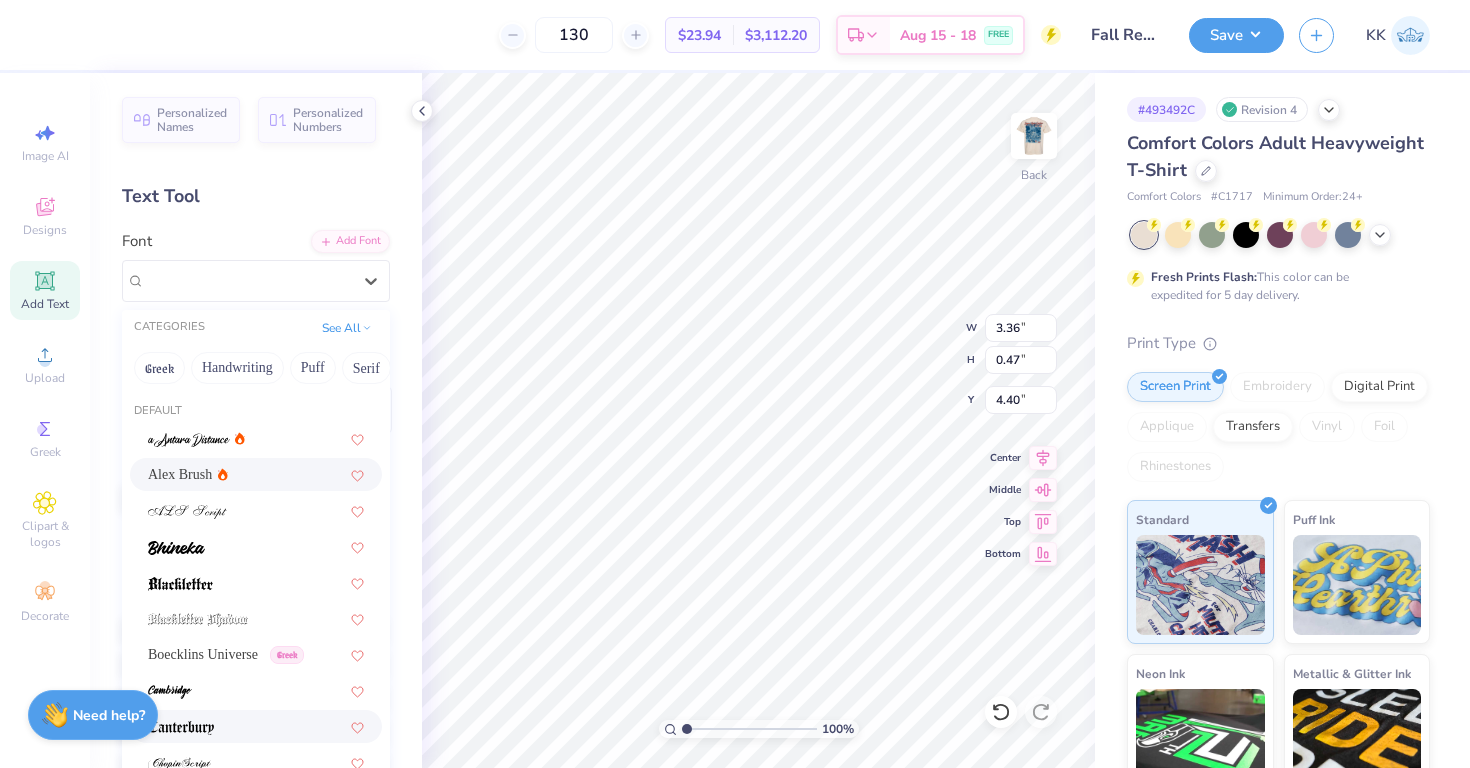 scroll, scrollTop: 490, scrollLeft: 0, axis: vertical 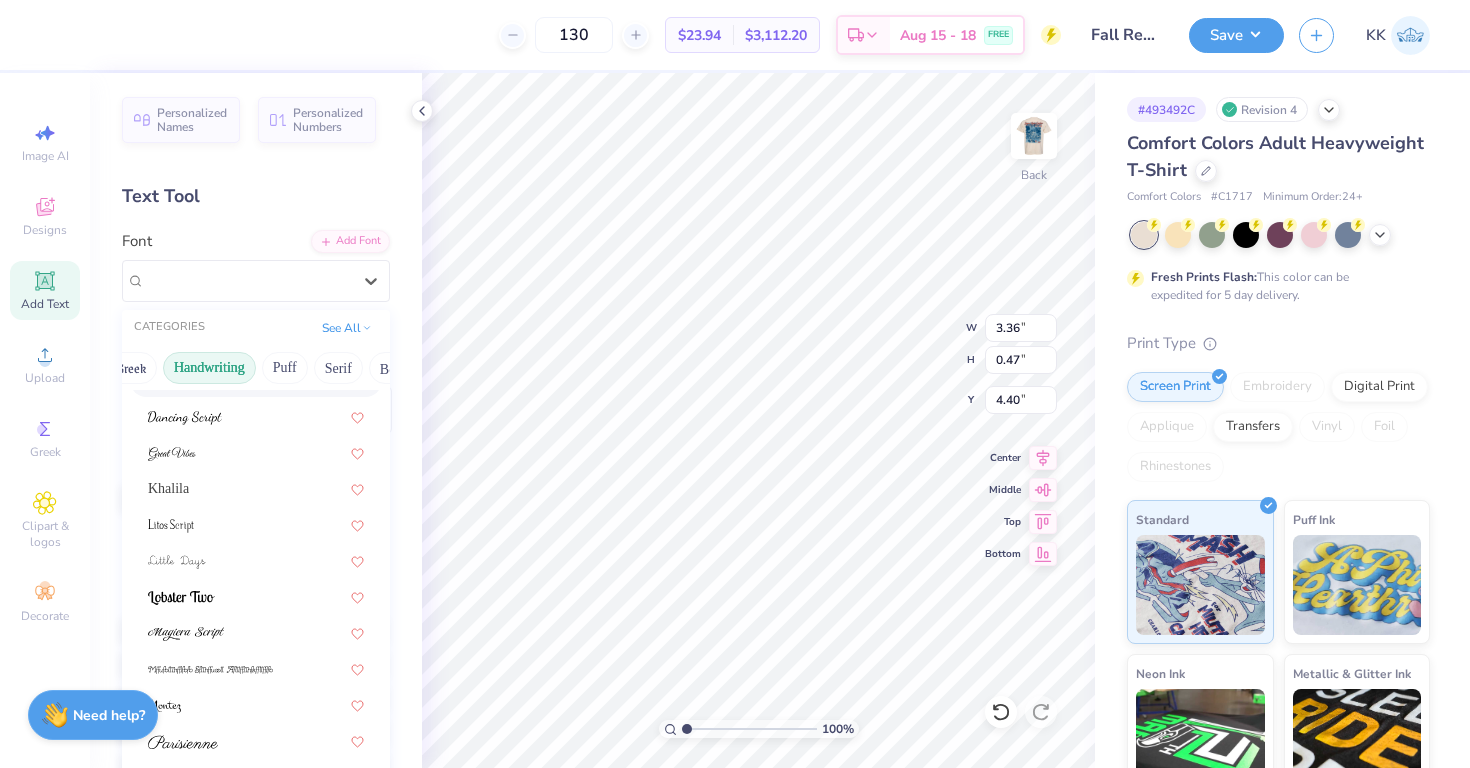 click on "Handwriting" at bounding box center [209, 368] 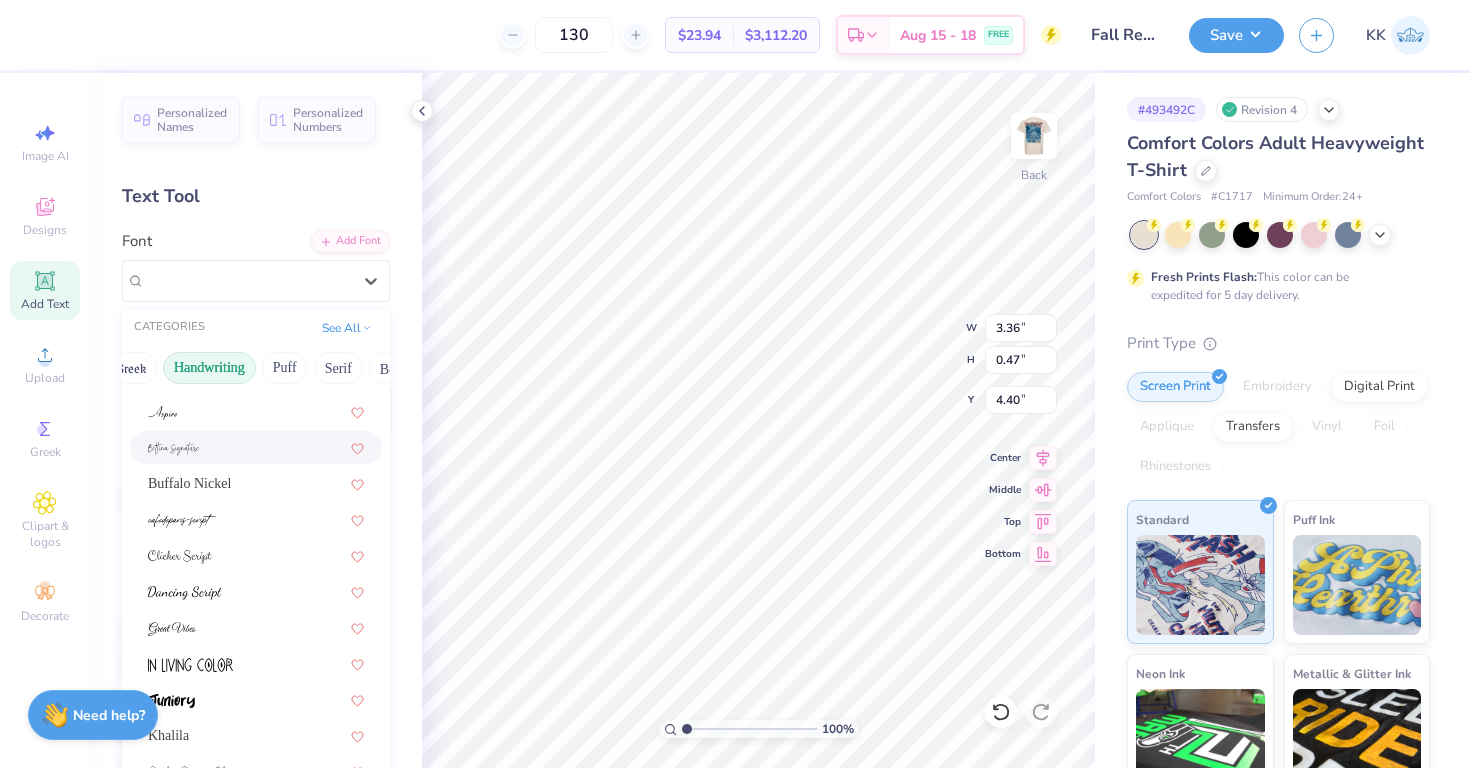 scroll, scrollTop: 92, scrollLeft: 0, axis: vertical 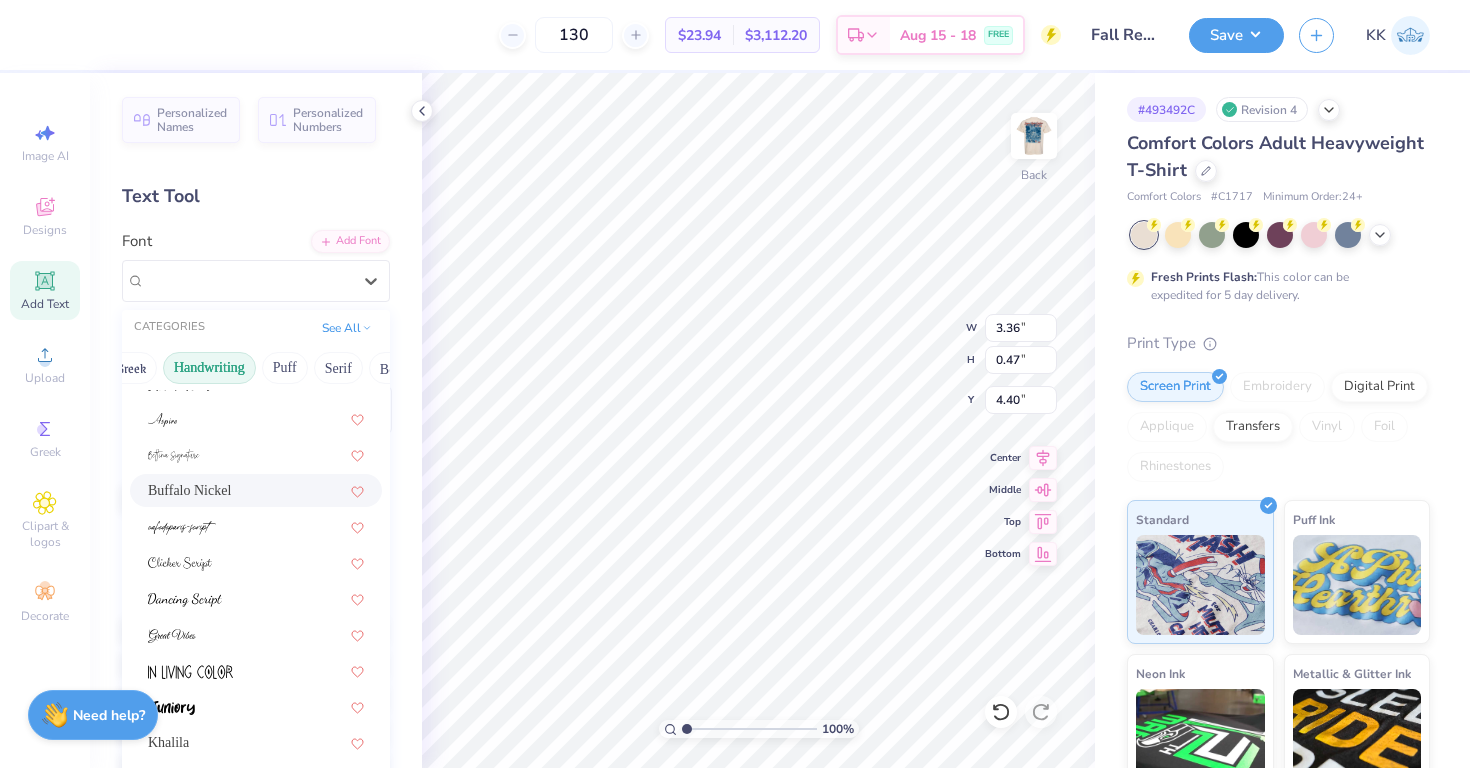 click on "Buffalo Nickel" at bounding box center [256, 490] 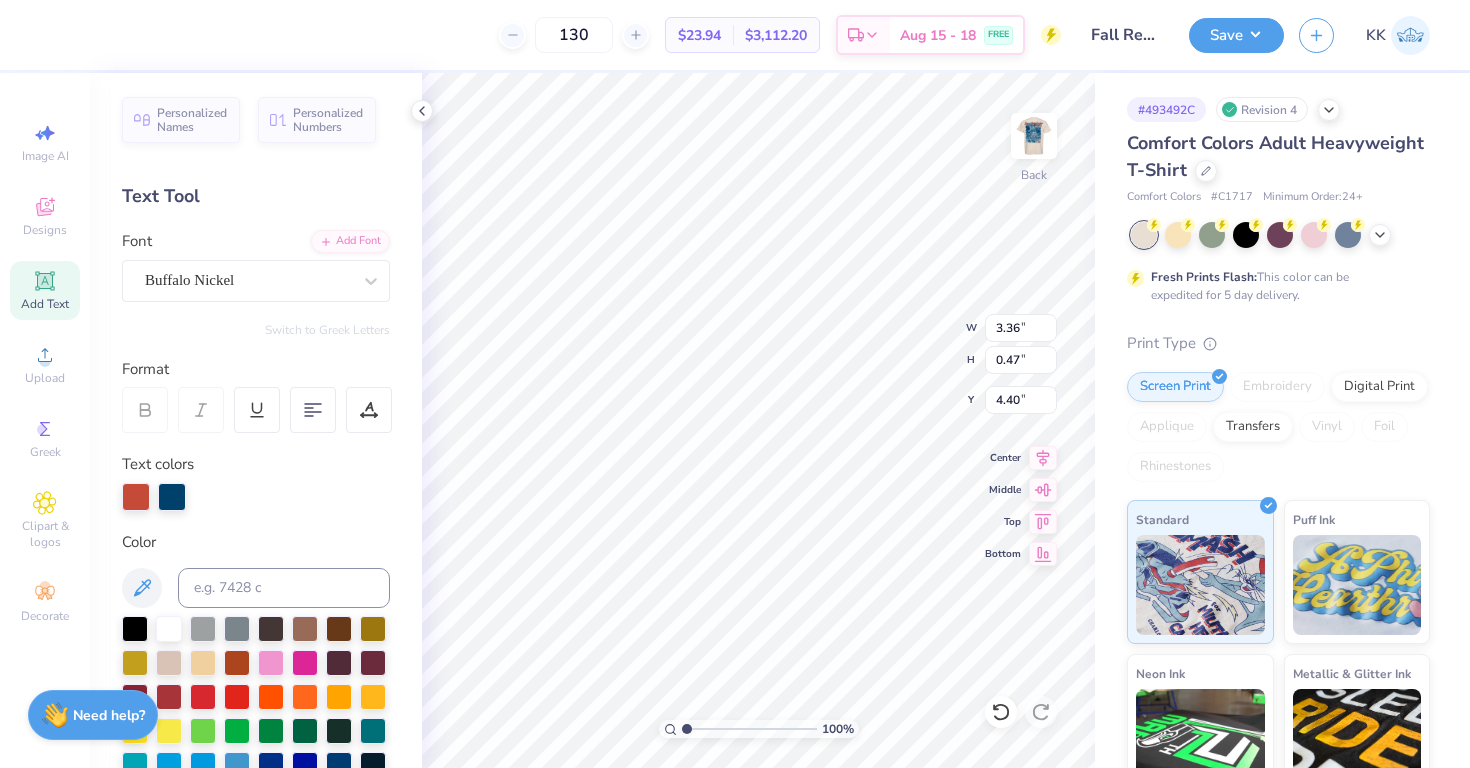 type on "2.90" 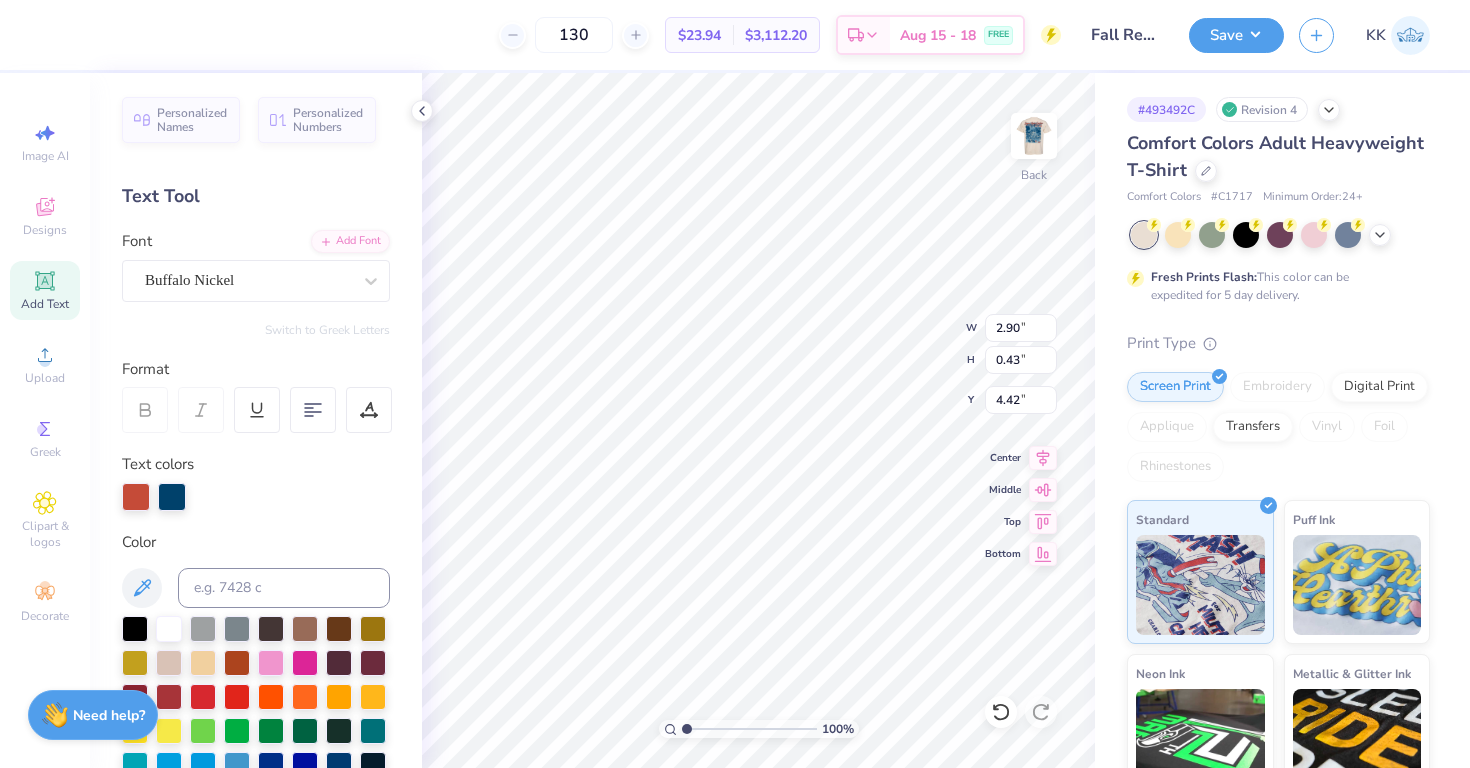 click on "Font Buffalo Nickel" at bounding box center (256, 266) 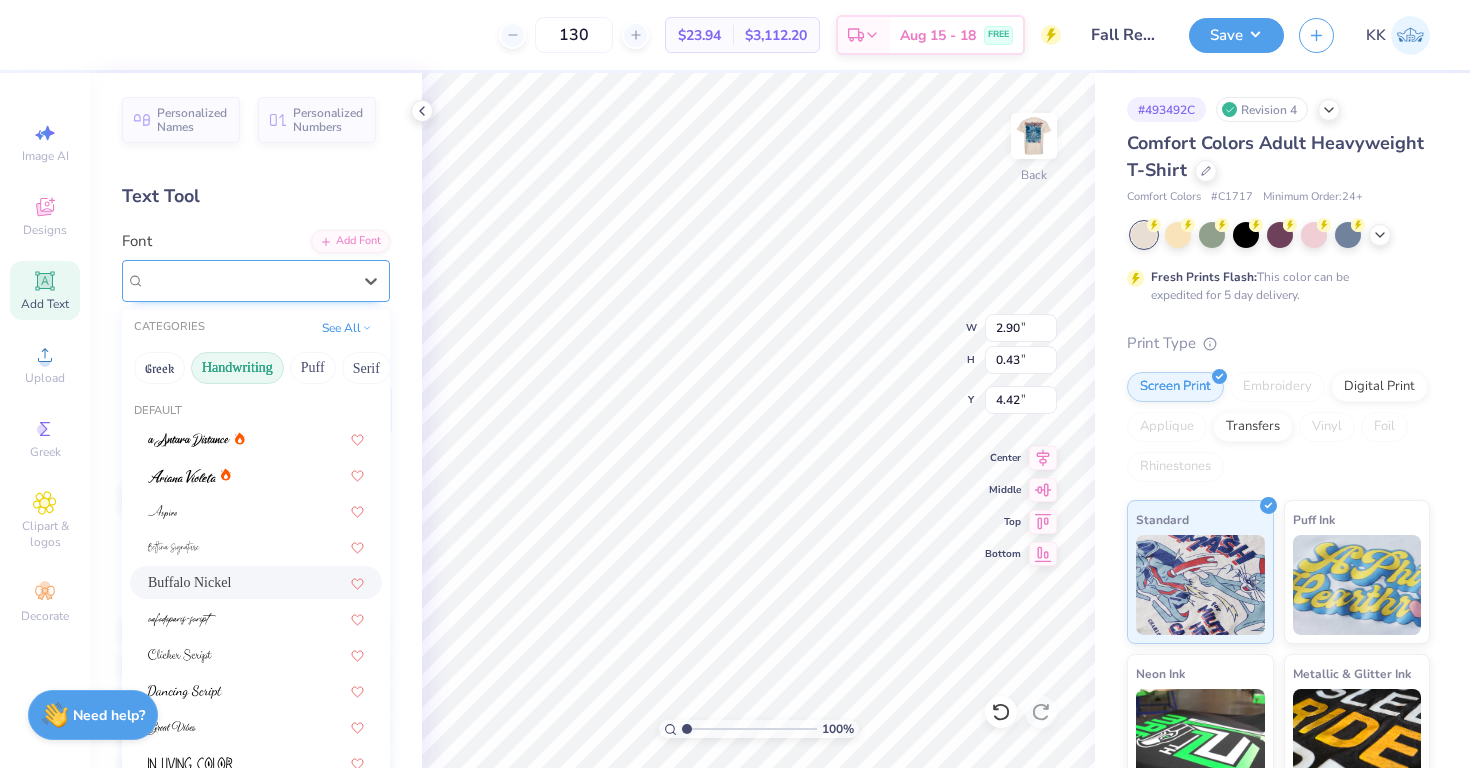 click on "Buffalo Nickel" at bounding box center [248, 280] 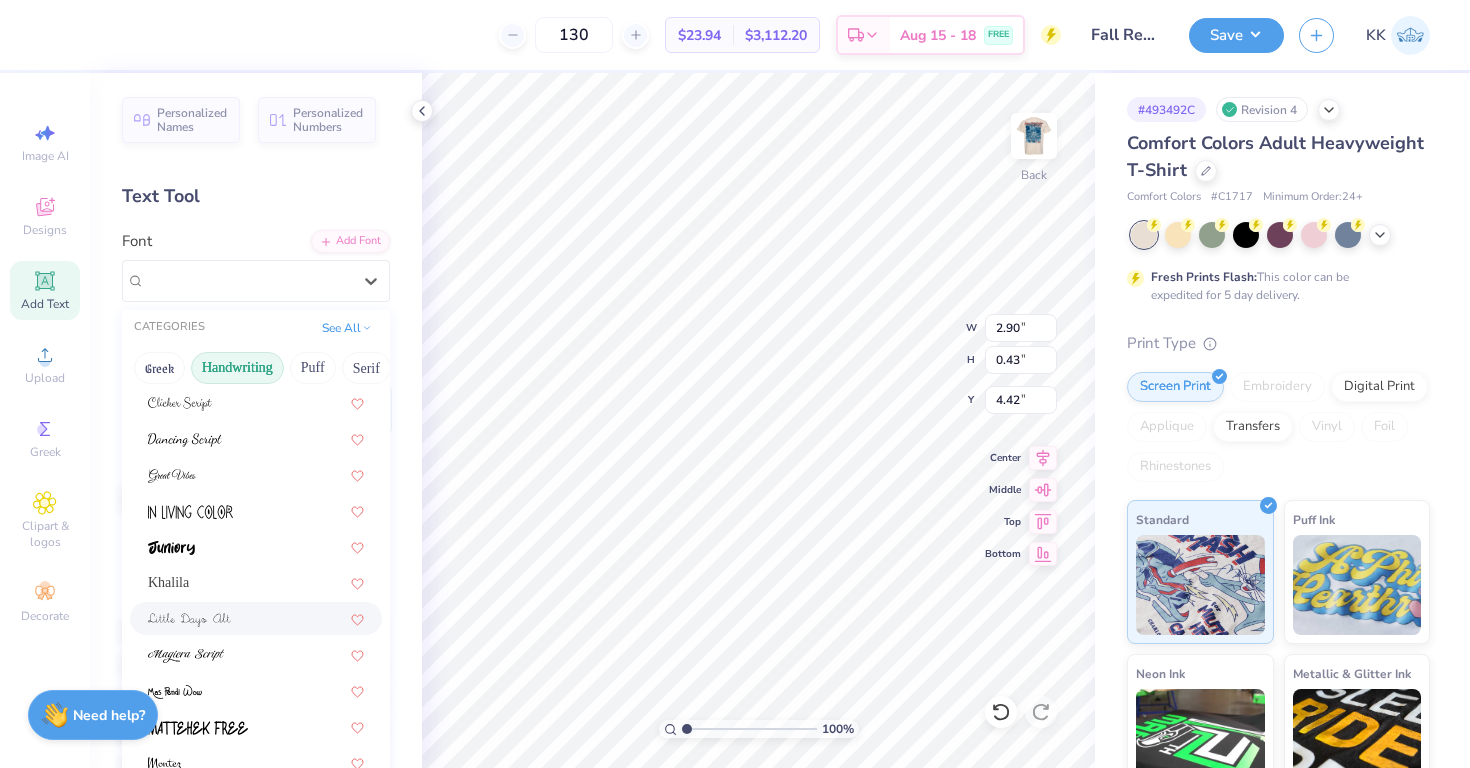 scroll, scrollTop: 317, scrollLeft: 0, axis: vertical 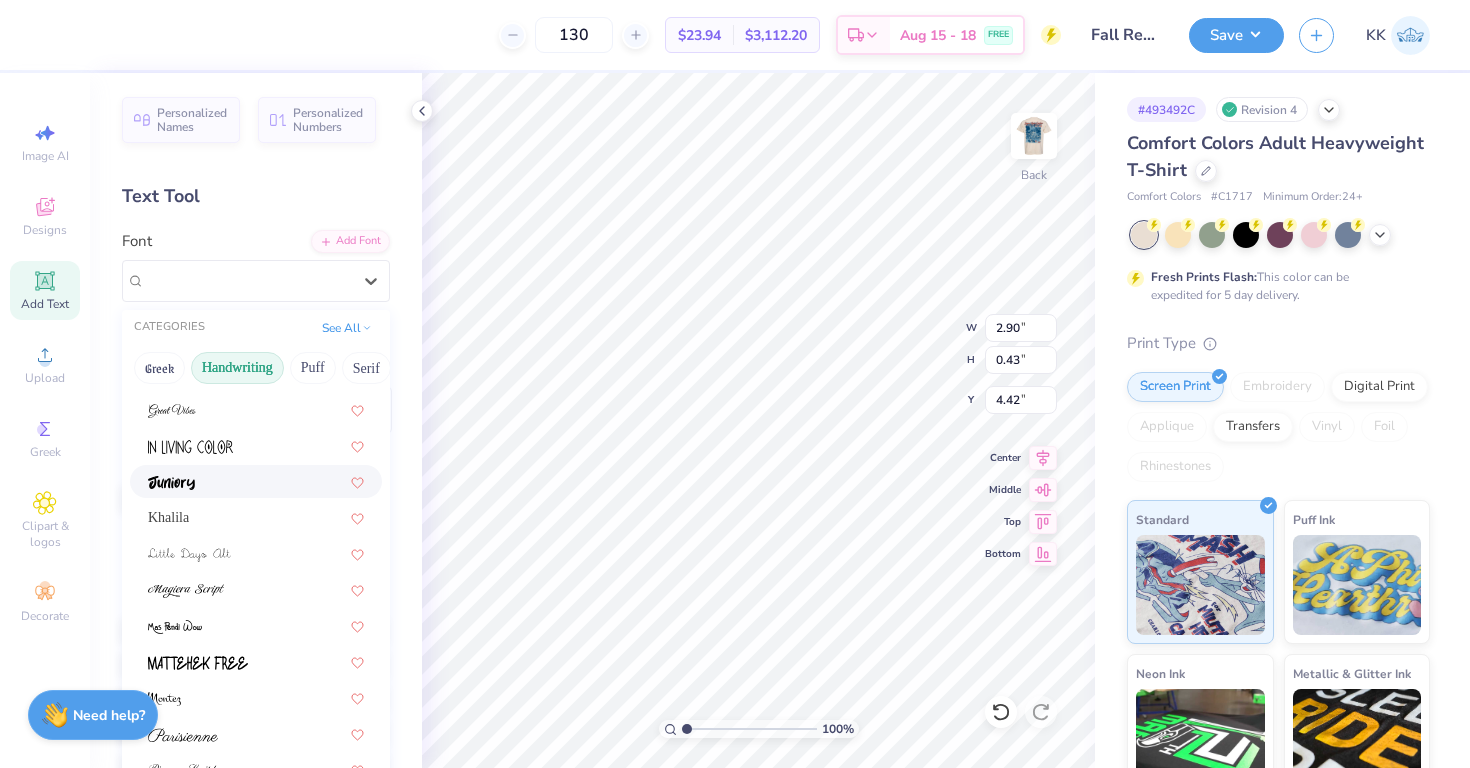 click at bounding box center (256, 481) 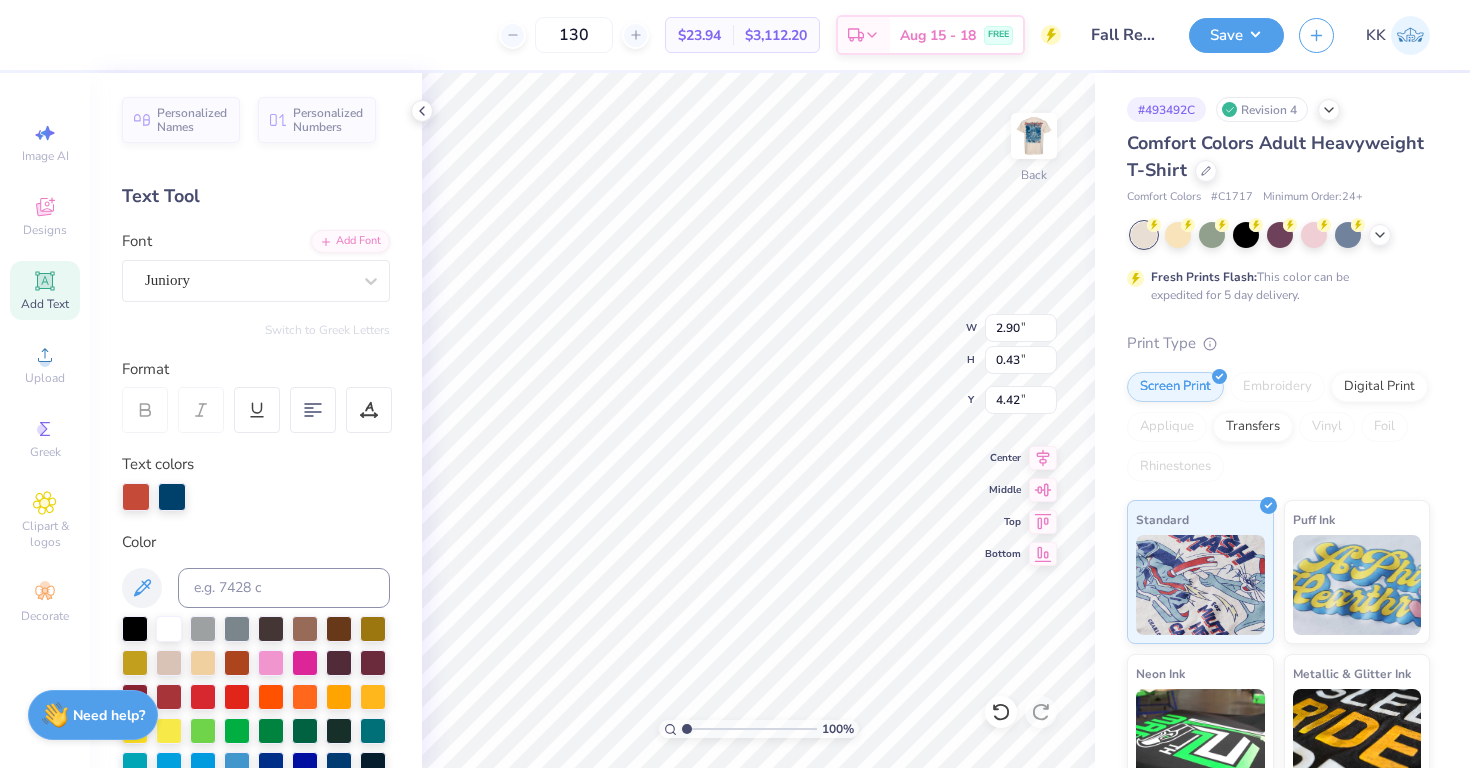 type on "2.55" 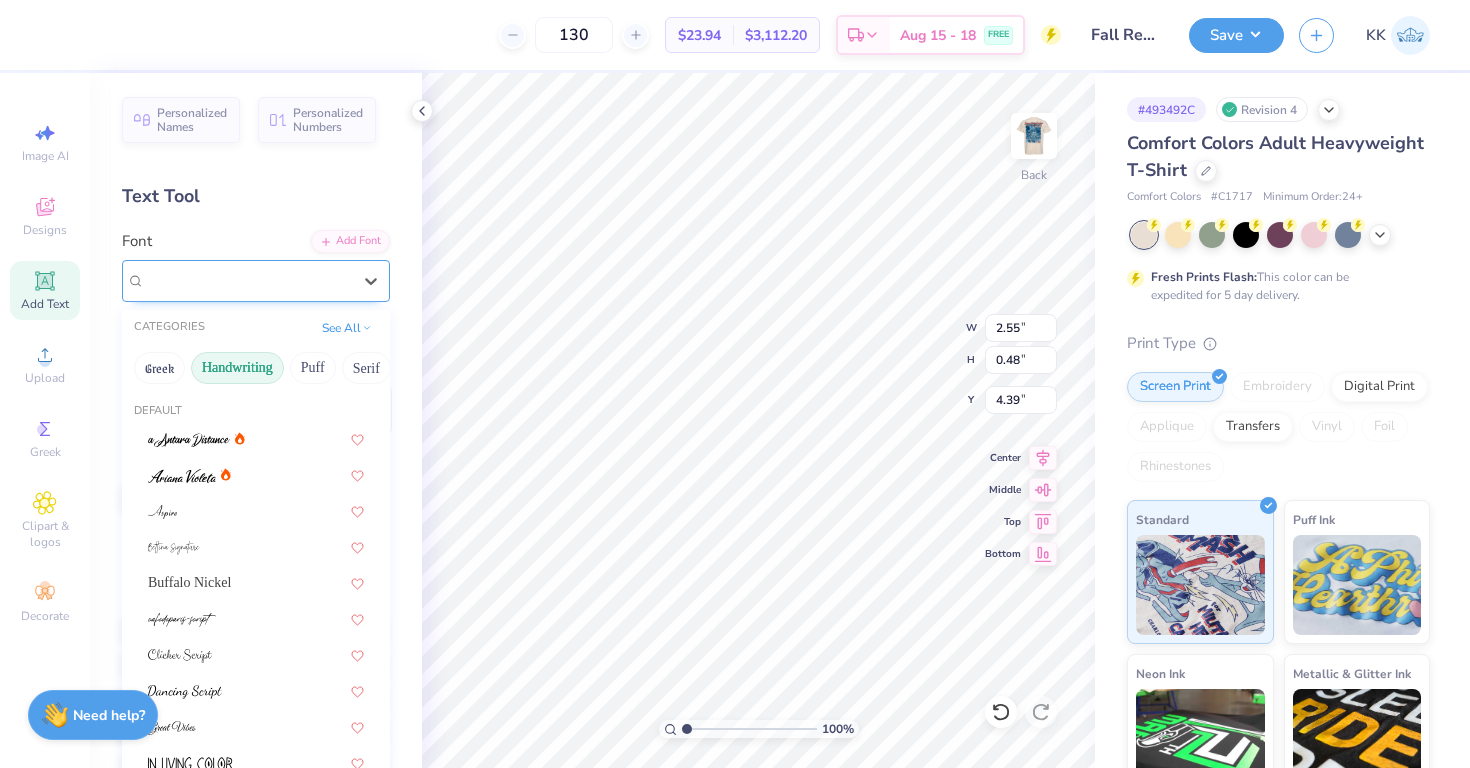 click on "Juniory" at bounding box center (248, 280) 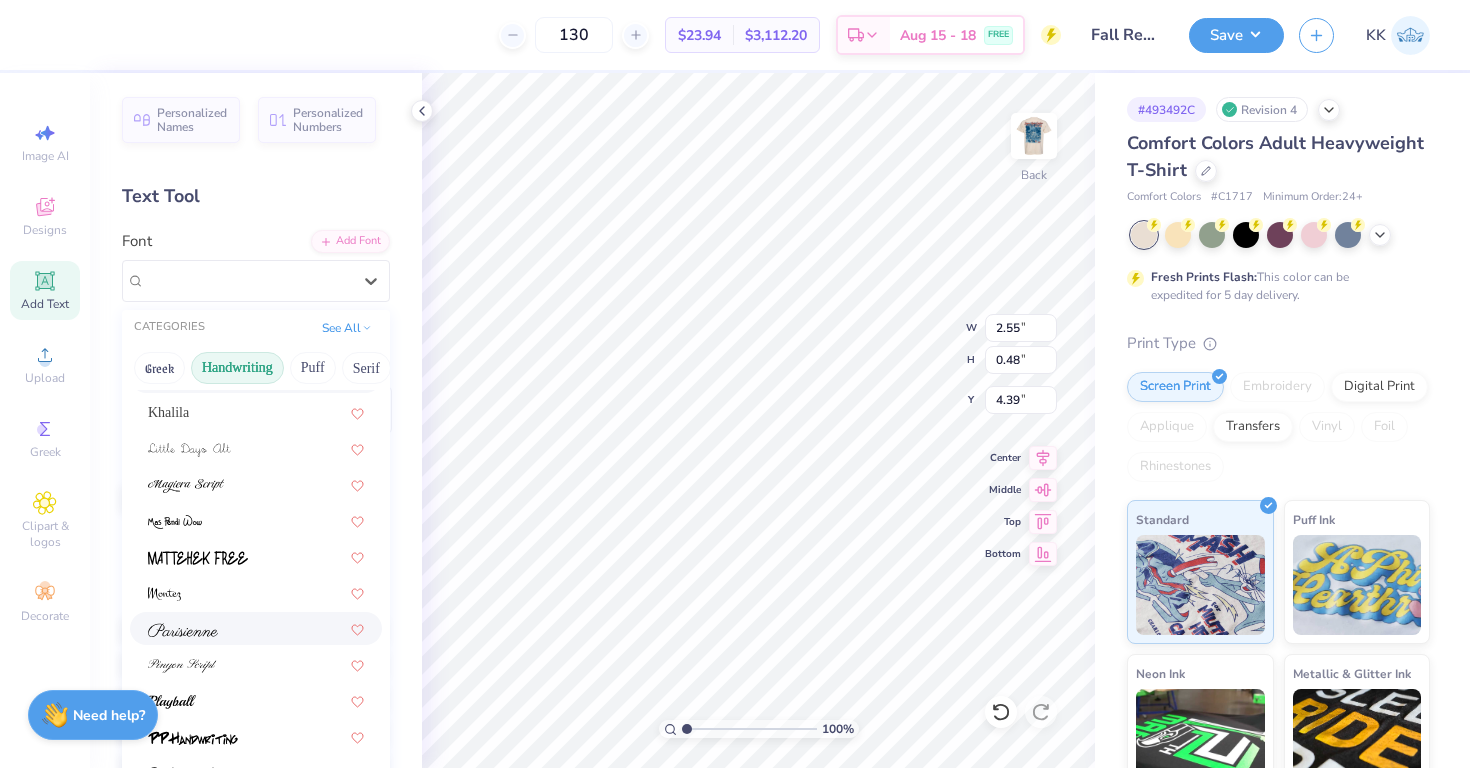 scroll, scrollTop: 454, scrollLeft: 0, axis: vertical 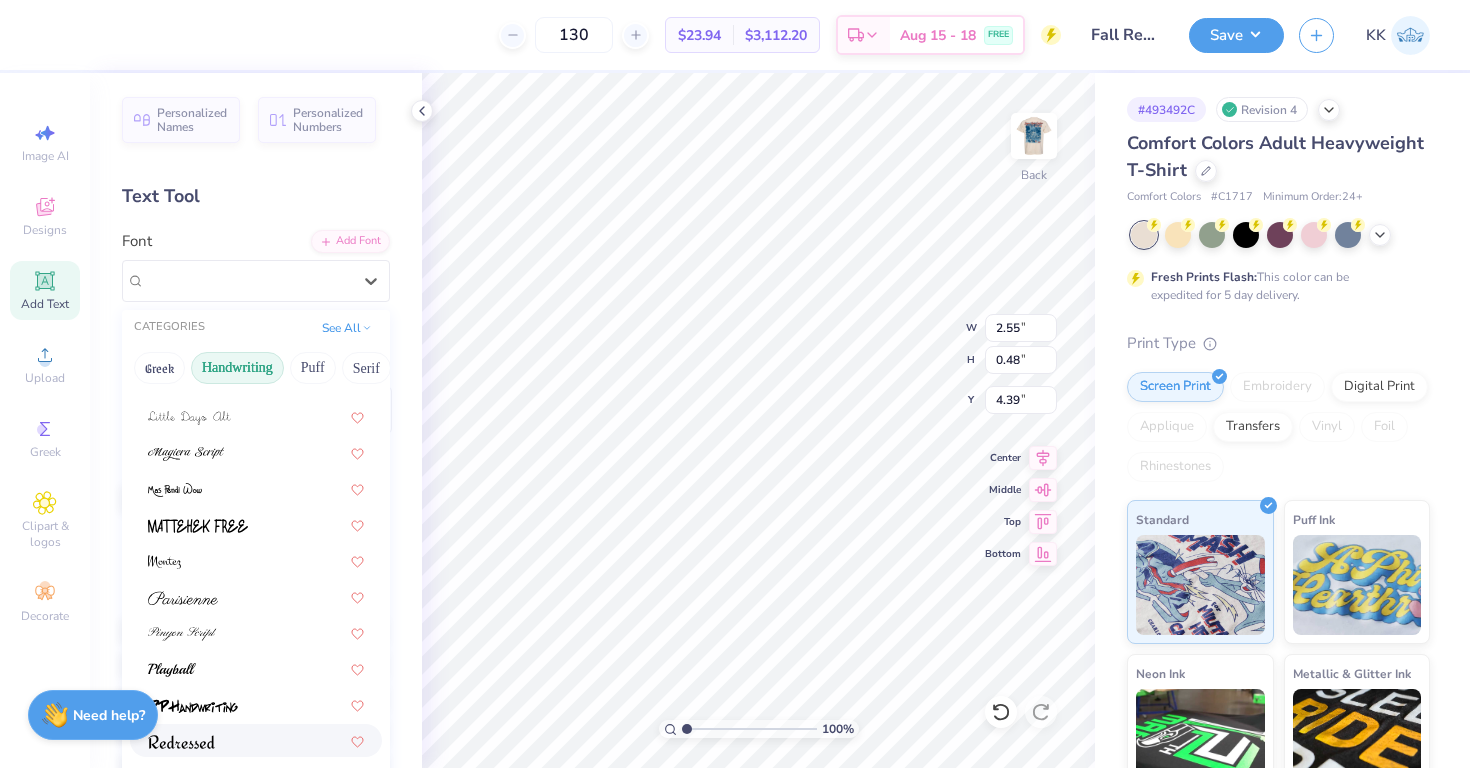click at bounding box center [256, 740] 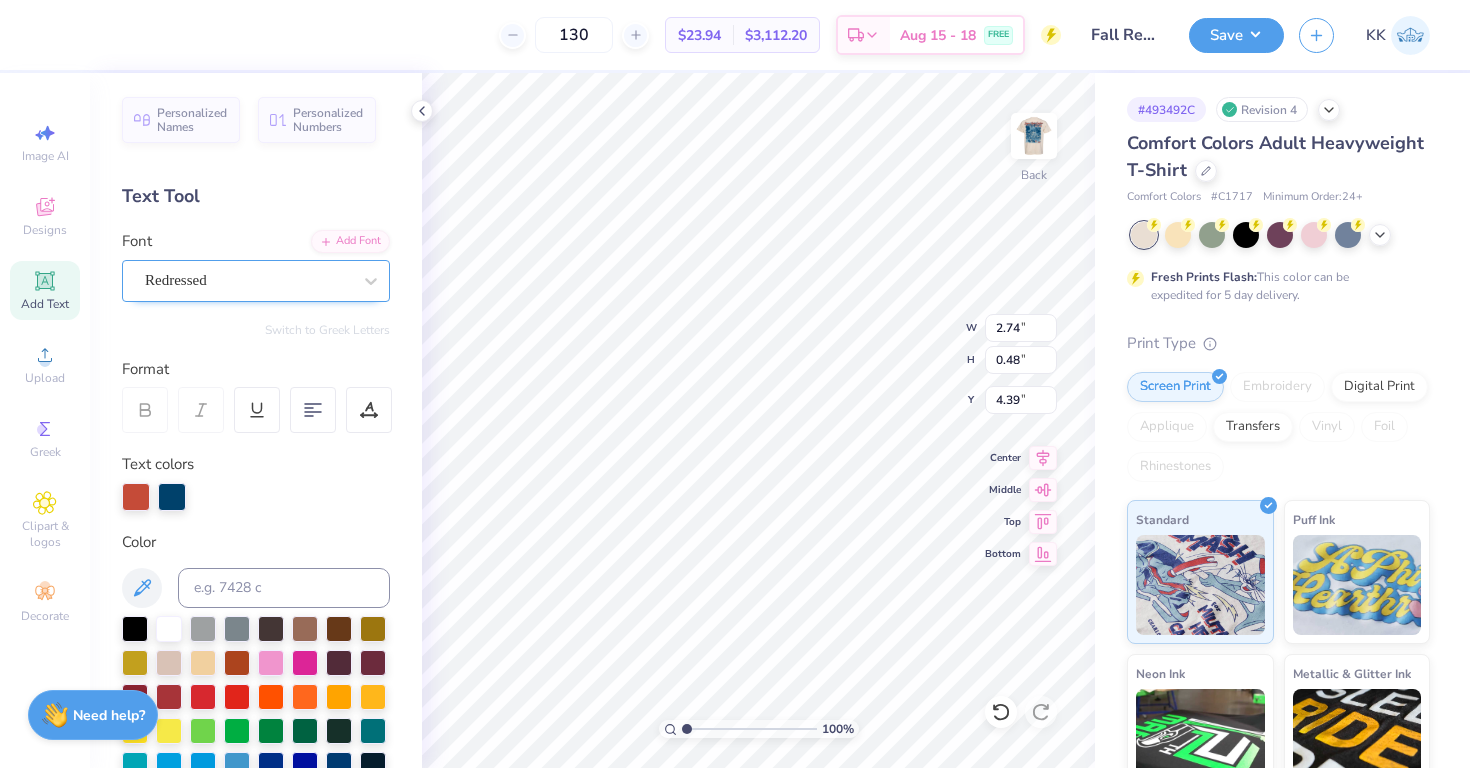 click on "Redressed" at bounding box center (256, 281) 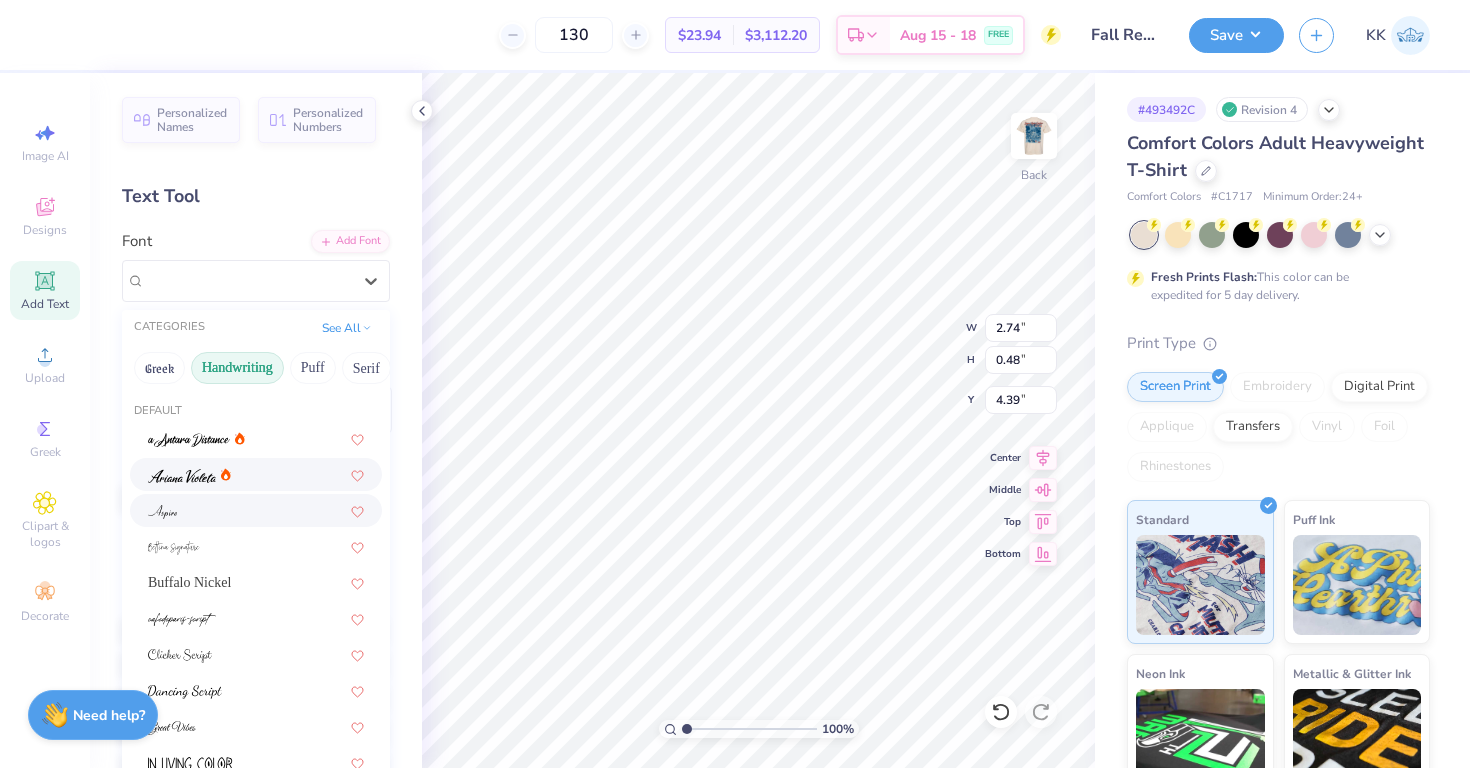 scroll, scrollTop: 454, scrollLeft: 0, axis: vertical 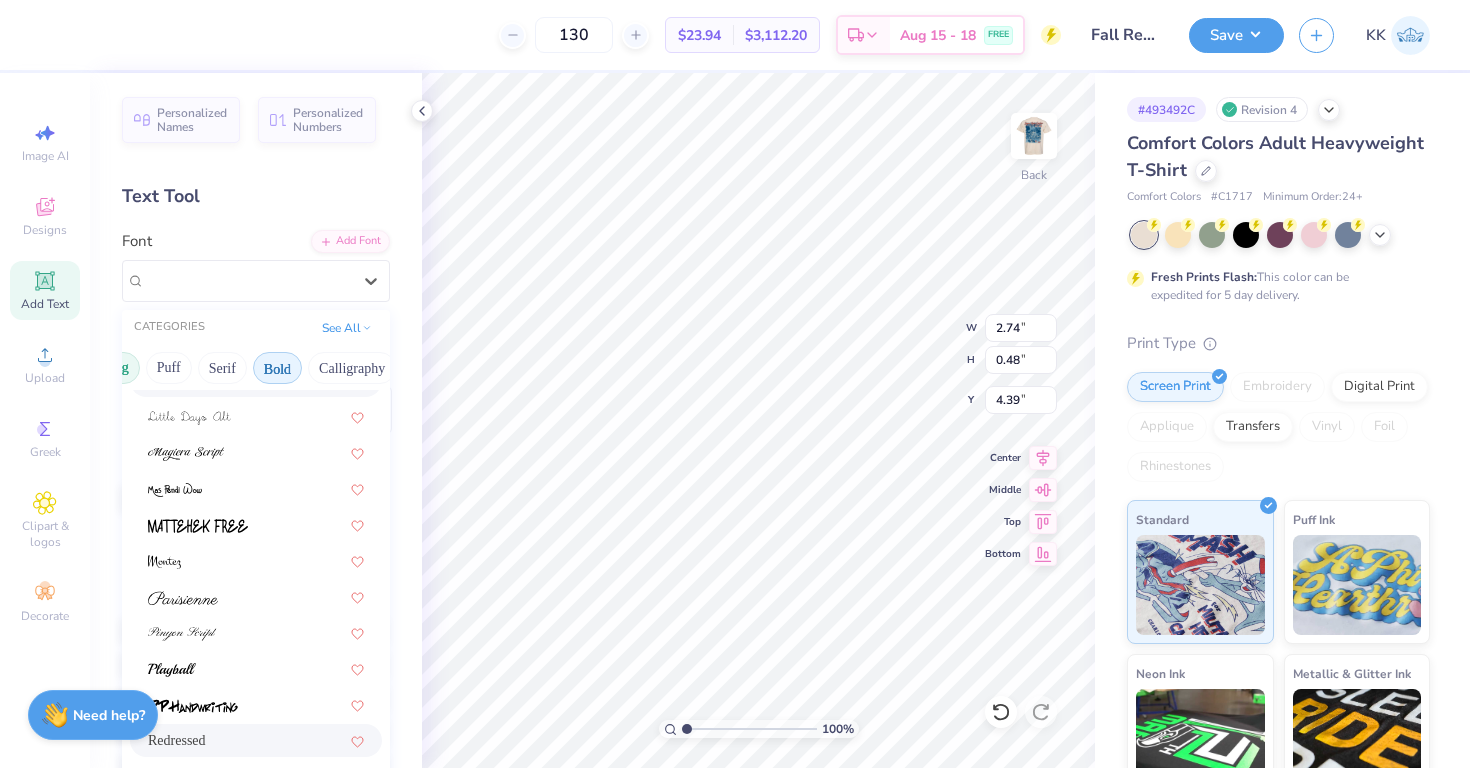 click on "Calligraphy" at bounding box center (352, 368) 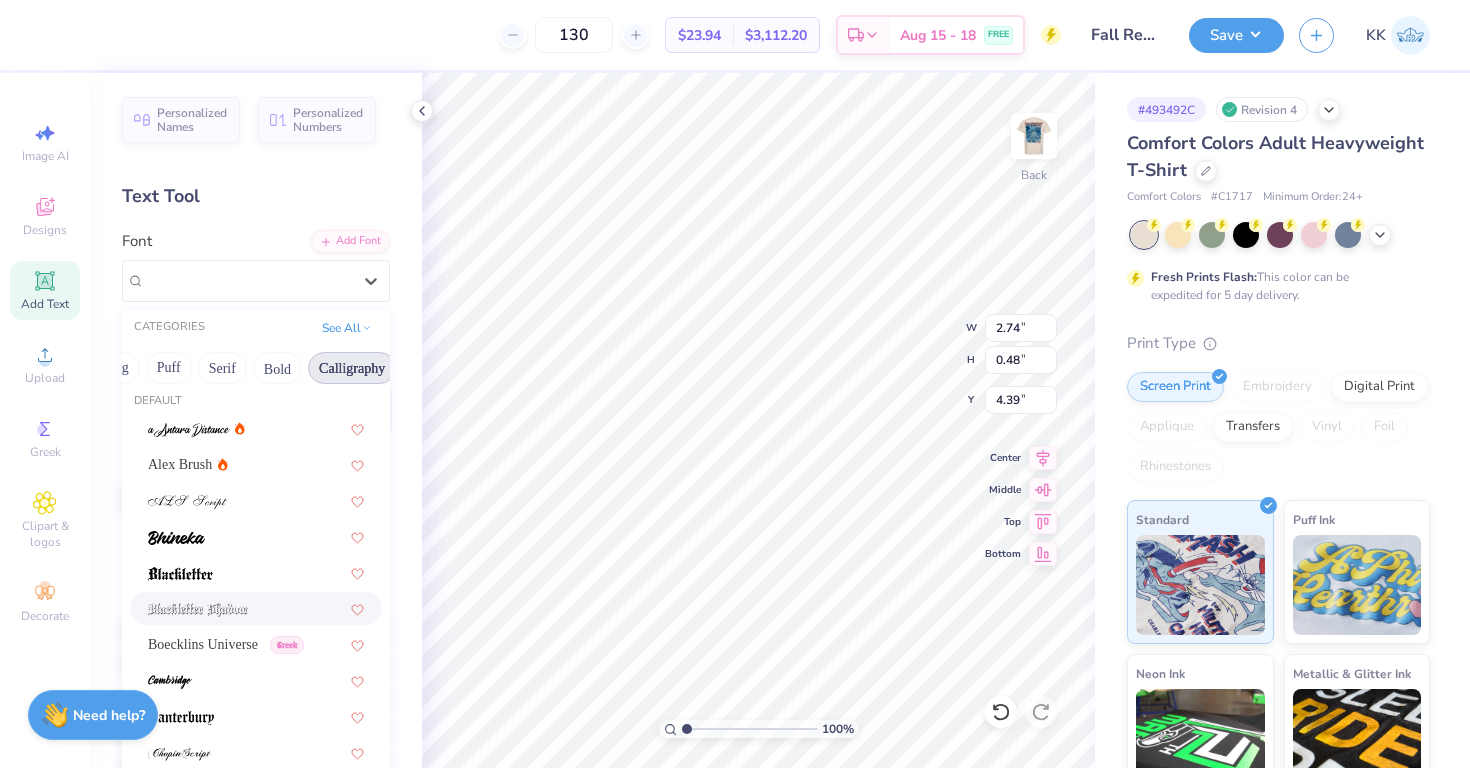 scroll, scrollTop: 11, scrollLeft: 0, axis: vertical 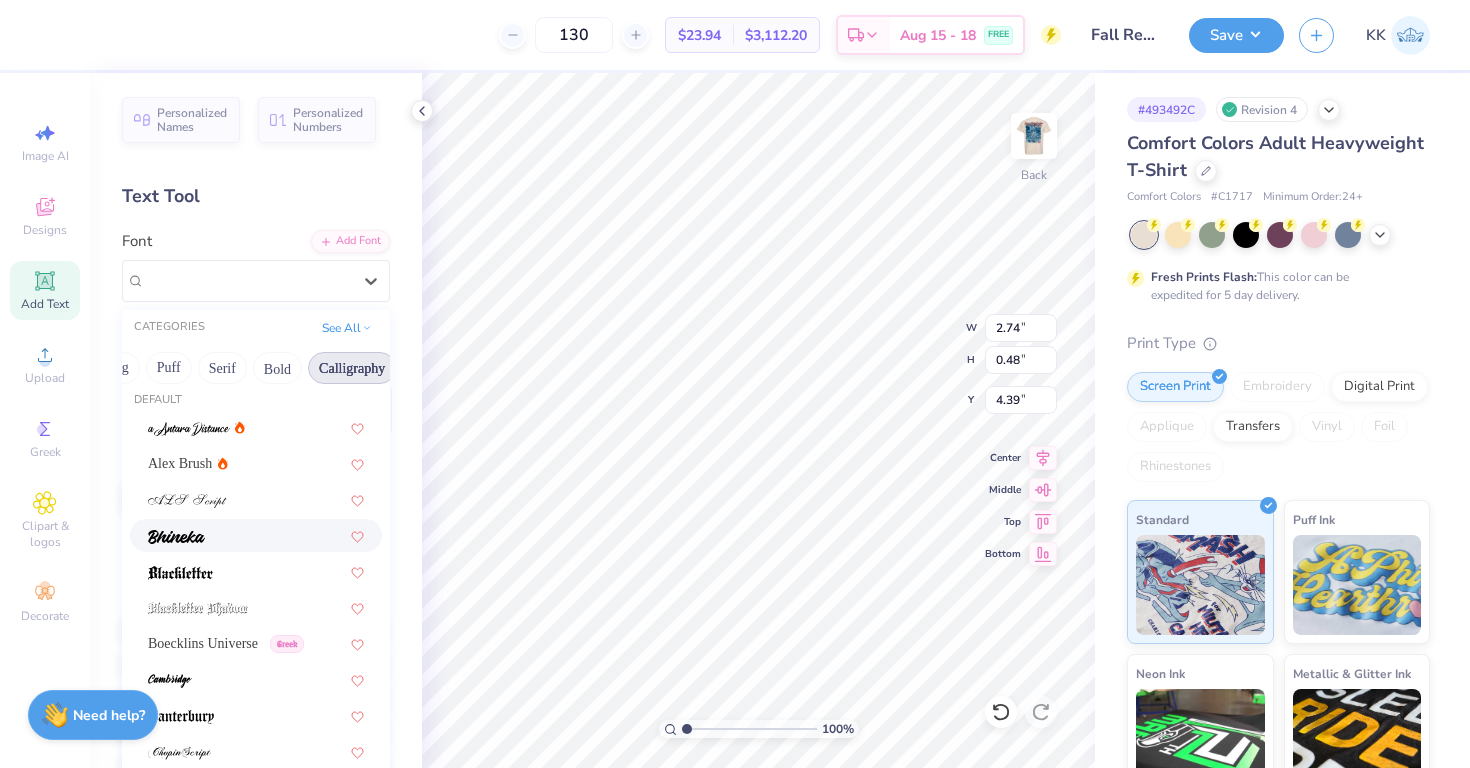 click at bounding box center (256, 535) 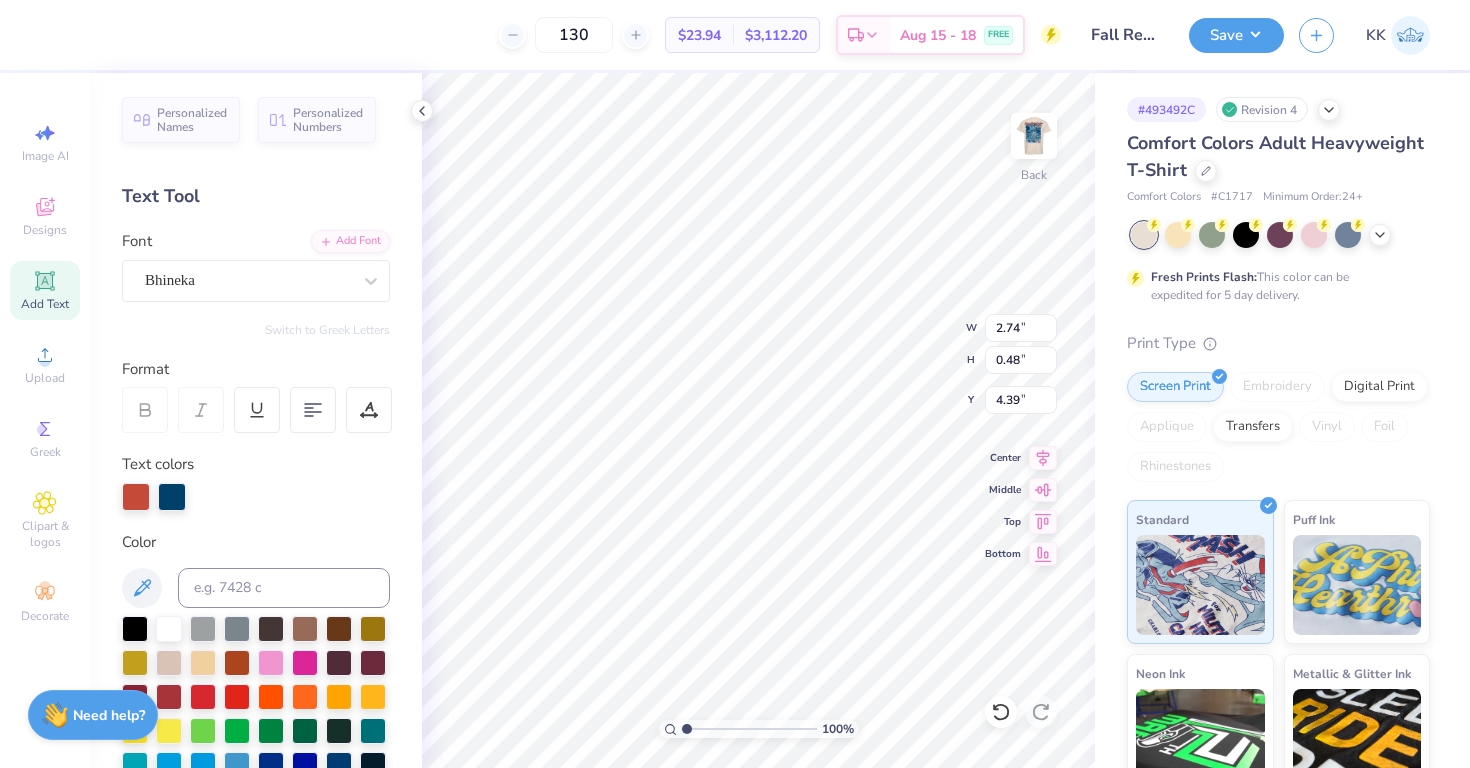 type on "2.32" 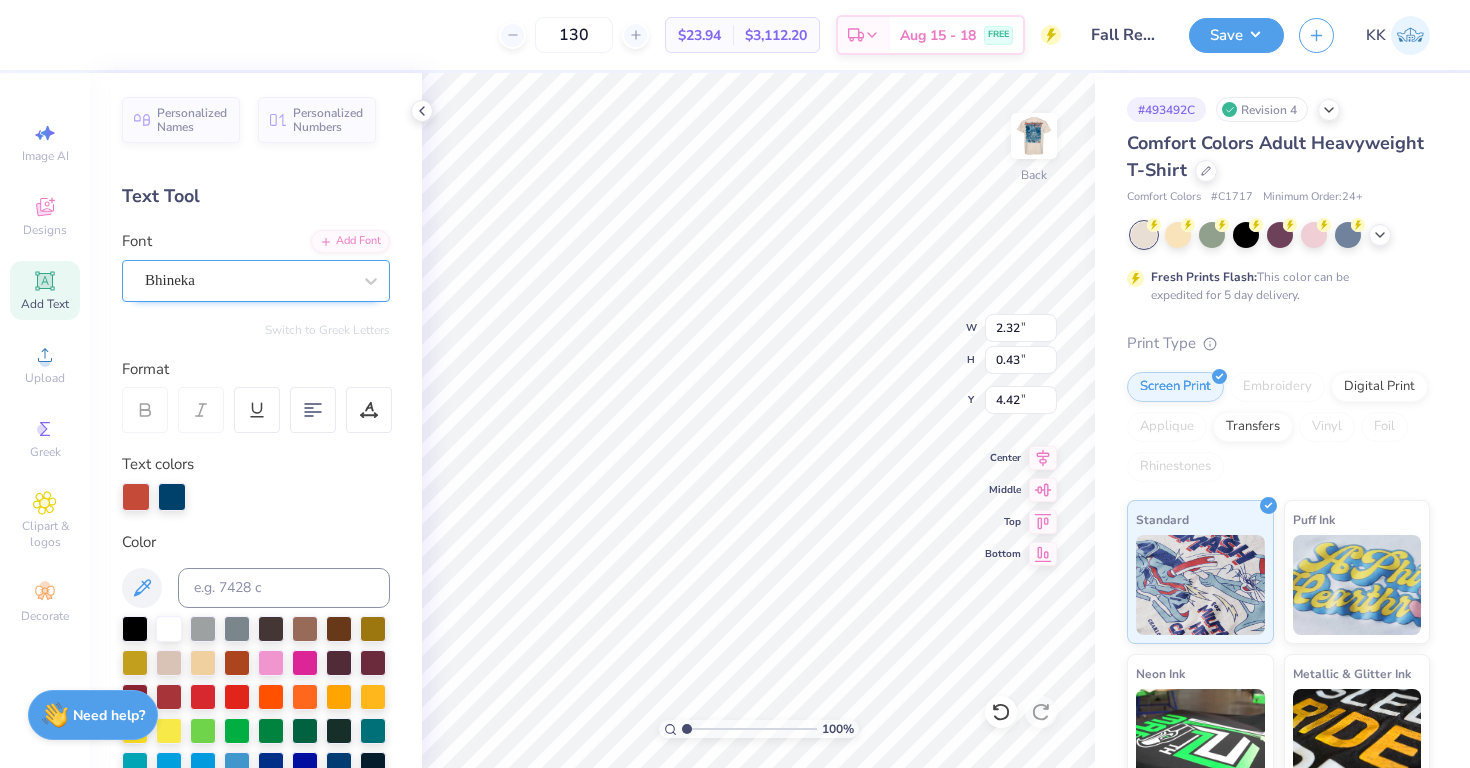 click on "Bhineka" at bounding box center (248, 280) 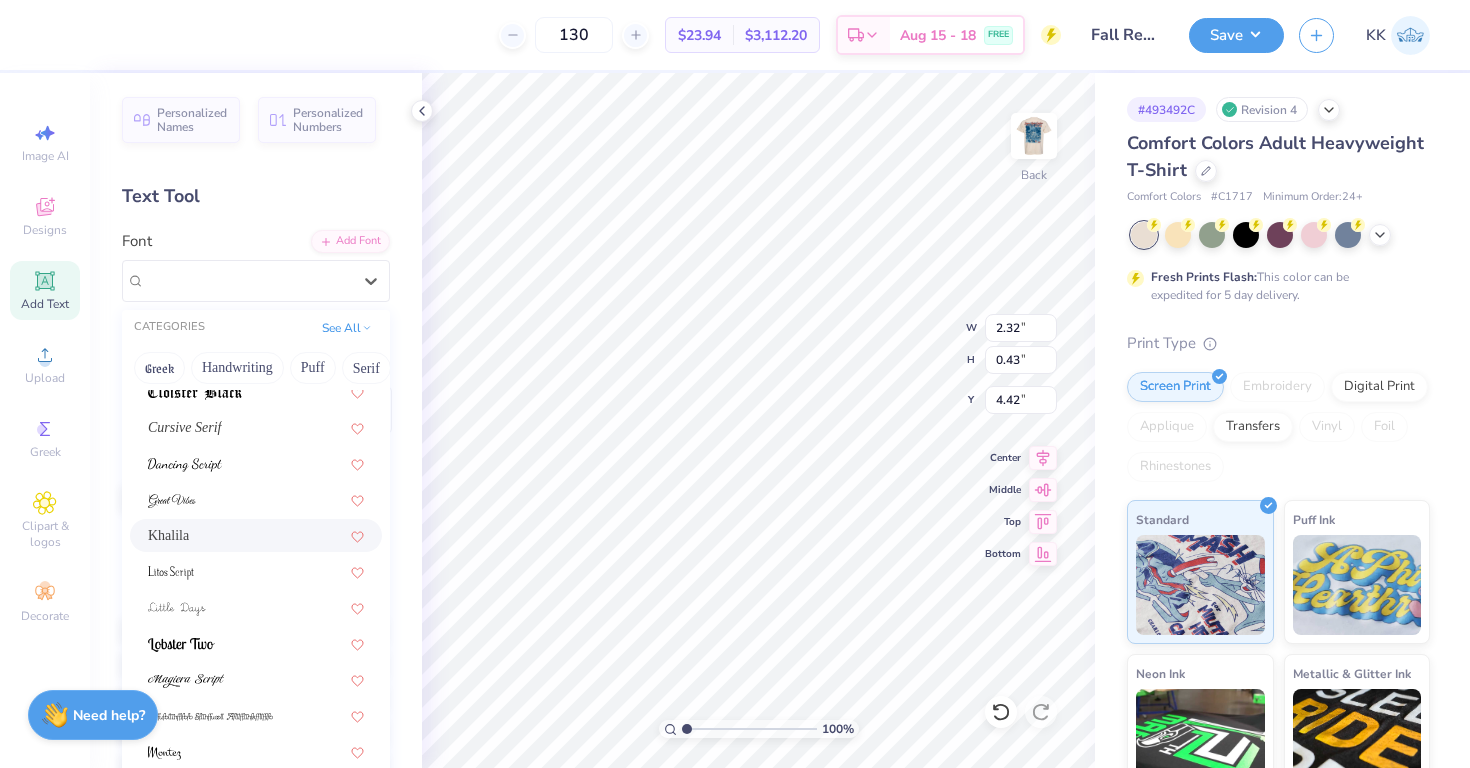 scroll, scrollTop: 490, scrollLeft: 0, axis: vertical 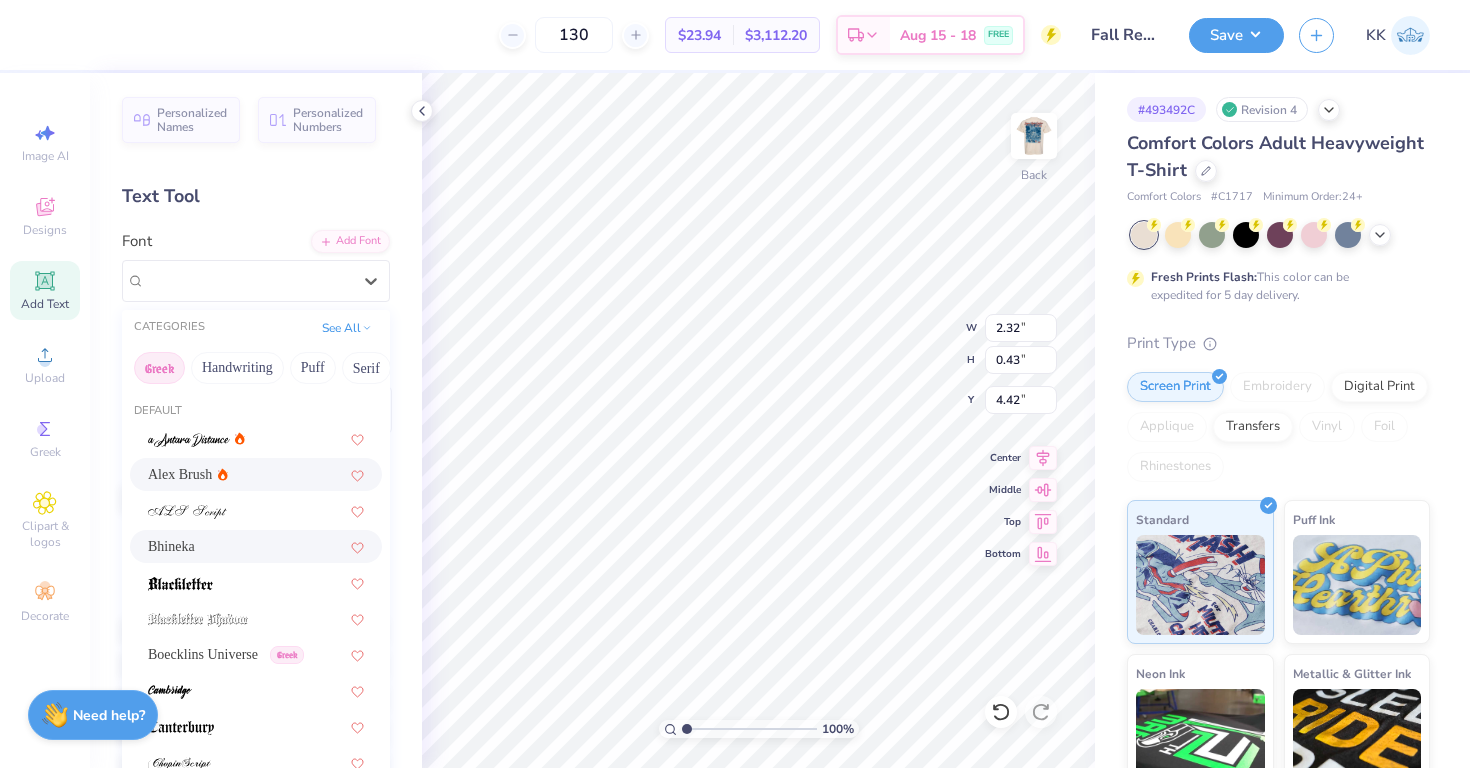 click on "Greek" at bounding box center [159, 368] 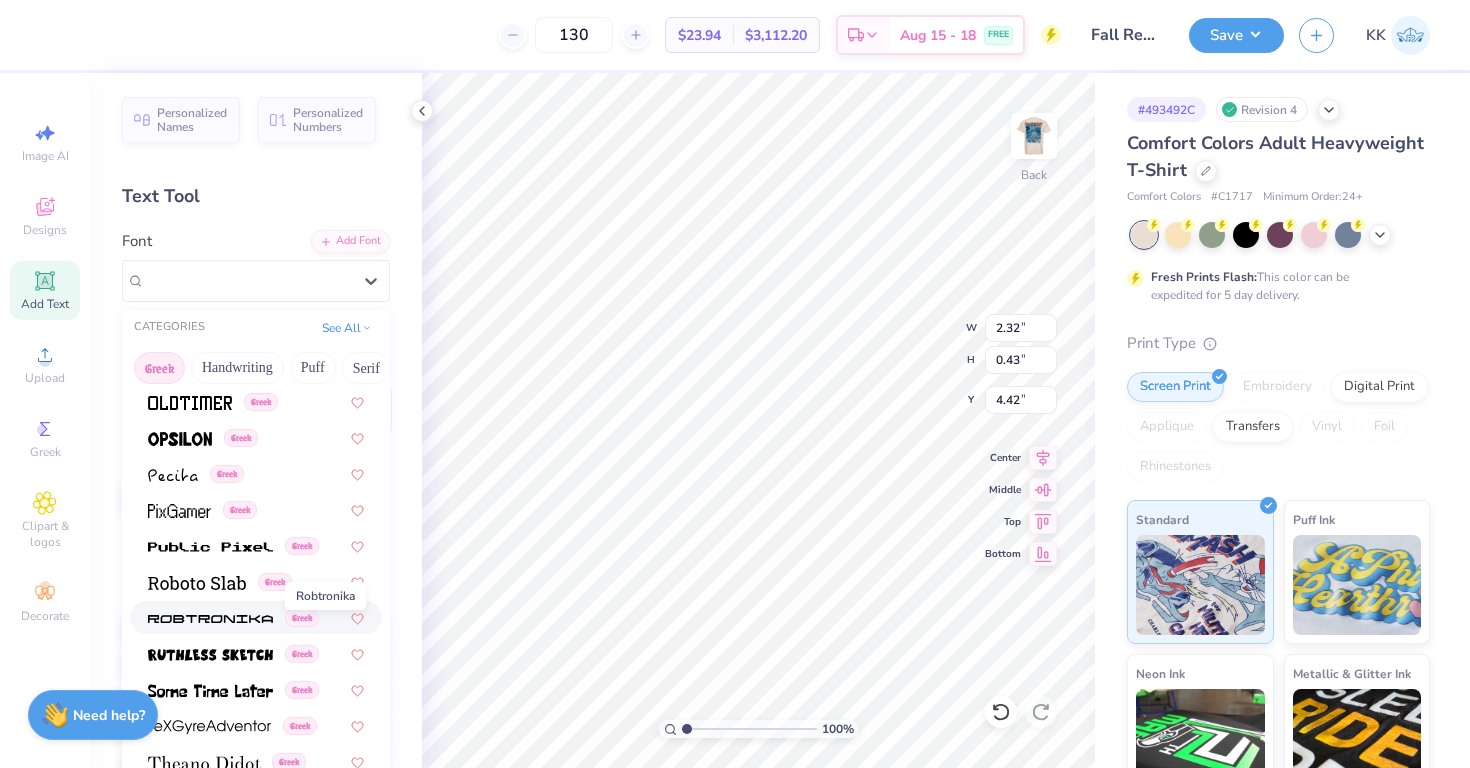 scroll, scrollTop: 1210, scrollLeft: 0, axis: vertical 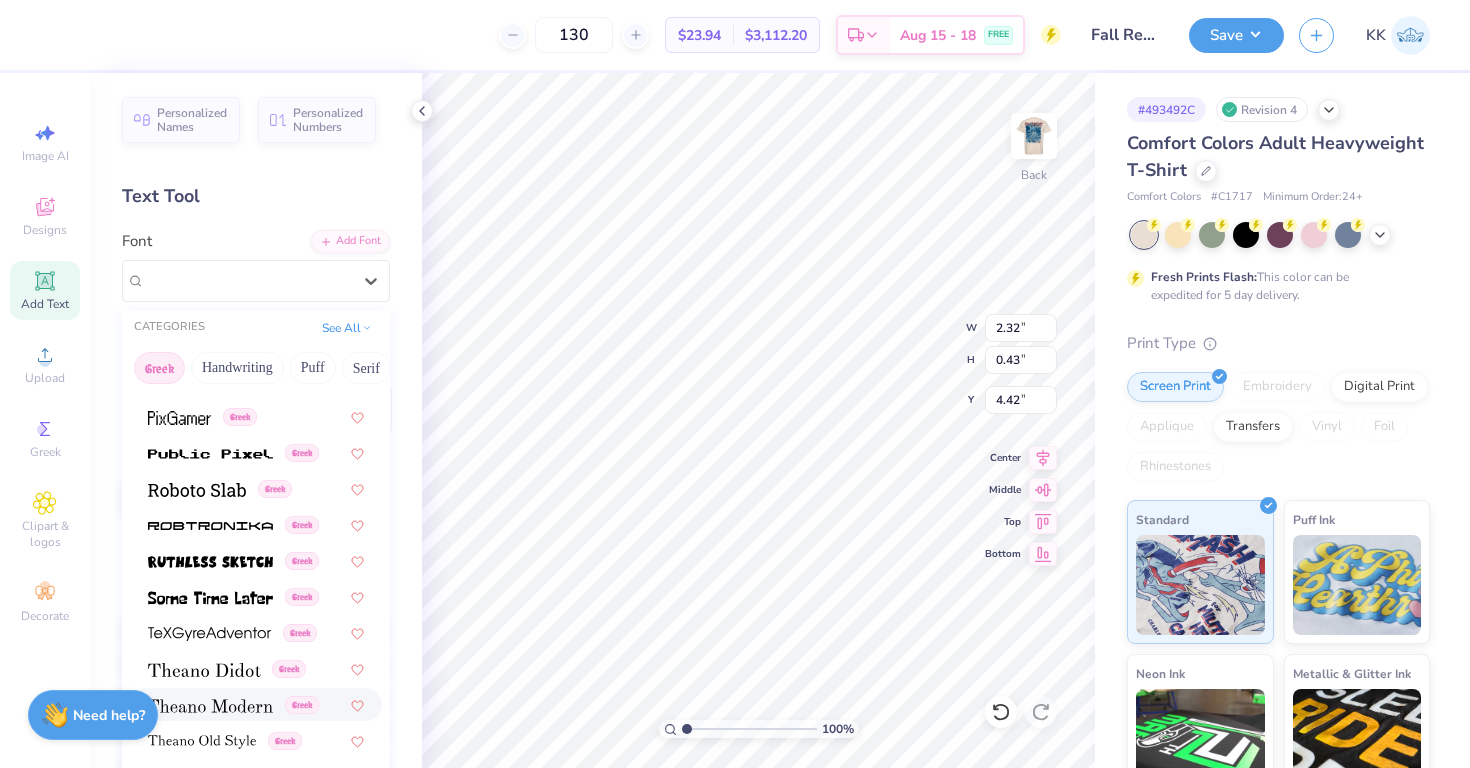 click on "Greek Greek Greek Greek Greek Greek Greek Greek Greek Boecklins Universe Greek Greek Greek Greek Greek Greek Greek Greek Greek Greek Greek Greek Greek Greek Greek Greek Greek Greek Greek Greek Greek Greek Greek Greek Greek Greek Greek Greek Greek Greek Greek Greek Greek Greek Greek Greek Greek Greek Greek Greek" at bounding box center [256, 92] 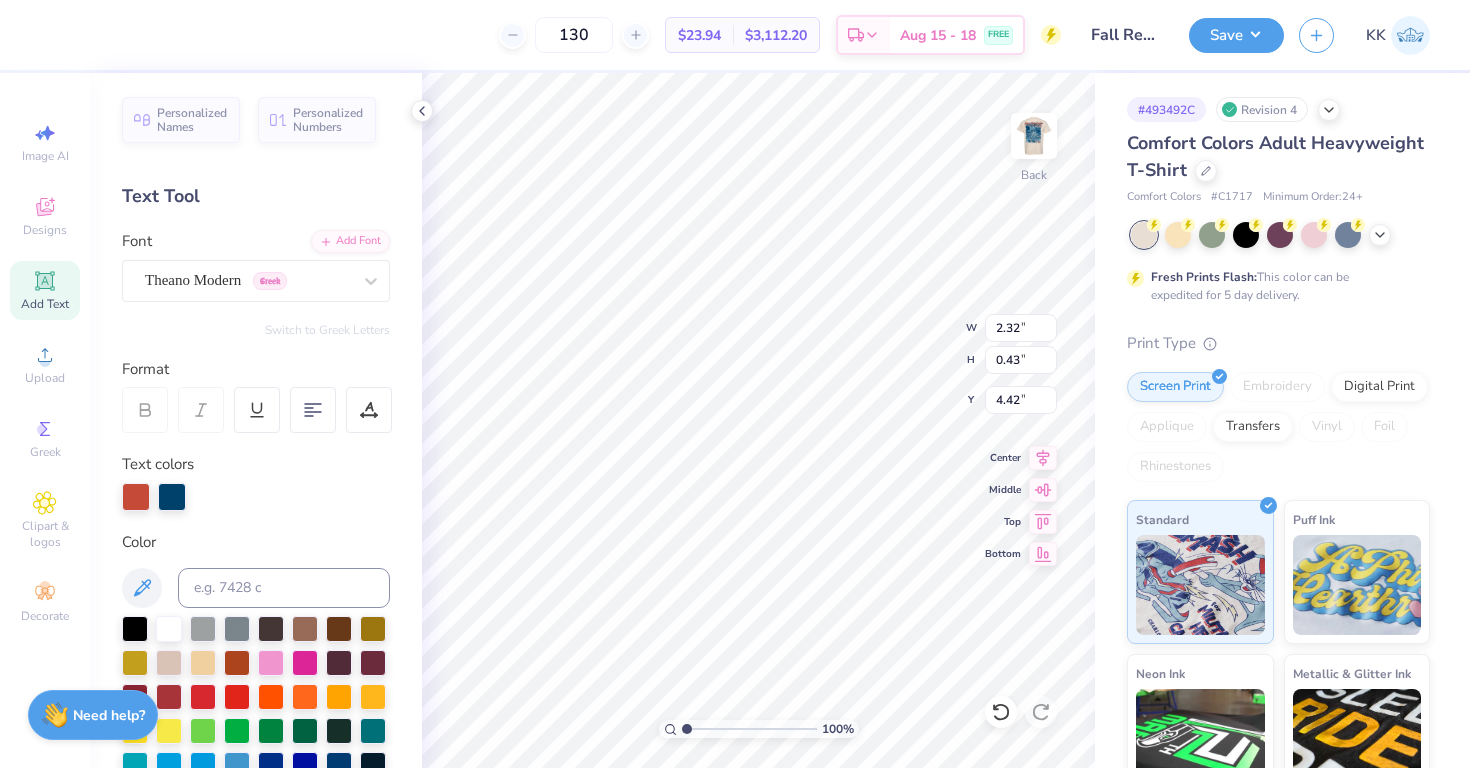 type on "3.01" 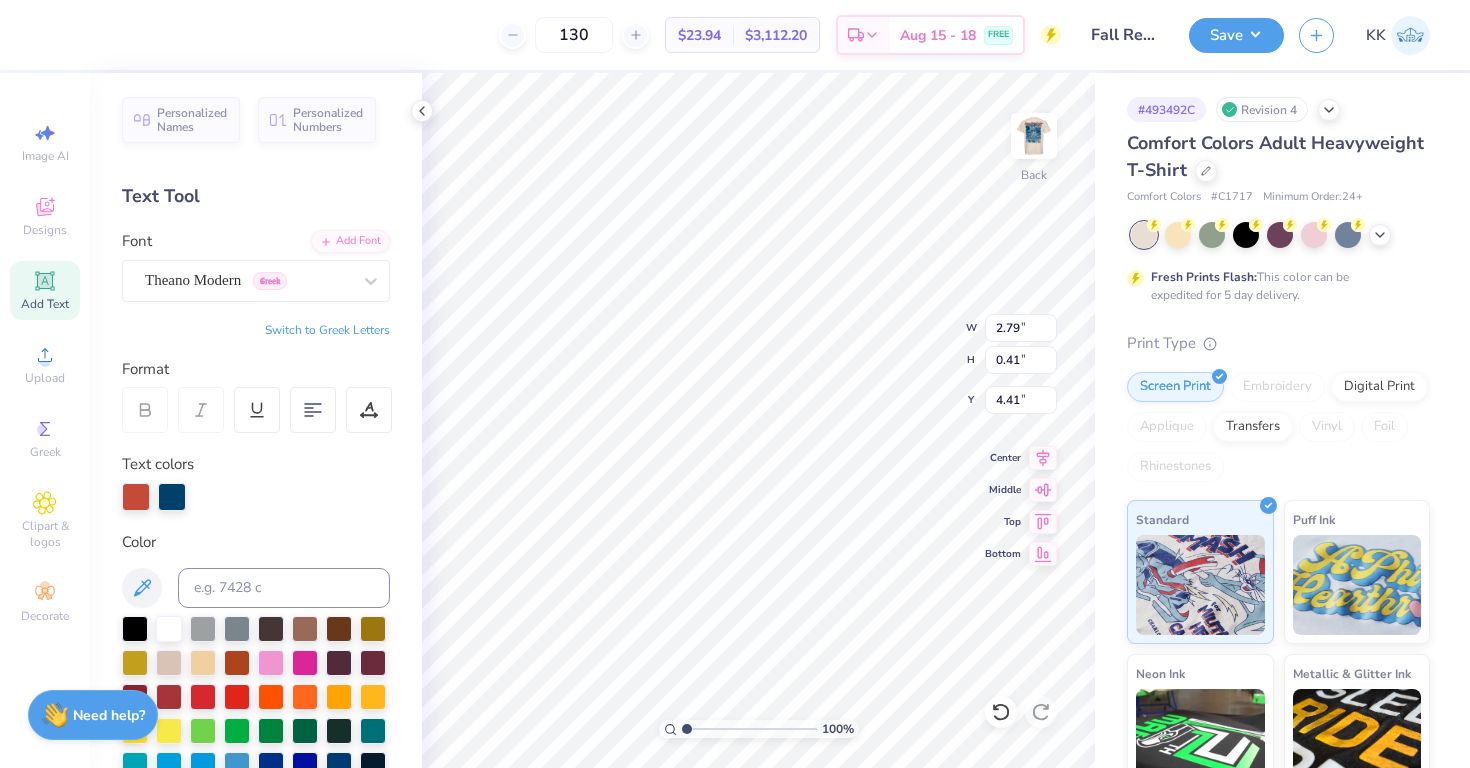 type on "2.79" 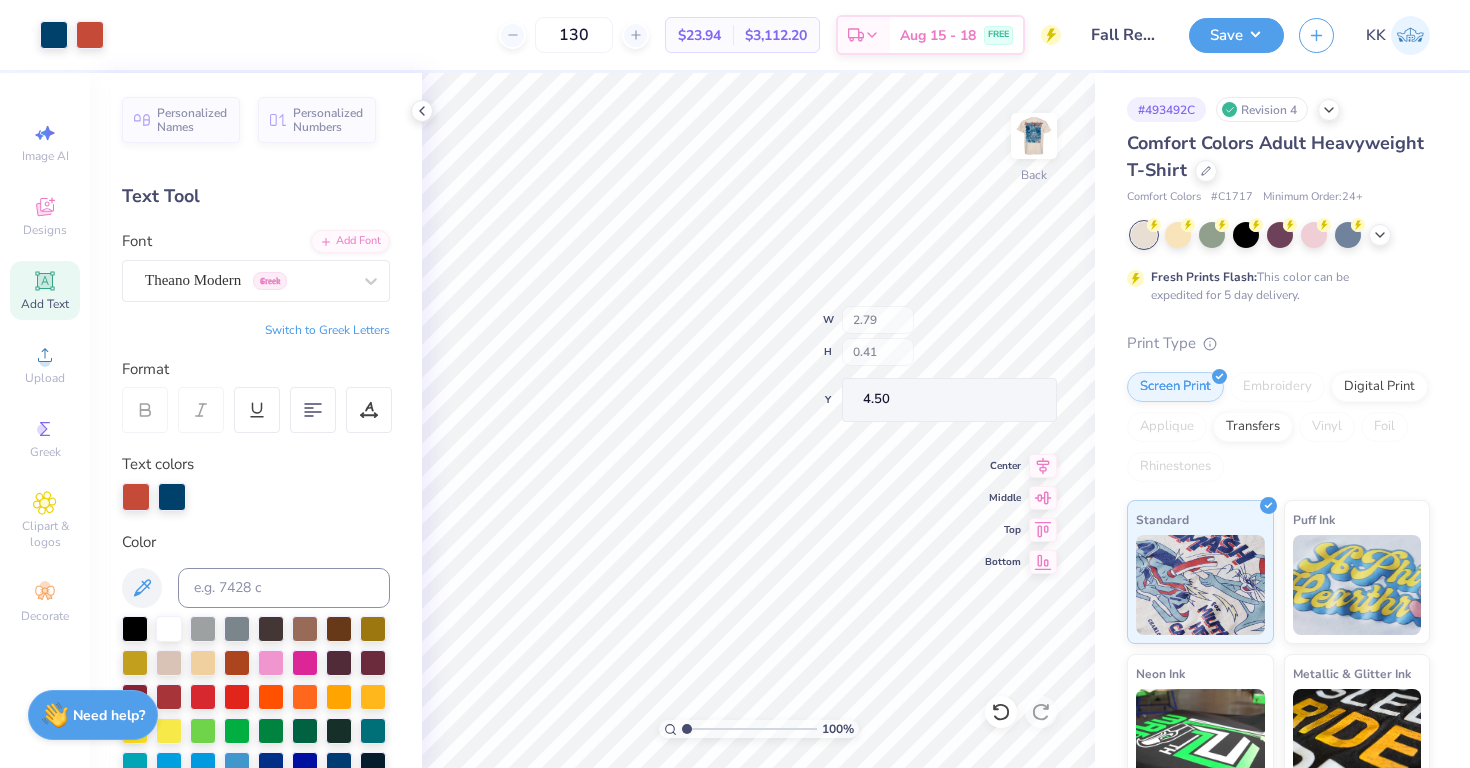 type on "4.50" 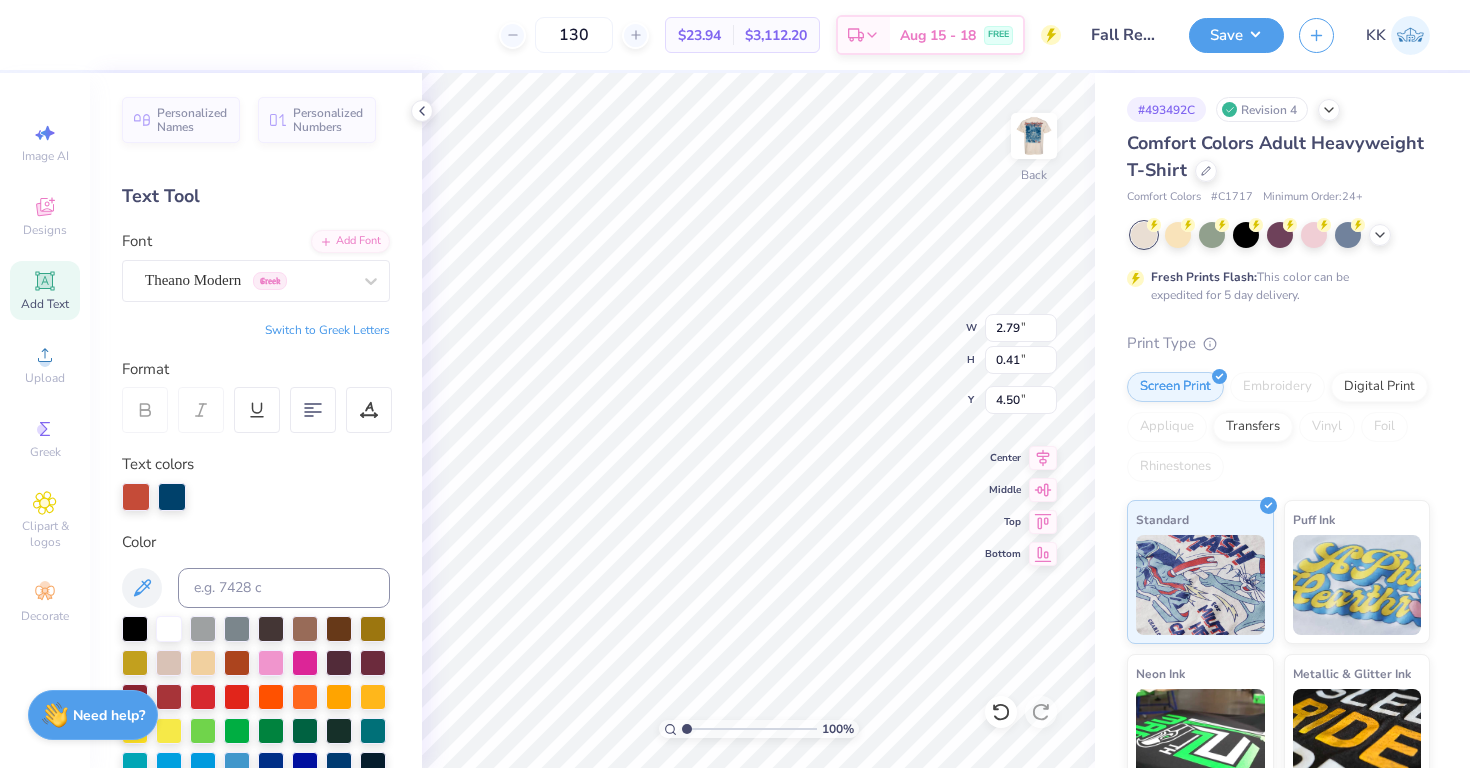 click on "100  % Back W 2.79 2.79 " H 0.41 0.41 " Y 4.50 4.50 " Center Middle Top Bottom" at bounding box center (758, 420) 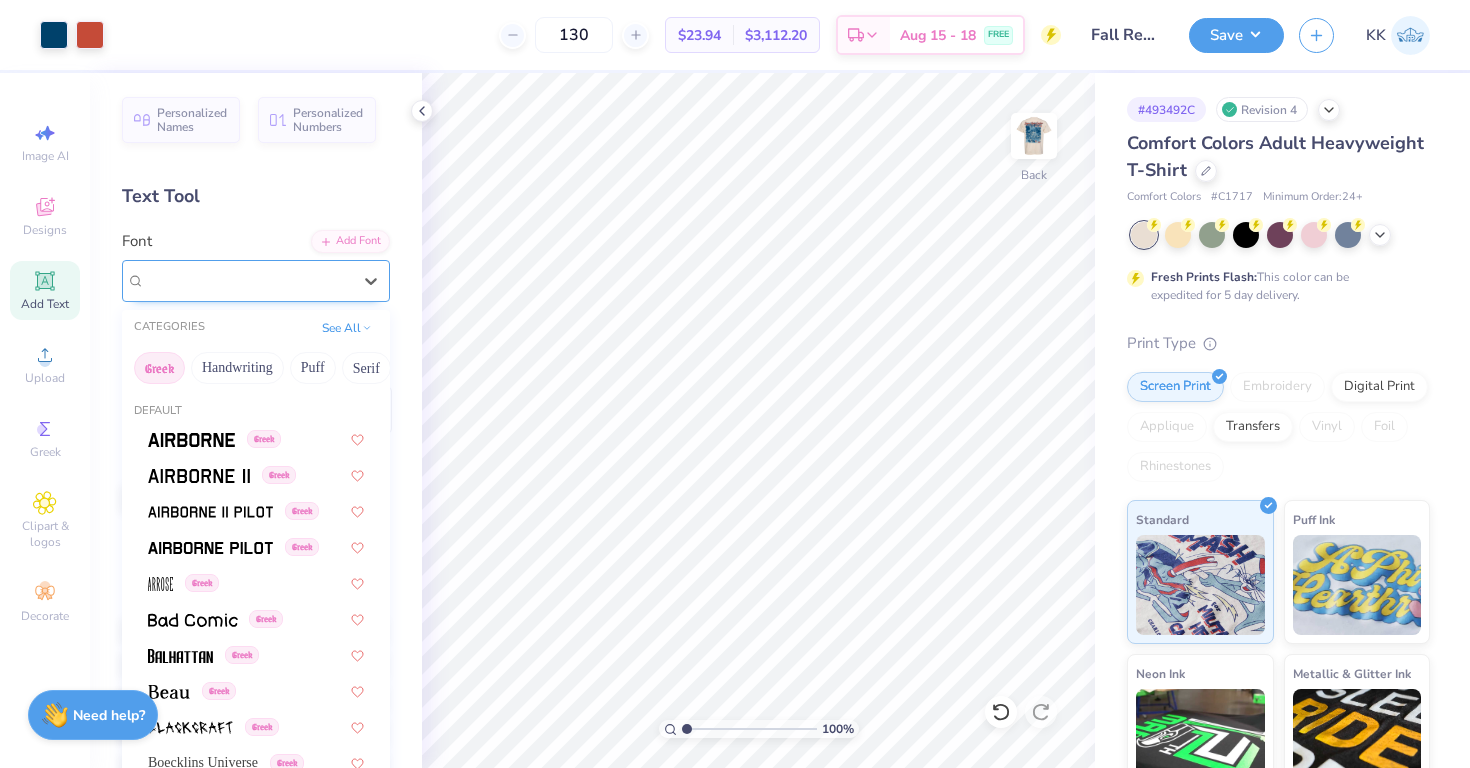 click on "Theano Modern Greek" at bounding box center (248, 280) 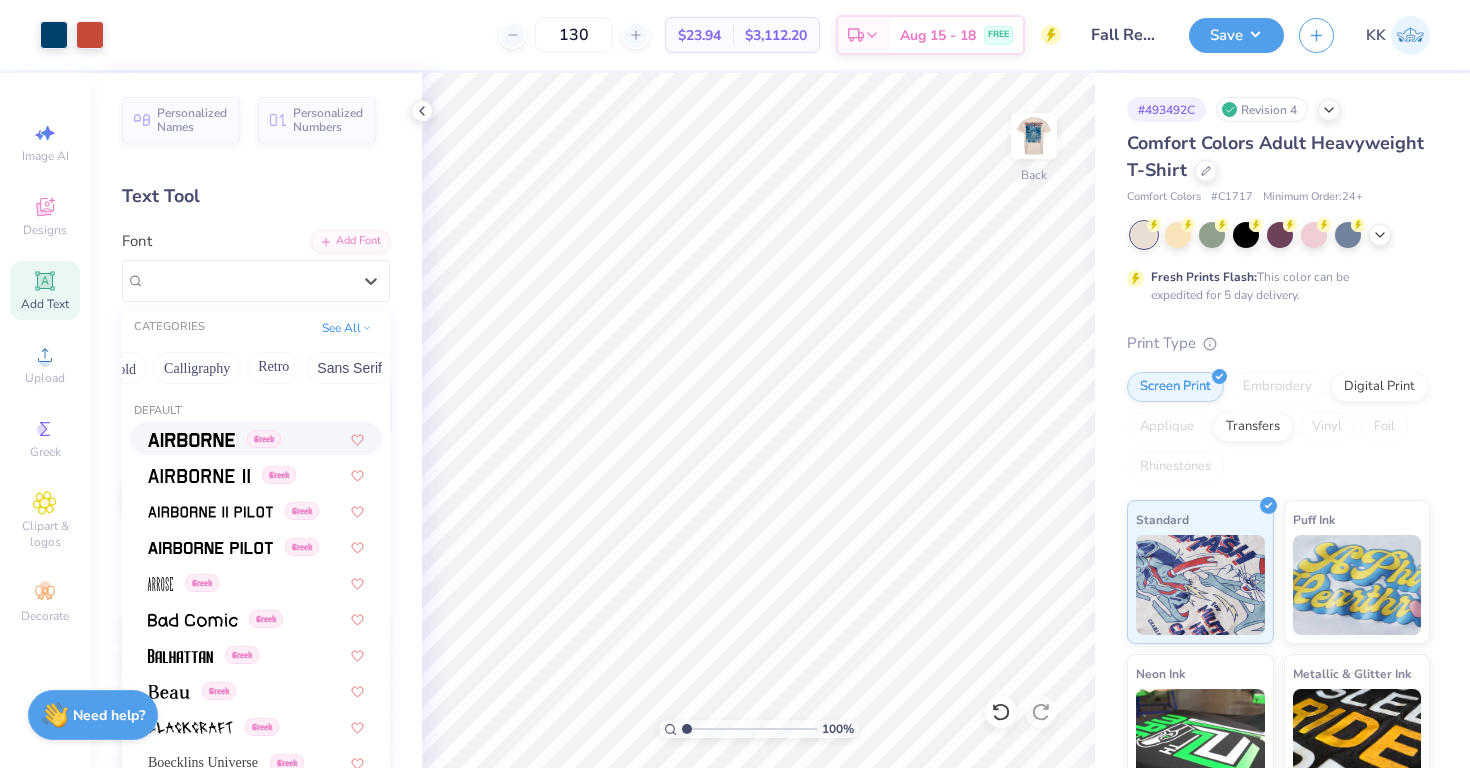 scroll, scrollTop: 0, scrollLeft: 502, axis: horizontal 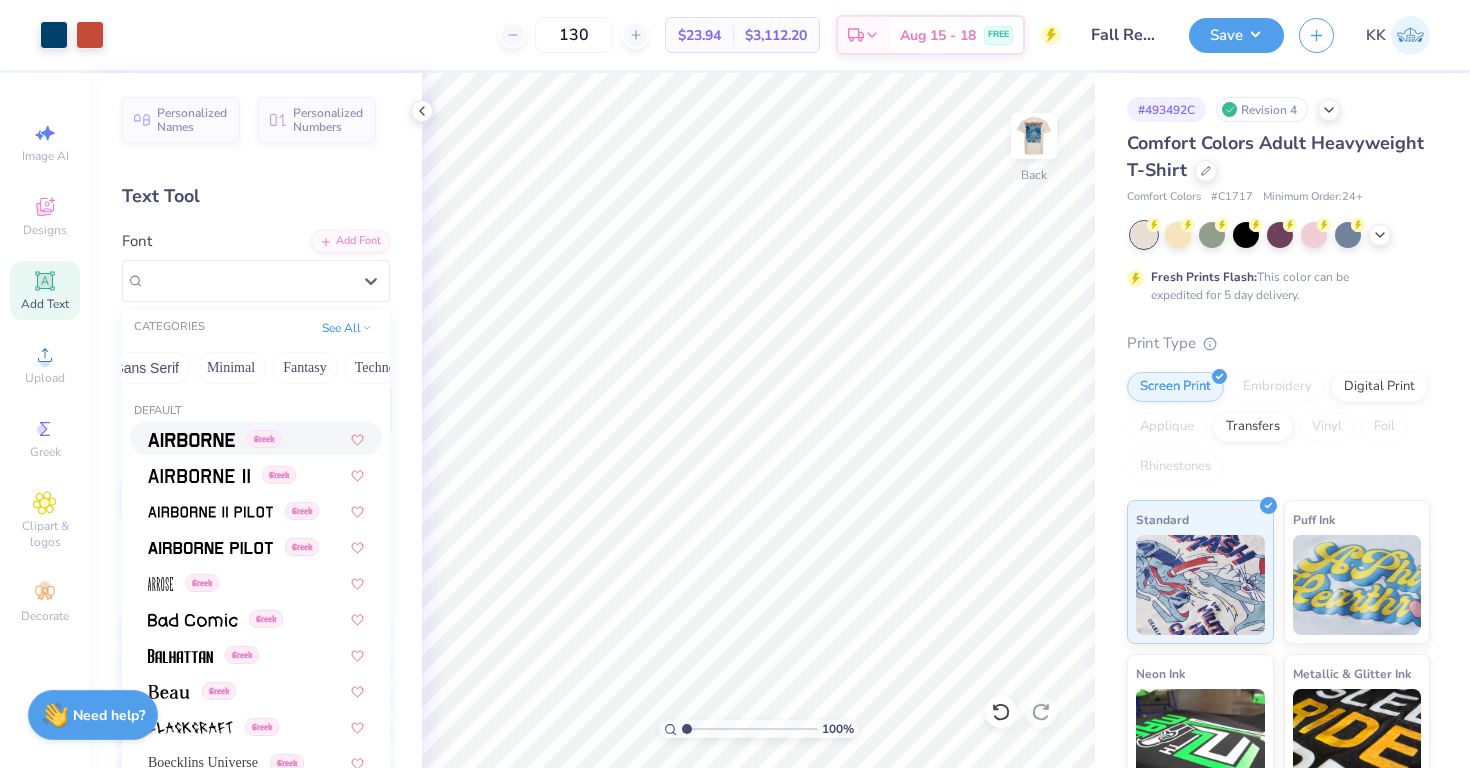 click on "Techno" at bounding box center [375, 368] 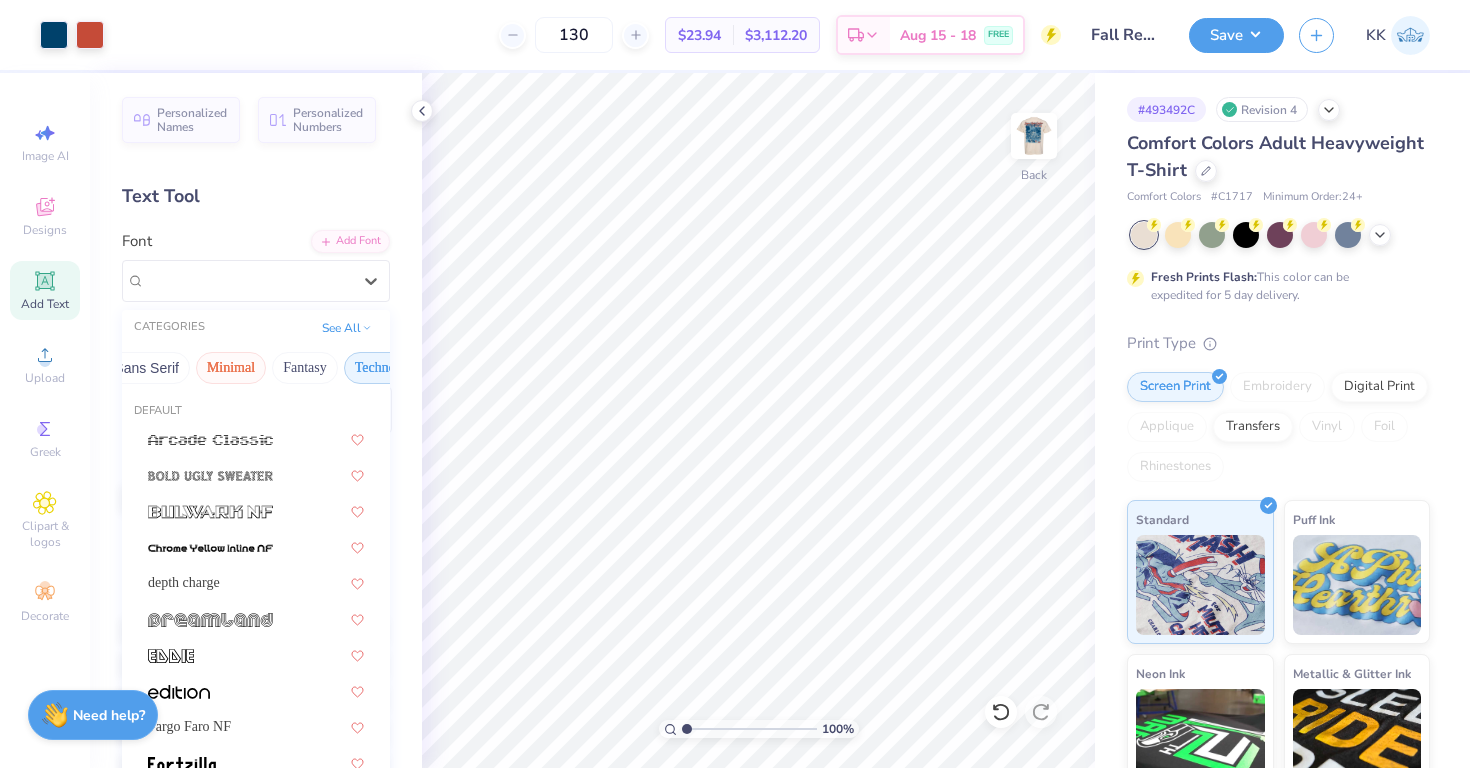 click on "Minimal" at bounding box center (231, 368) 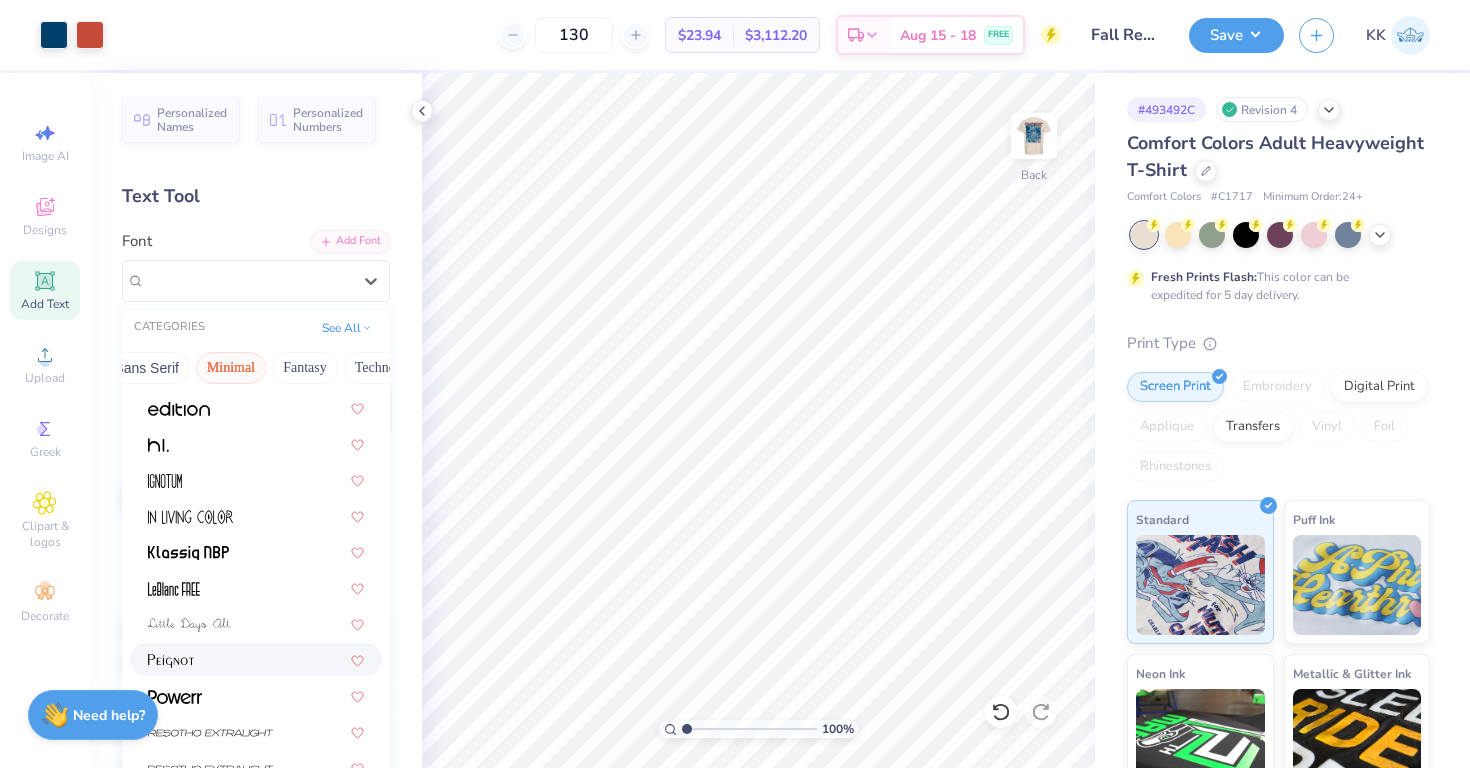 scroll, scrollTop: 382, scrollLeft: 0, axis: vertical 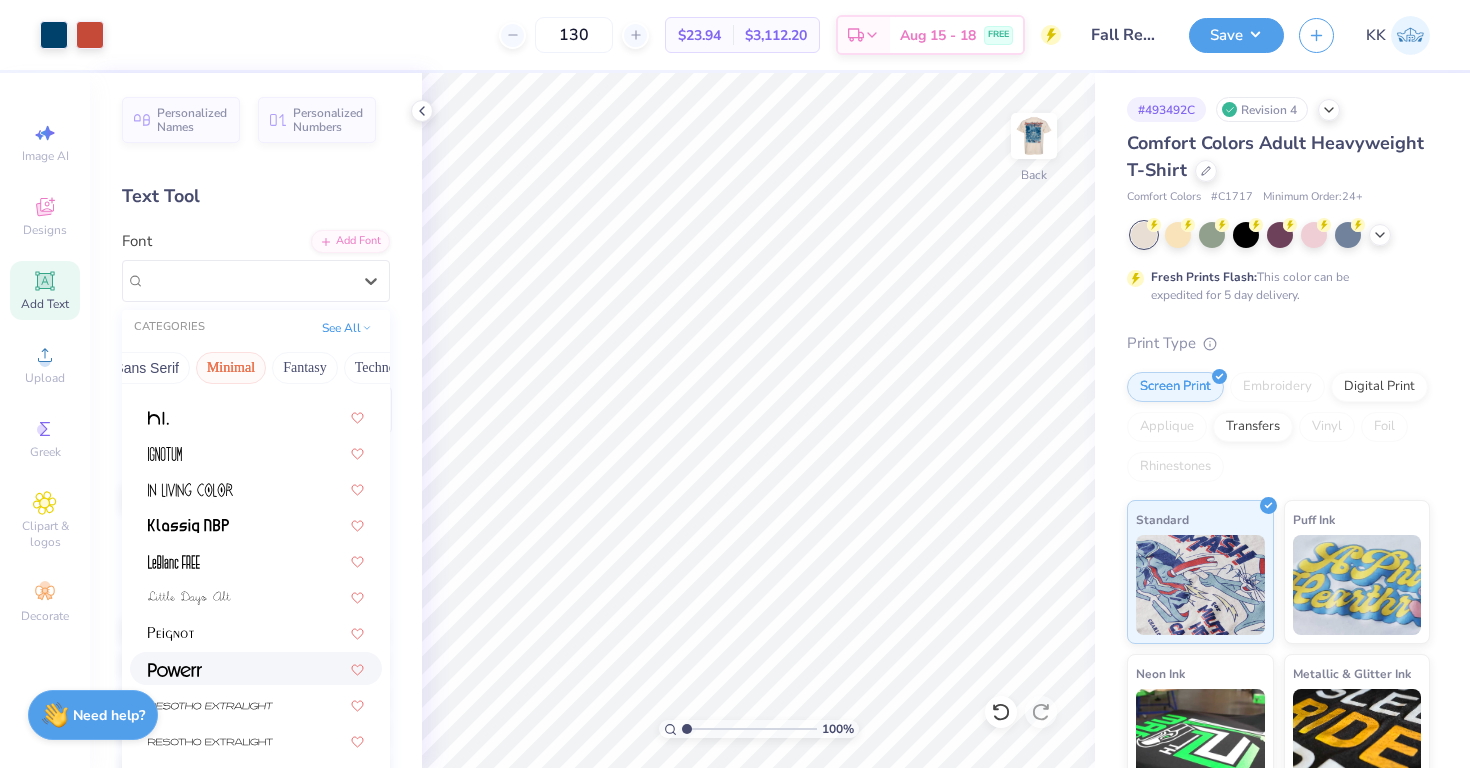 click at bounding box center (256, 668) 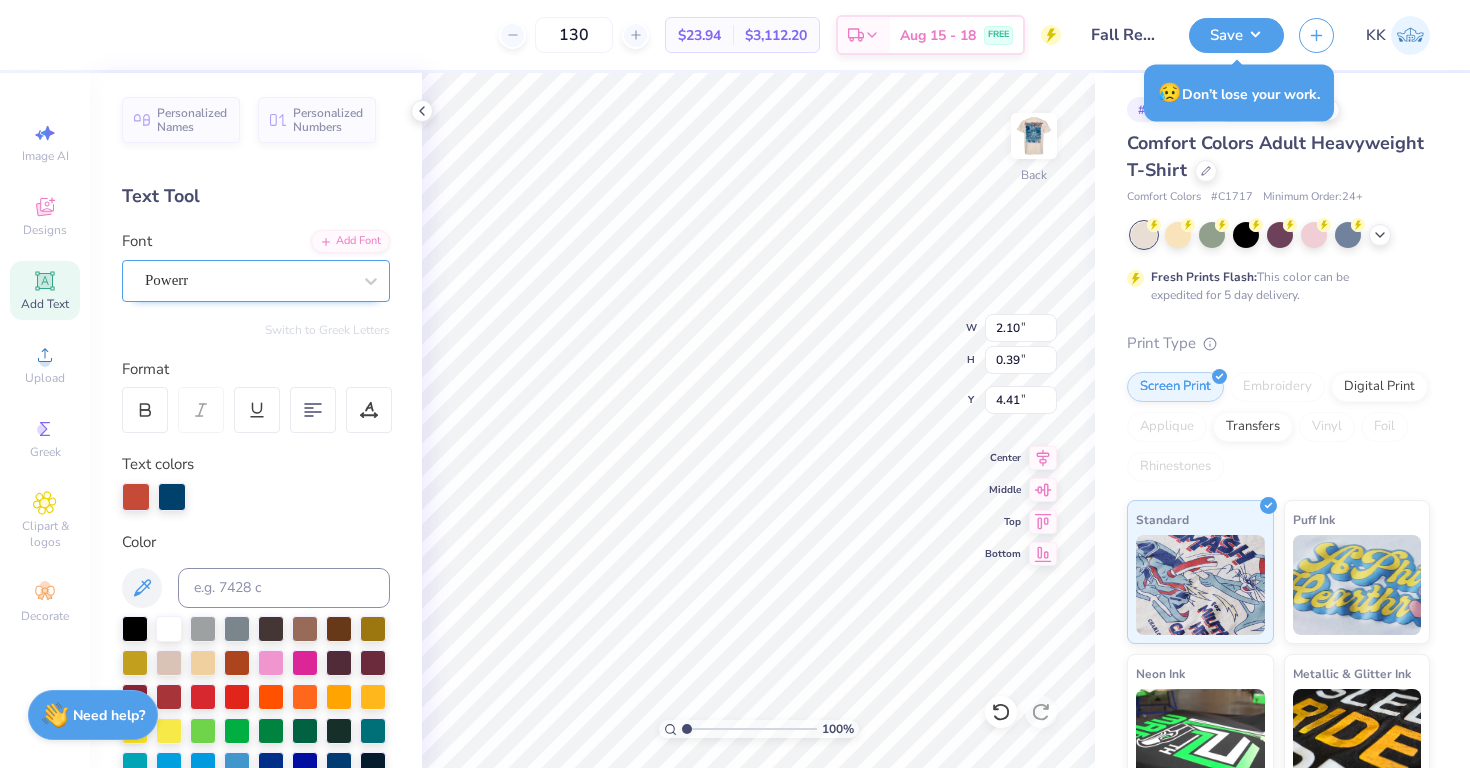 click on "Powerr" at bounding box center (248, 280) 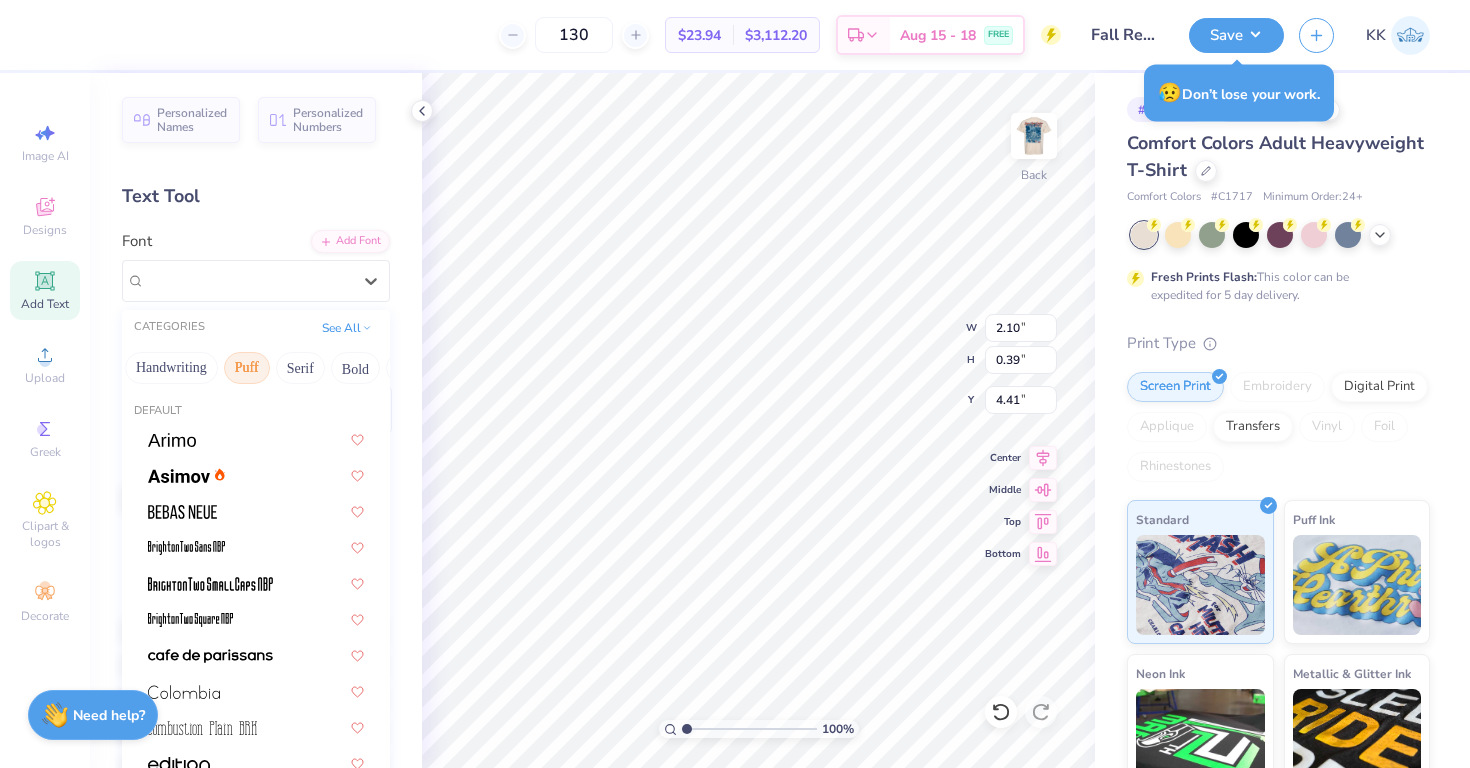 scroll, scrollTop: 0, scrollLeft: 105, axis: horizontal 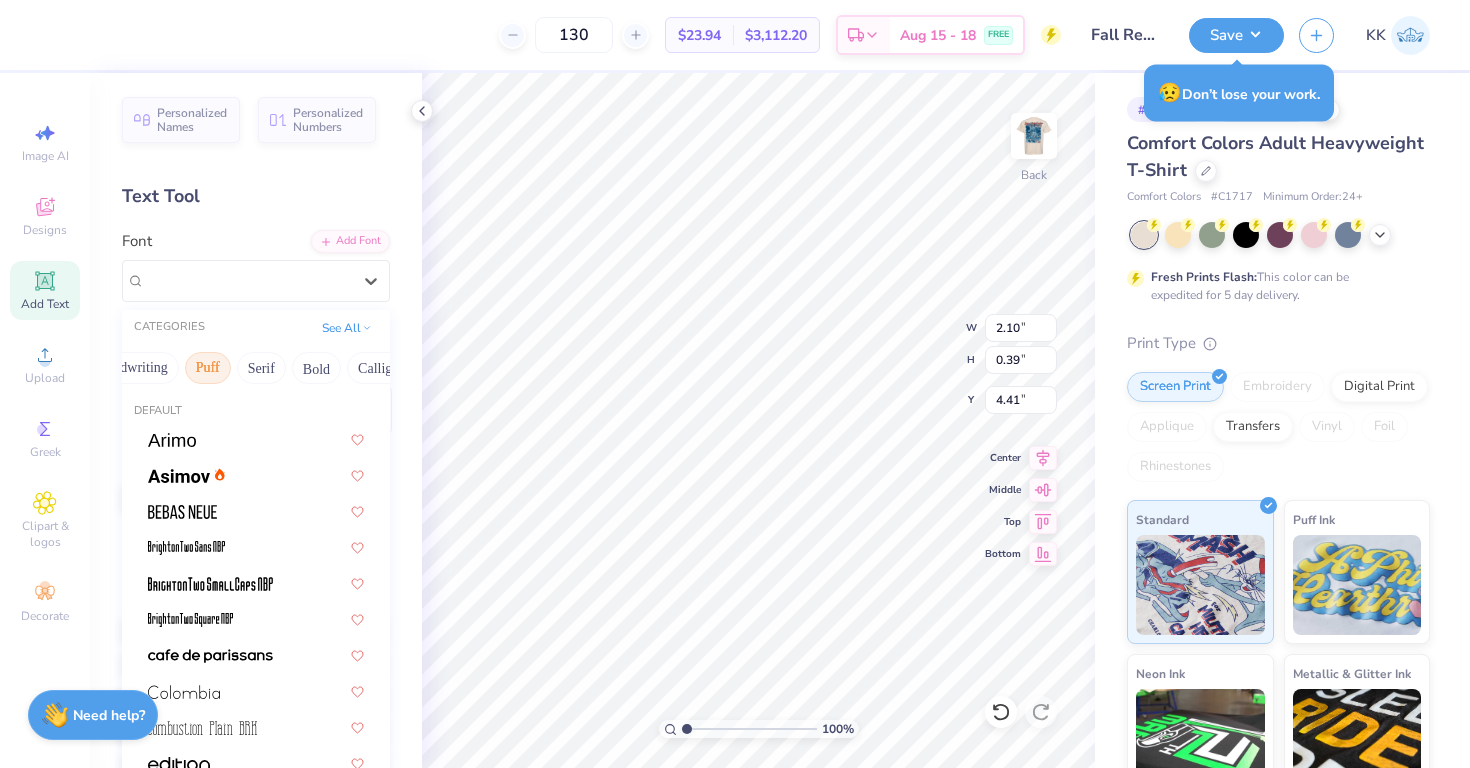 click on "Bold" at bounding box center (316, 368) 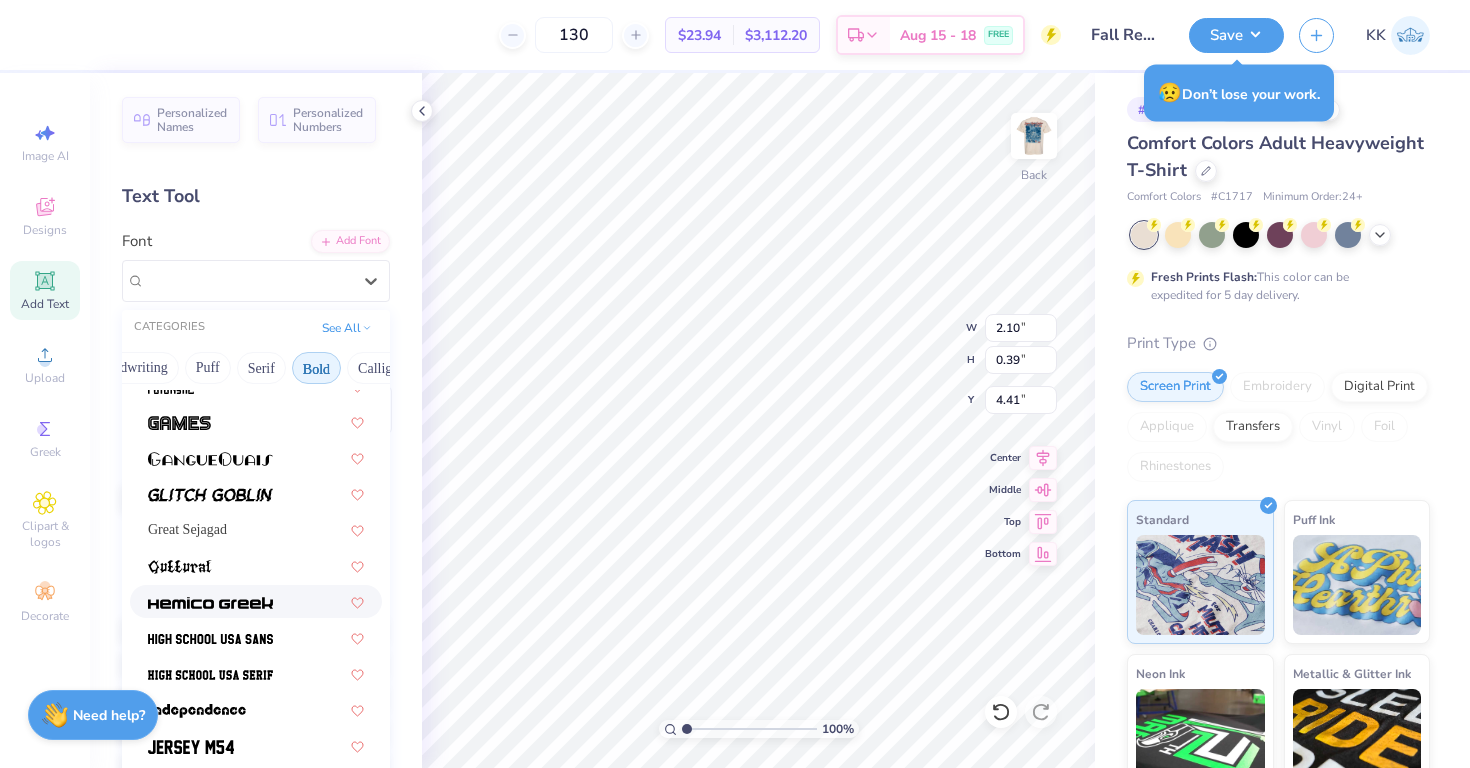 scroll, scrollTop: 812, scrollLeft: 0, axis: vertical 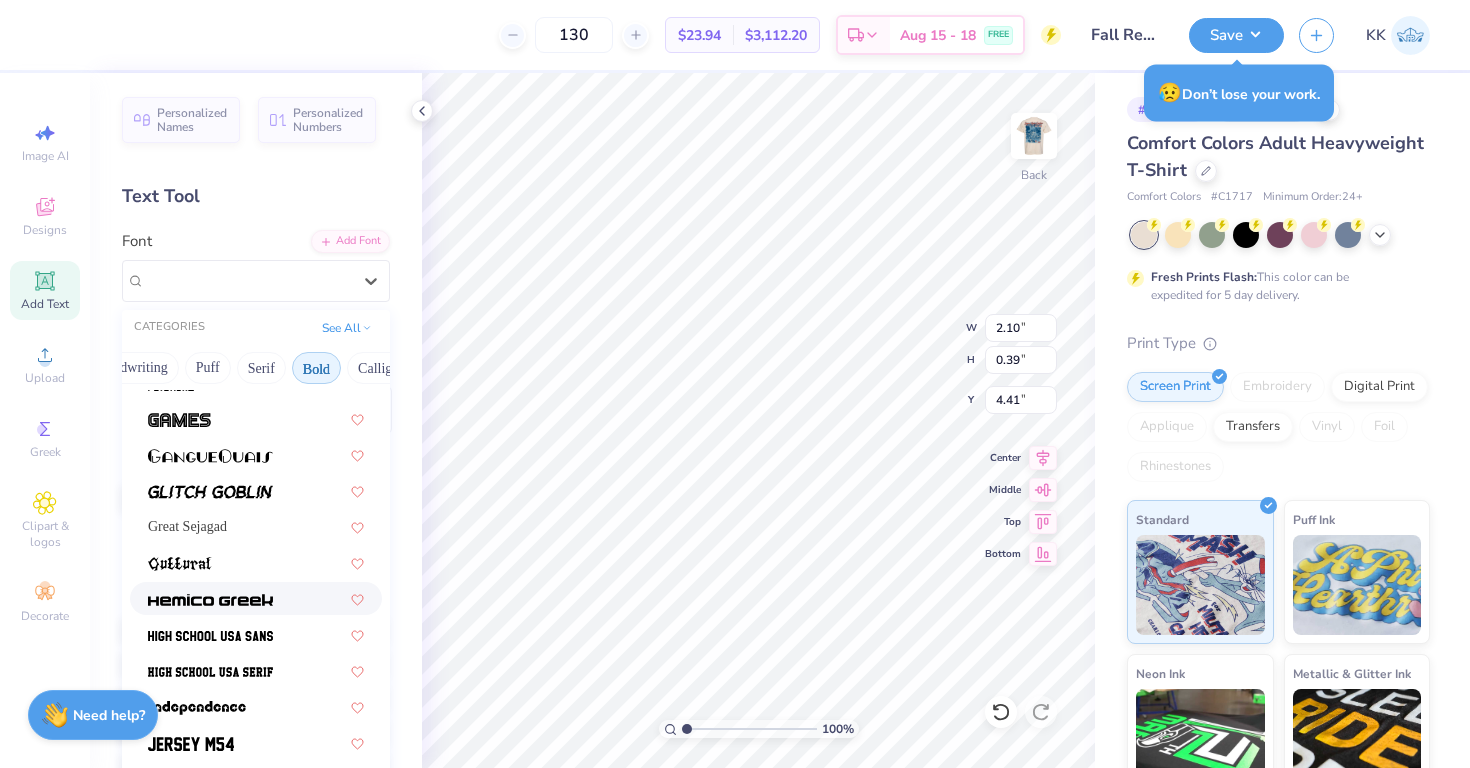 click at bounding box center [256, 598] 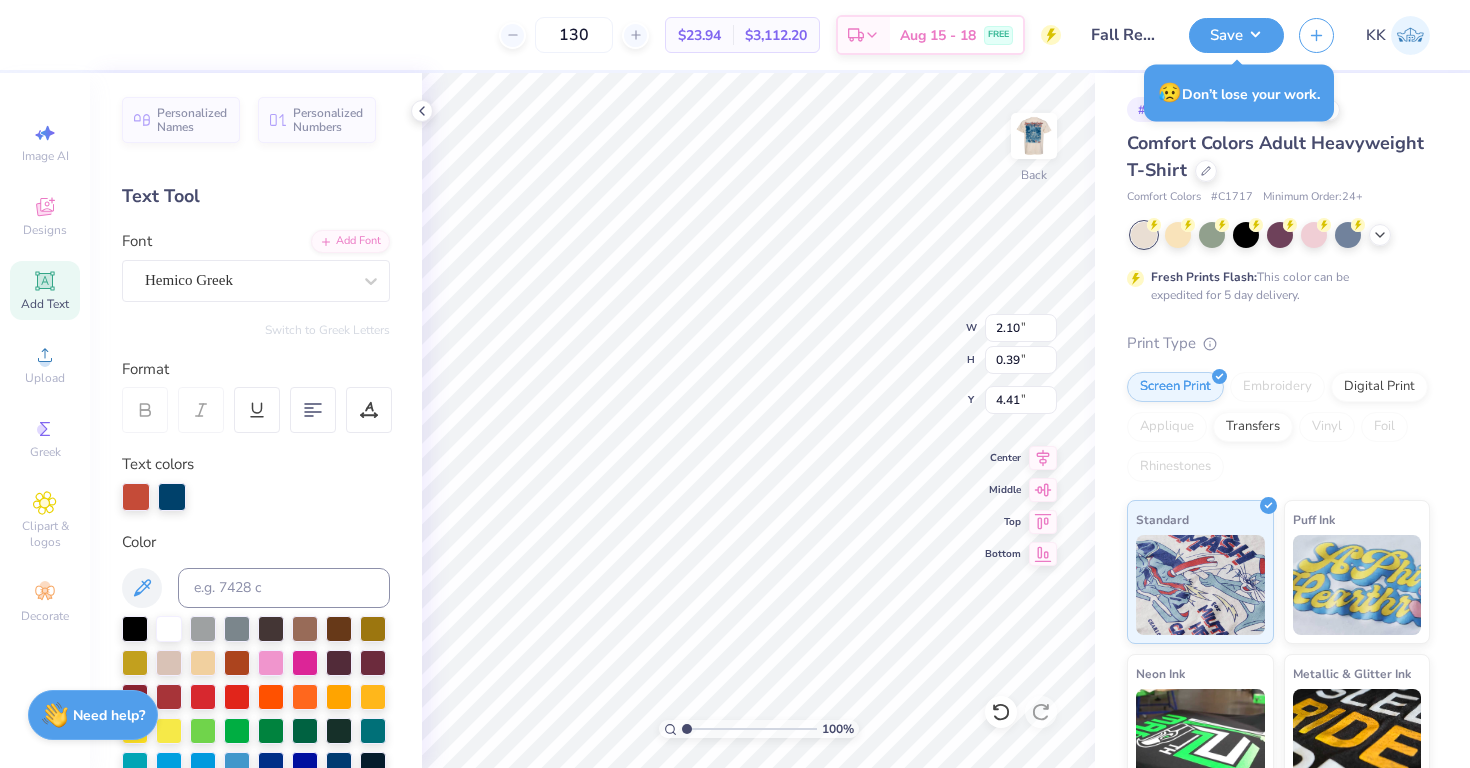type on "2.86" 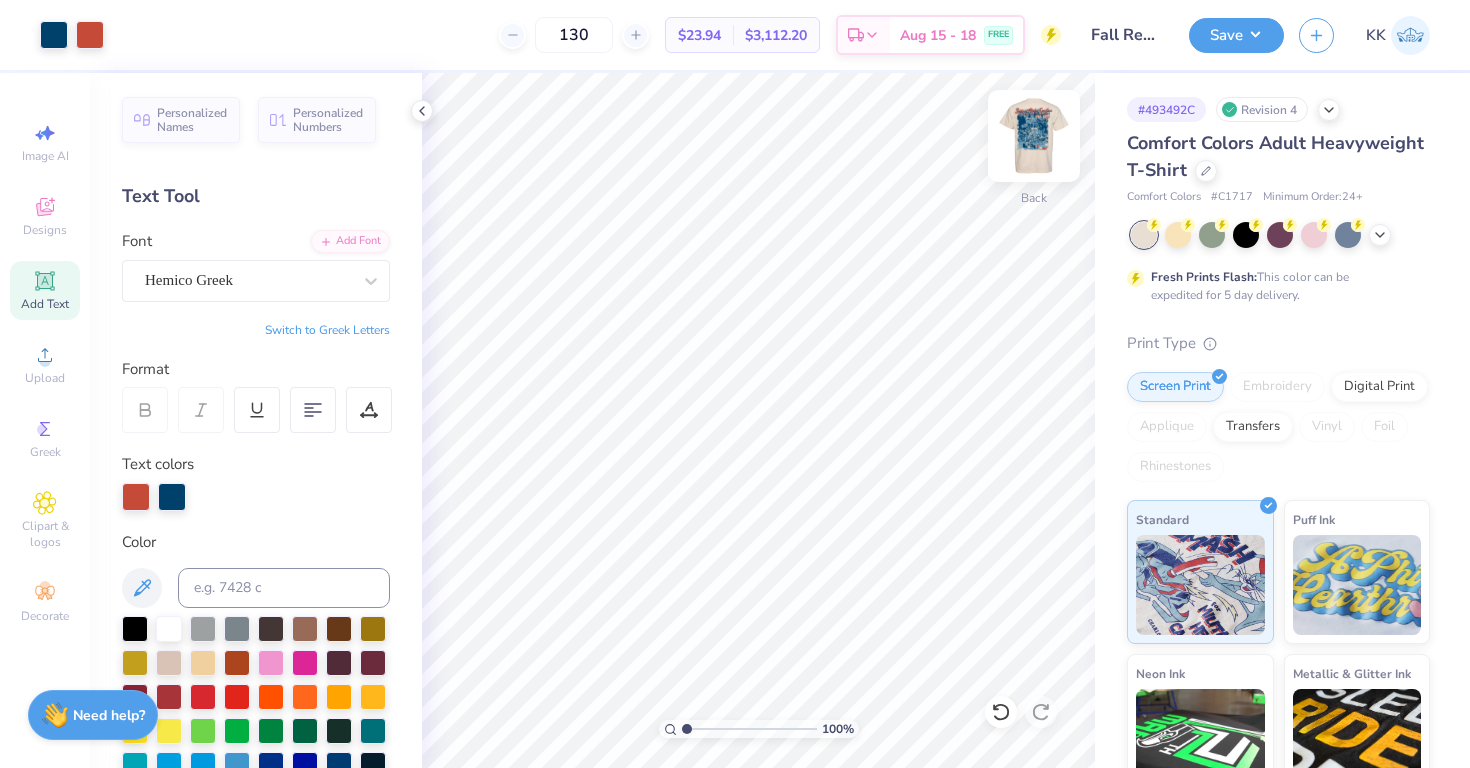 click at bounding box center (1034, 136) 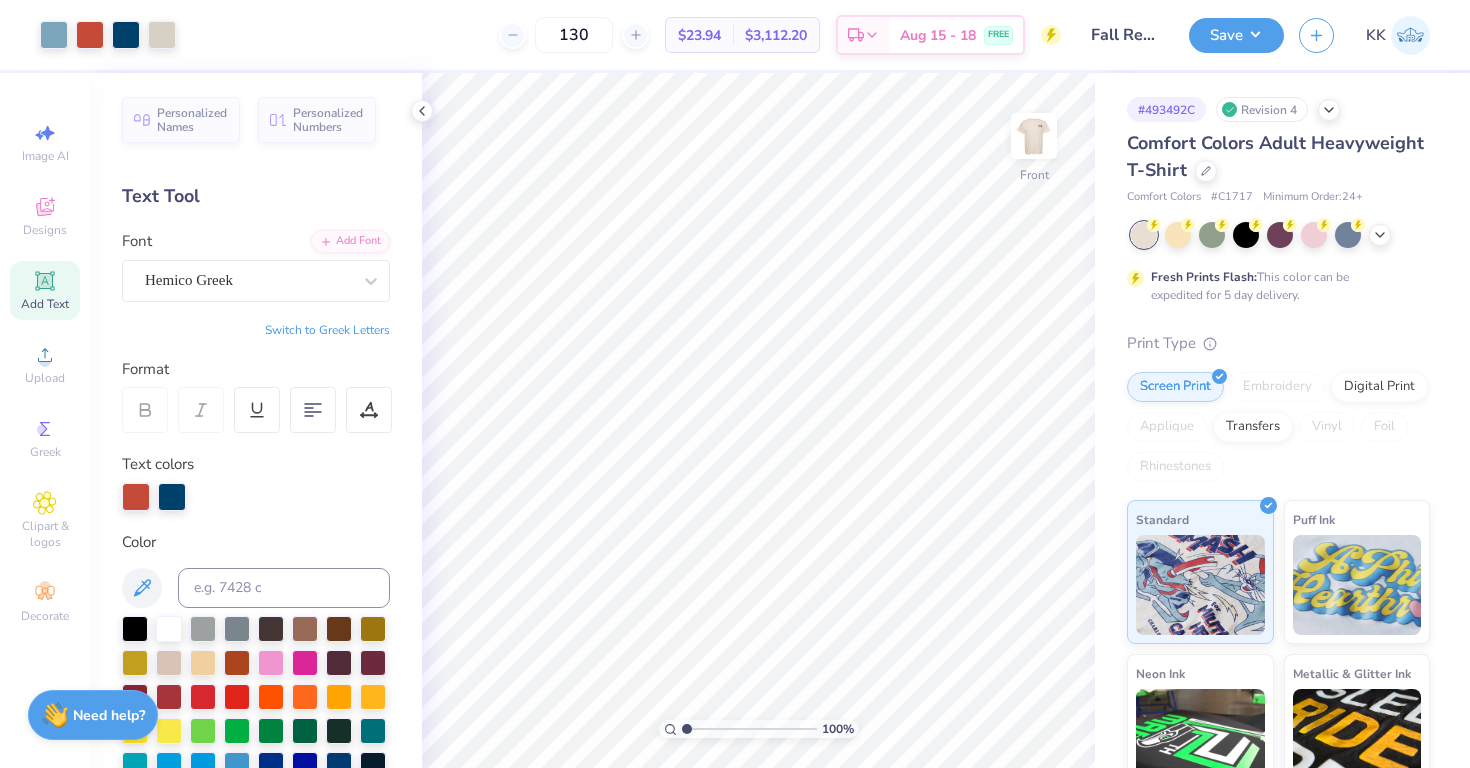 click at bounding box center (1034, 136) 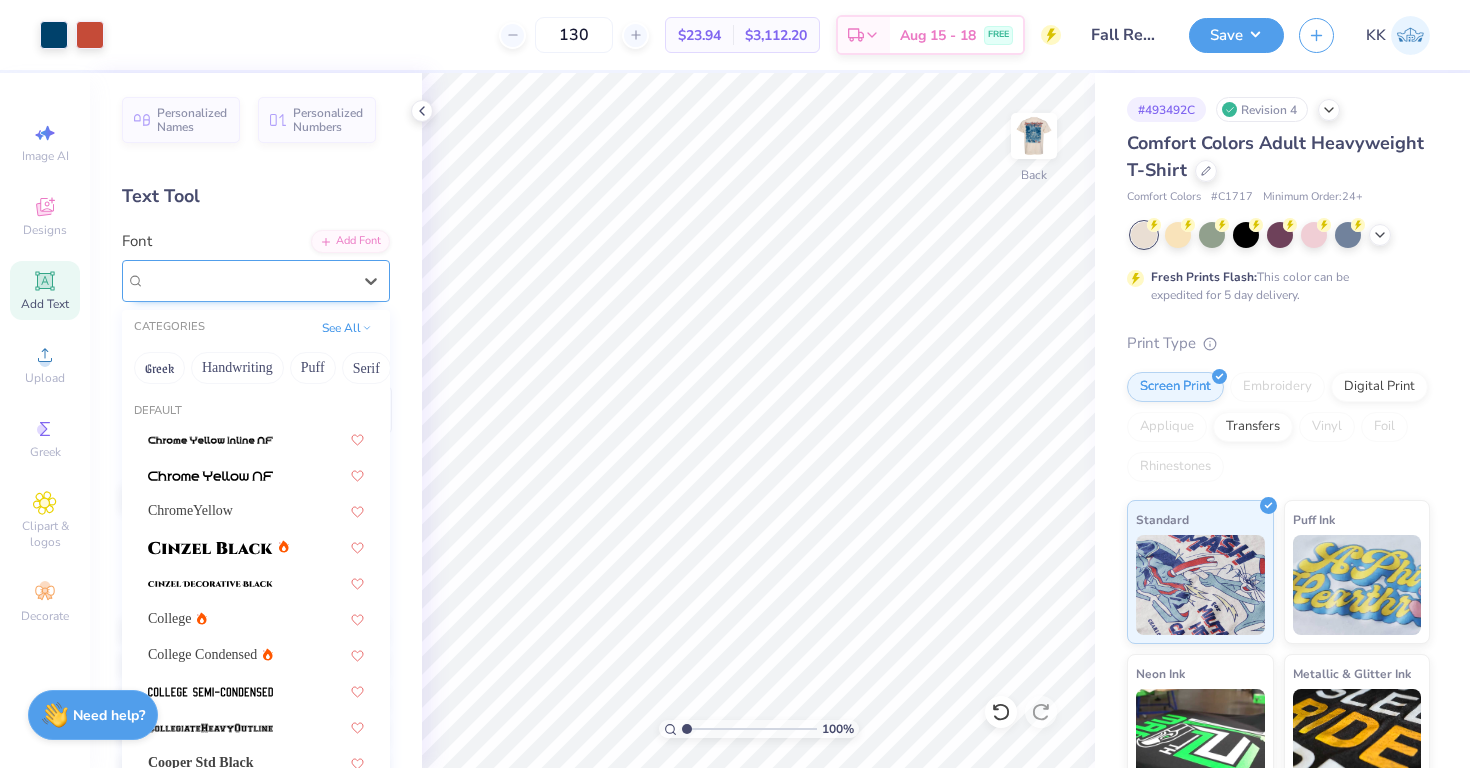 click on "Hemico Greek" at bounding box center [248, 280] 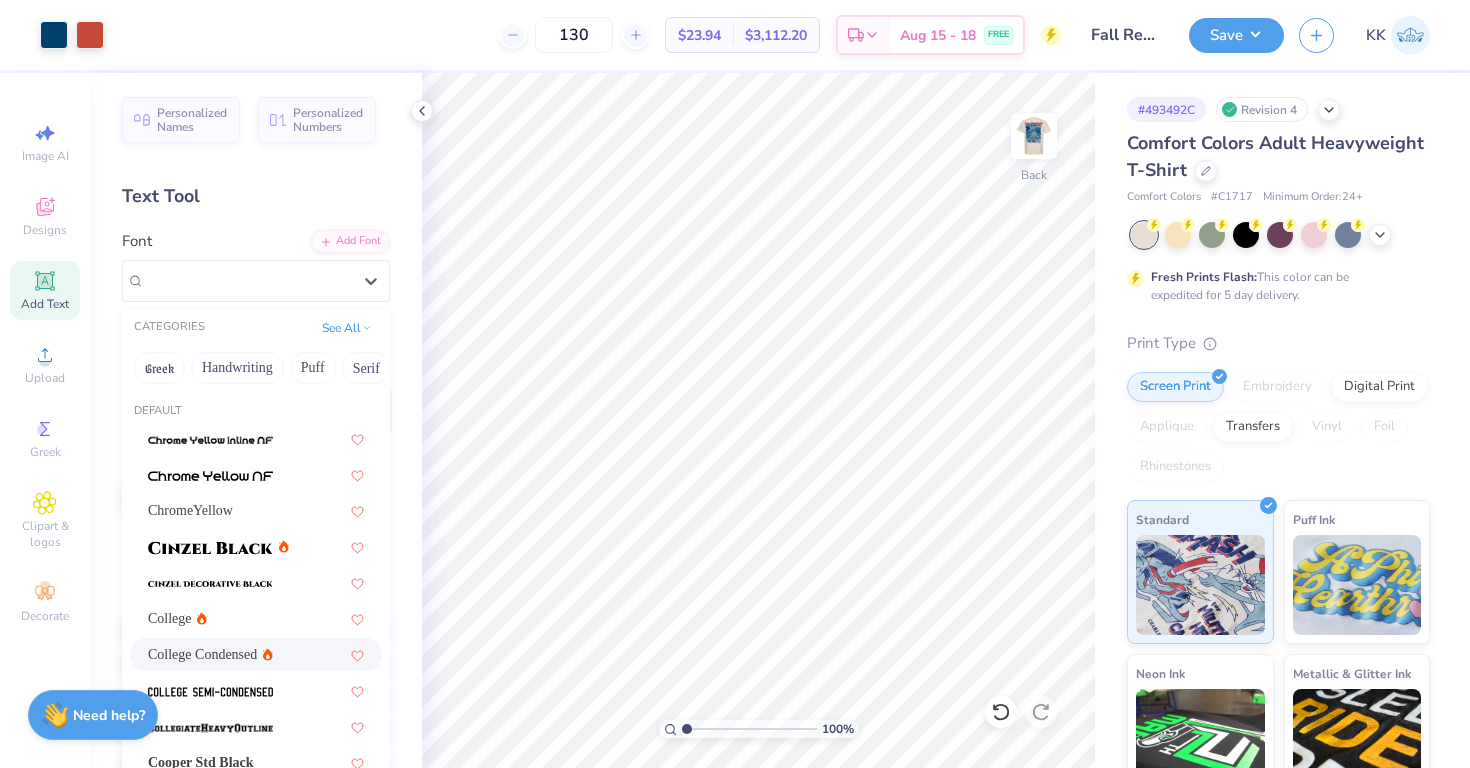 scroll, scrollTop: 452, scrollLeft: 0, axis: vertical 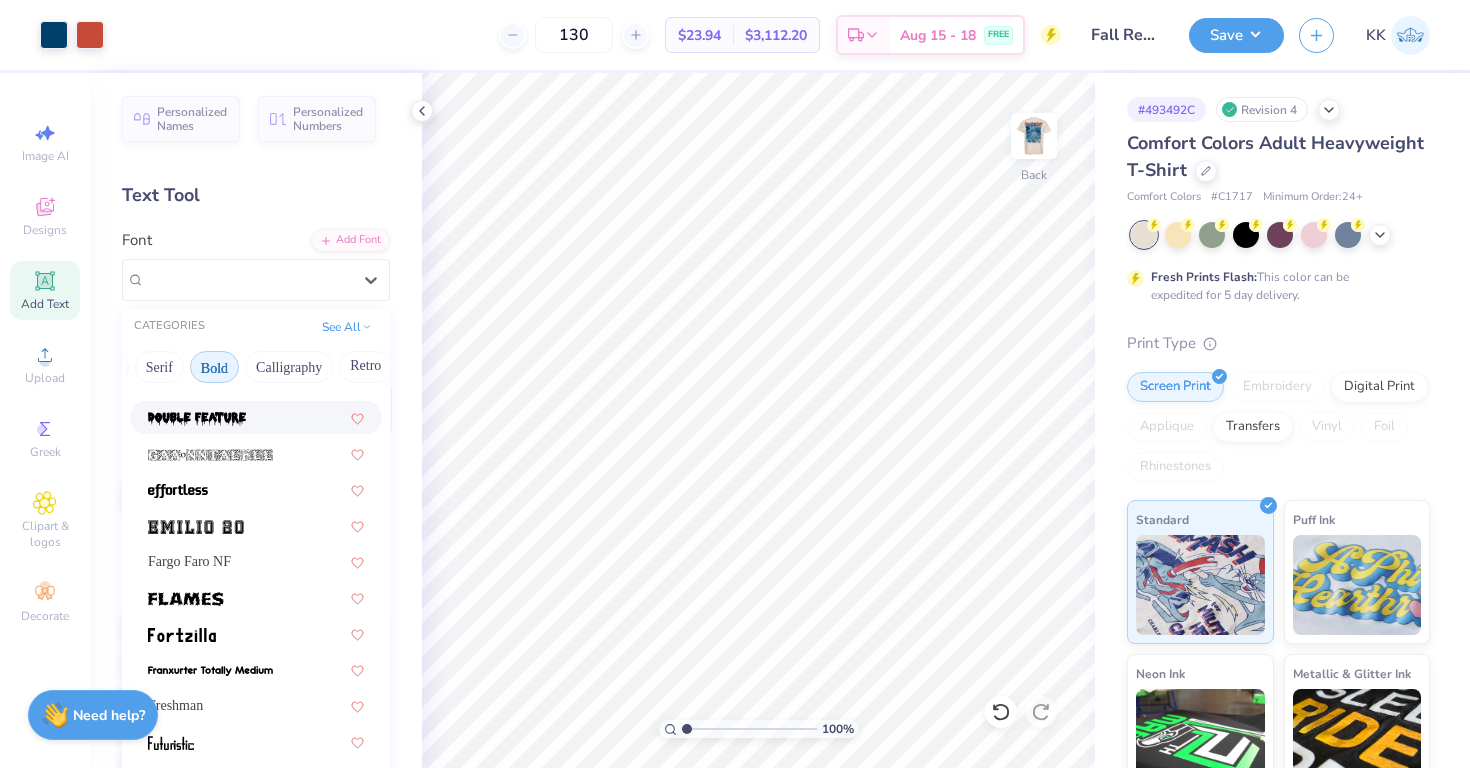 click on "Bold" at bounding box center (214, 367) 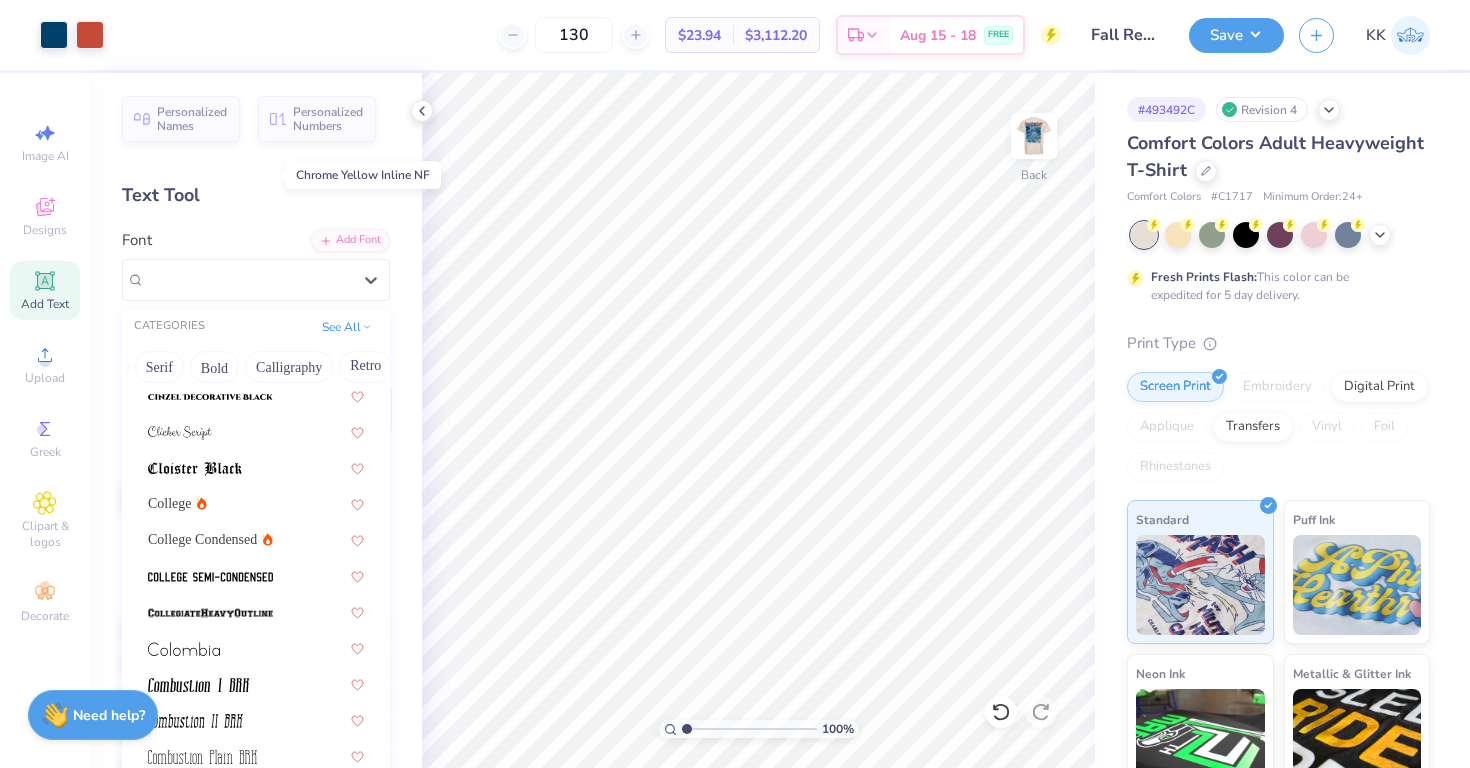 scroll, scrollTop: 2536, scrollLeft: 0, axis: vertical 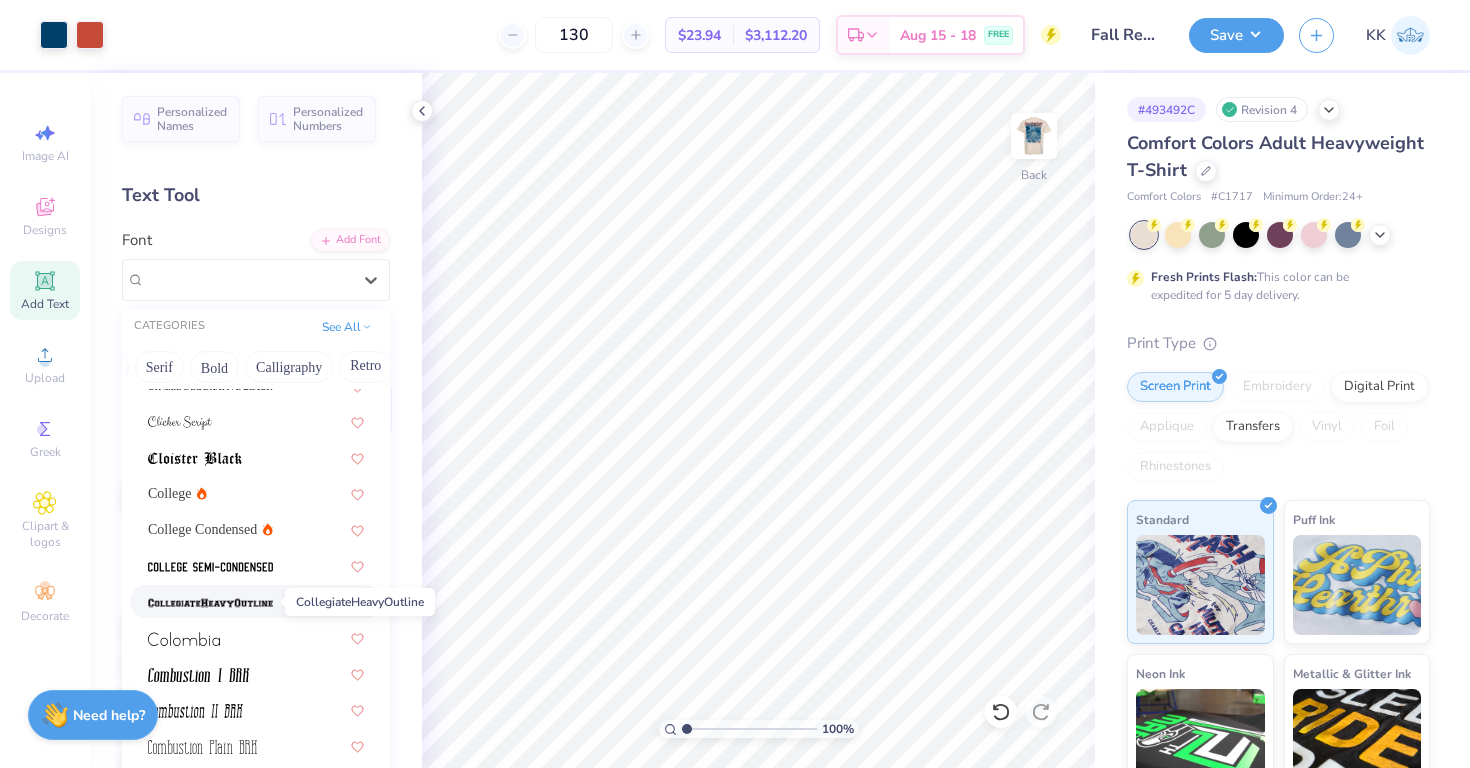 click at bounding box center (210, 603) 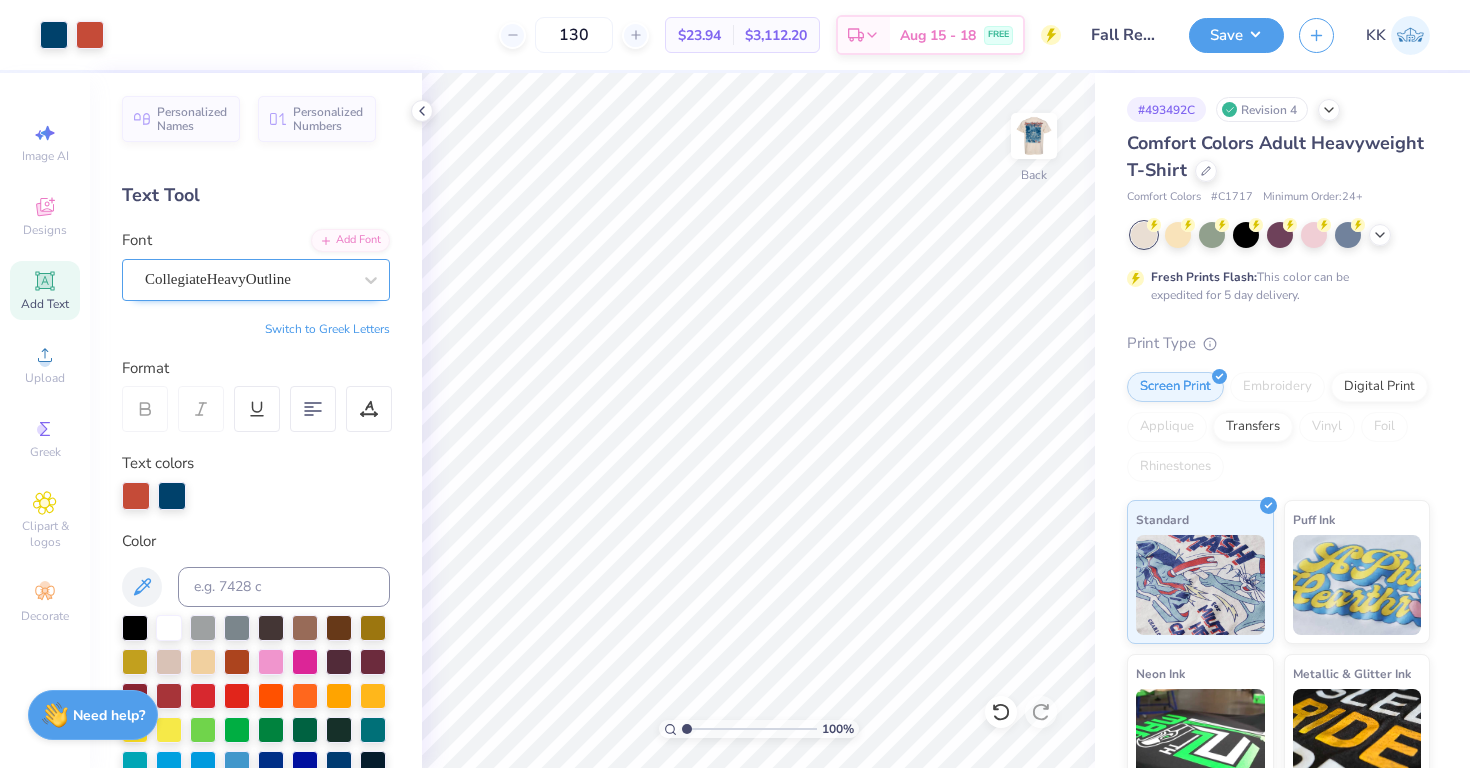 click on "CollegiateHeavyOutline" at bounding box center (256, 280) 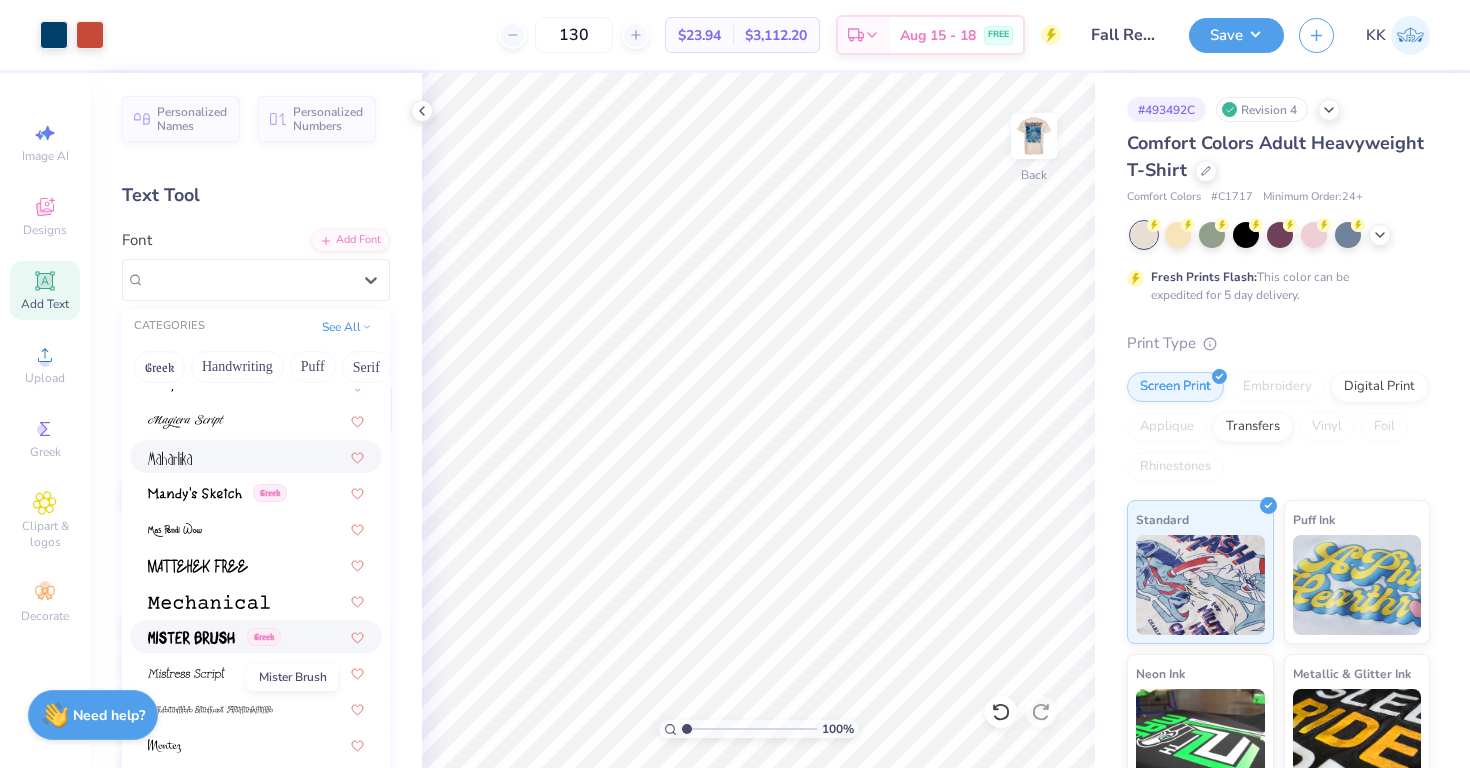 scroll, scrollTop: 7122, scrollLeft: 0, axis: vertical 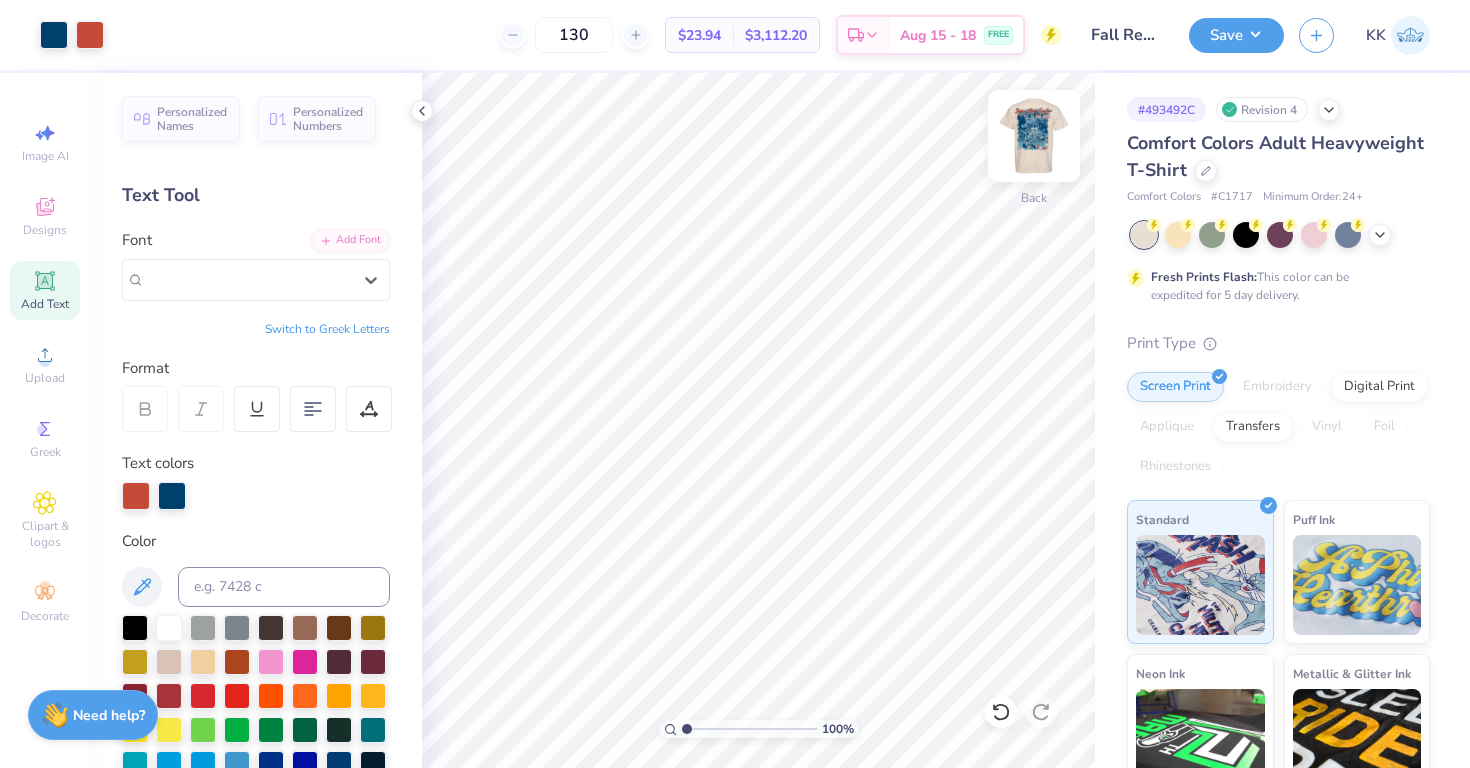 click at bounding box center (1034, 136) 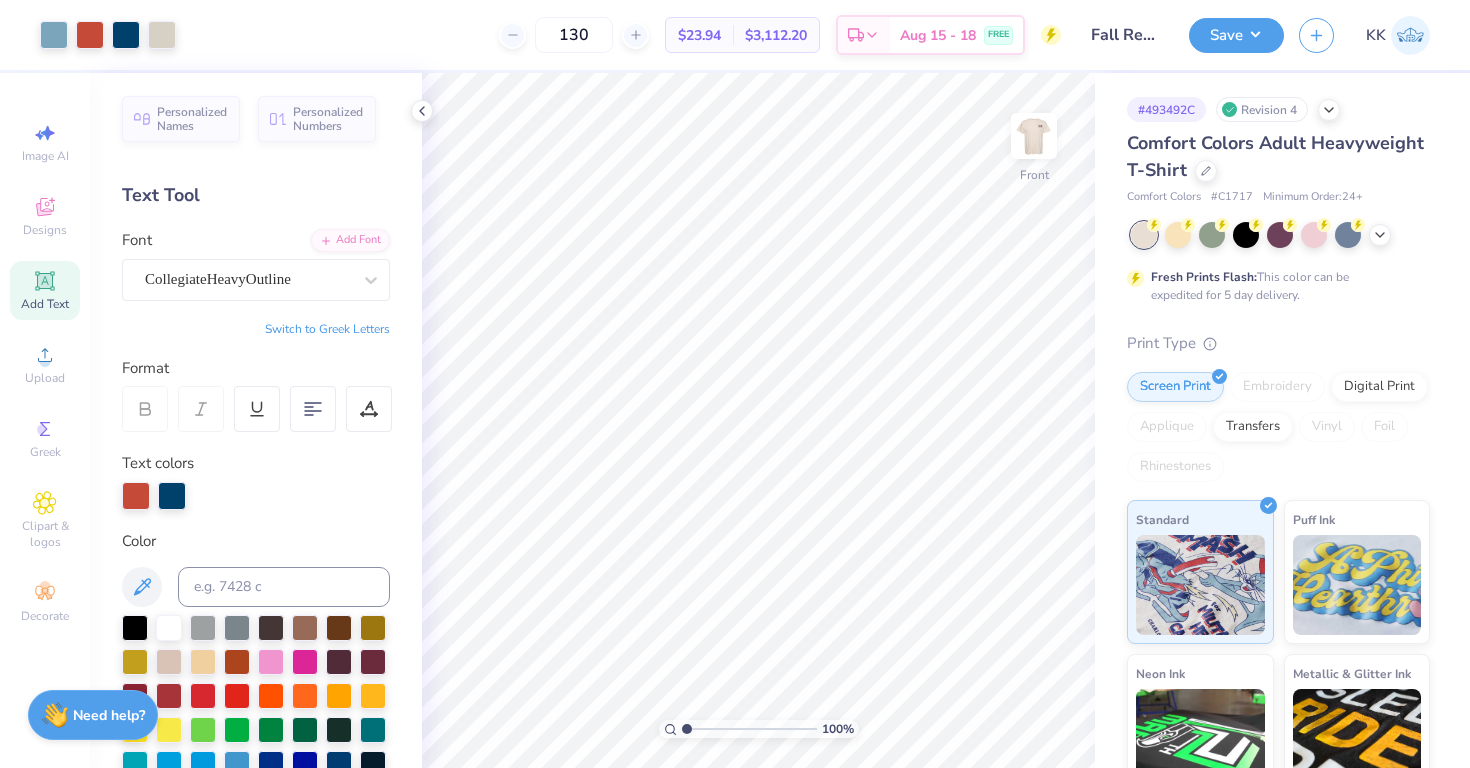 click at bounding box center [1034, 136] 